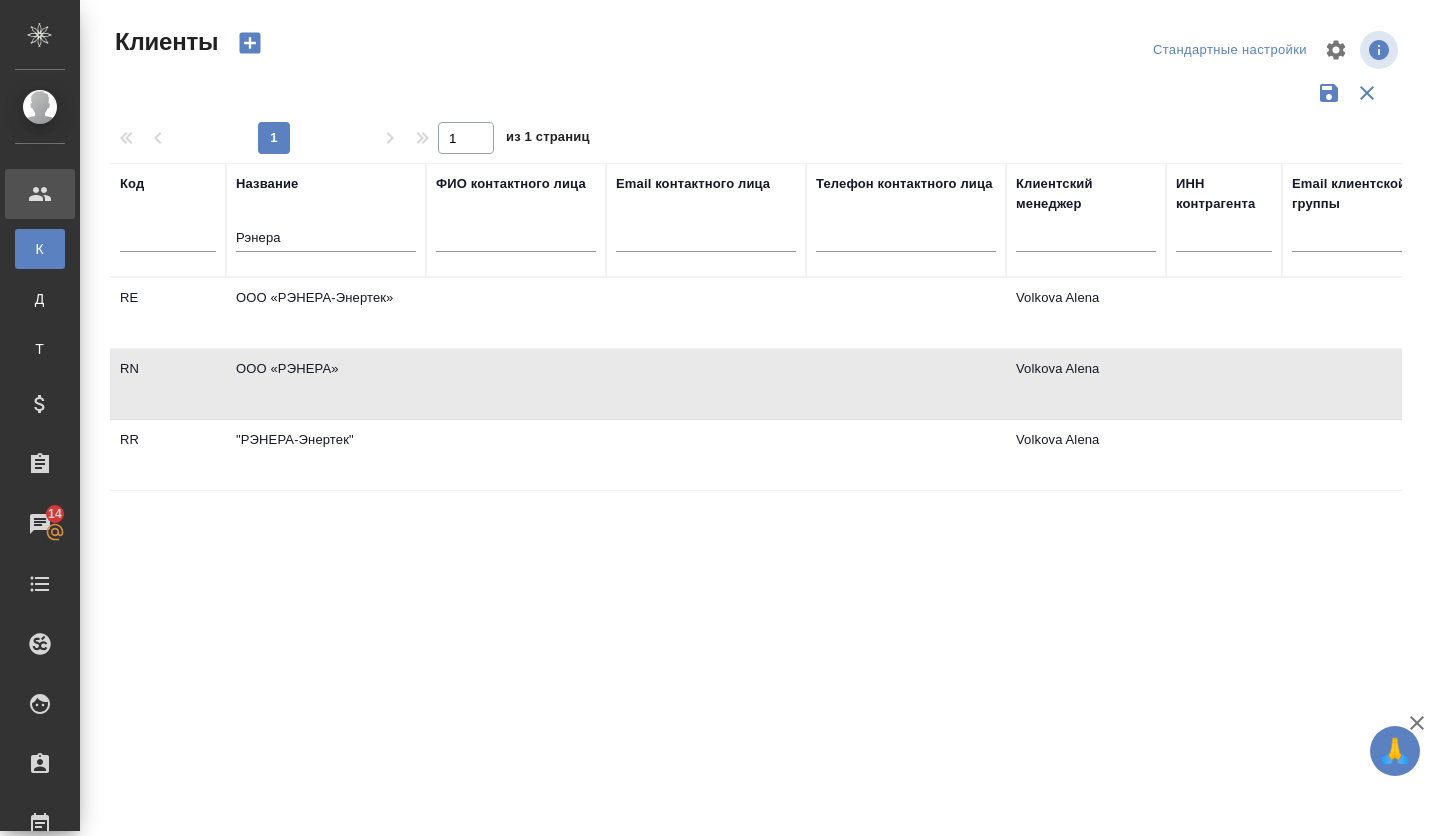 select on "RU" 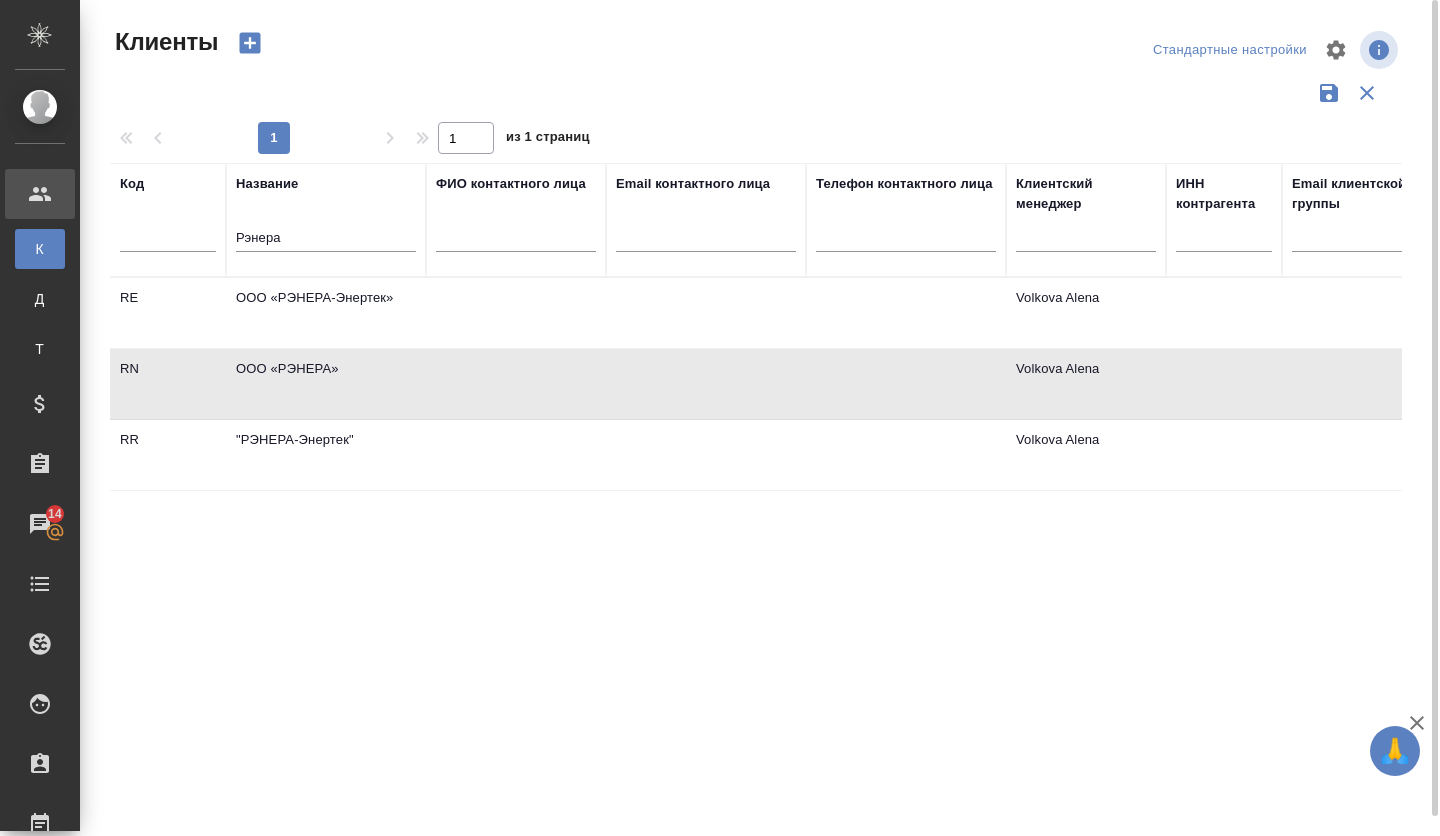 scroll, scrollTop: 0, scrollLeft: 0, axis: both 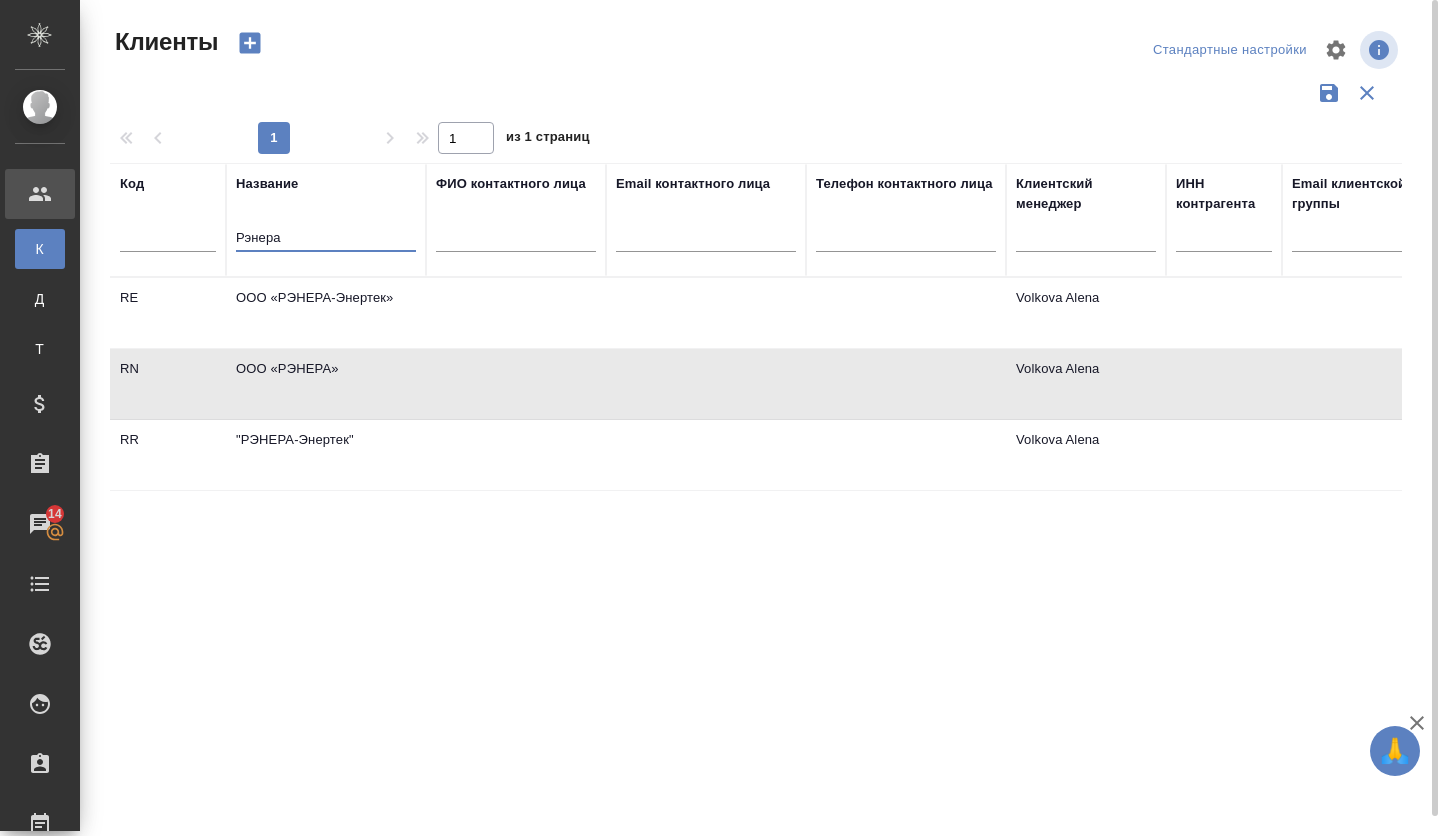 drag, startPoint x: 209, startPoint y: 226, endPoint x: 182, endPoint y: 226, distance: 27 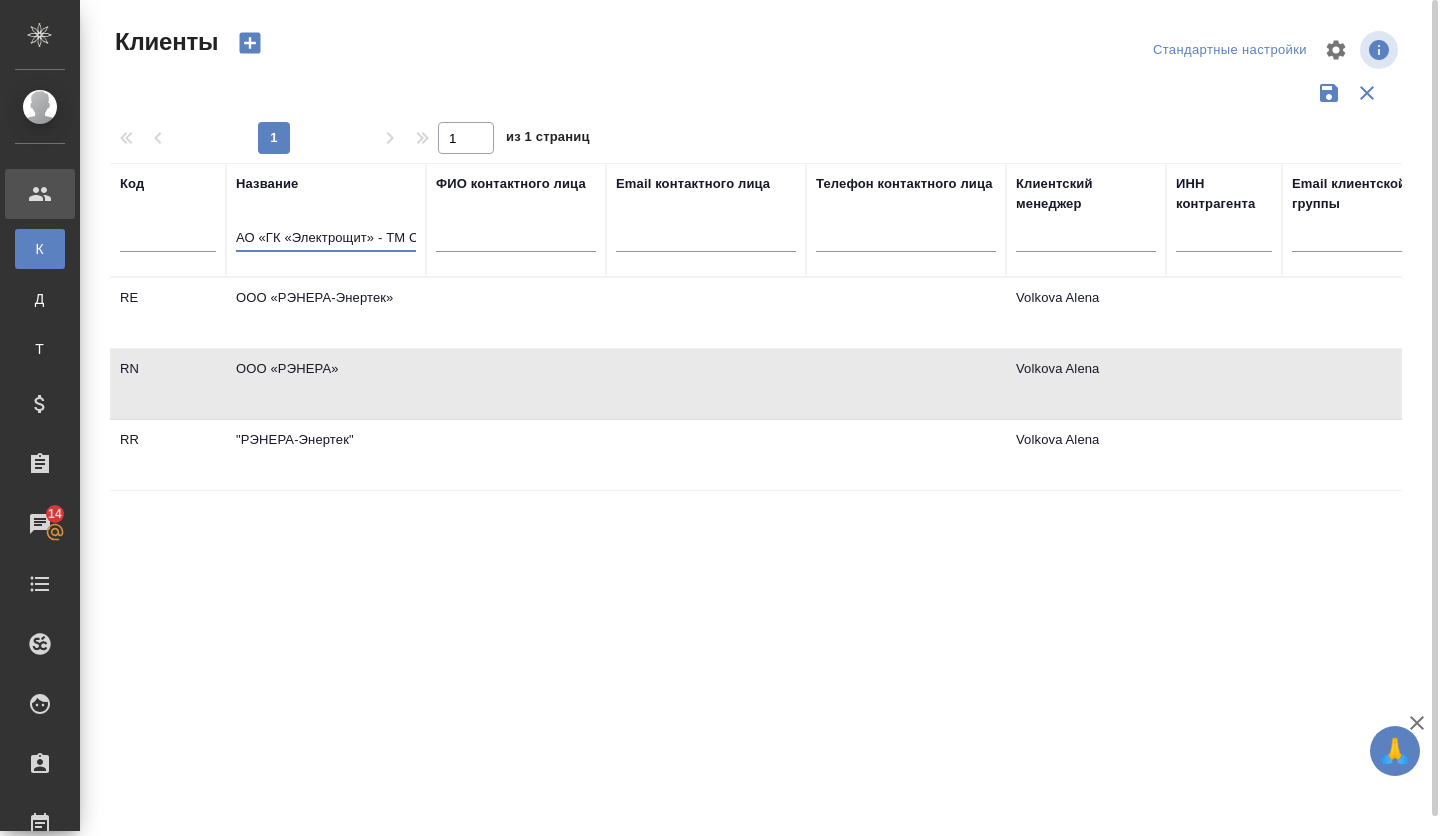 scroll, scrollTop: 0, scrollLeft: 48, axis: horizontal 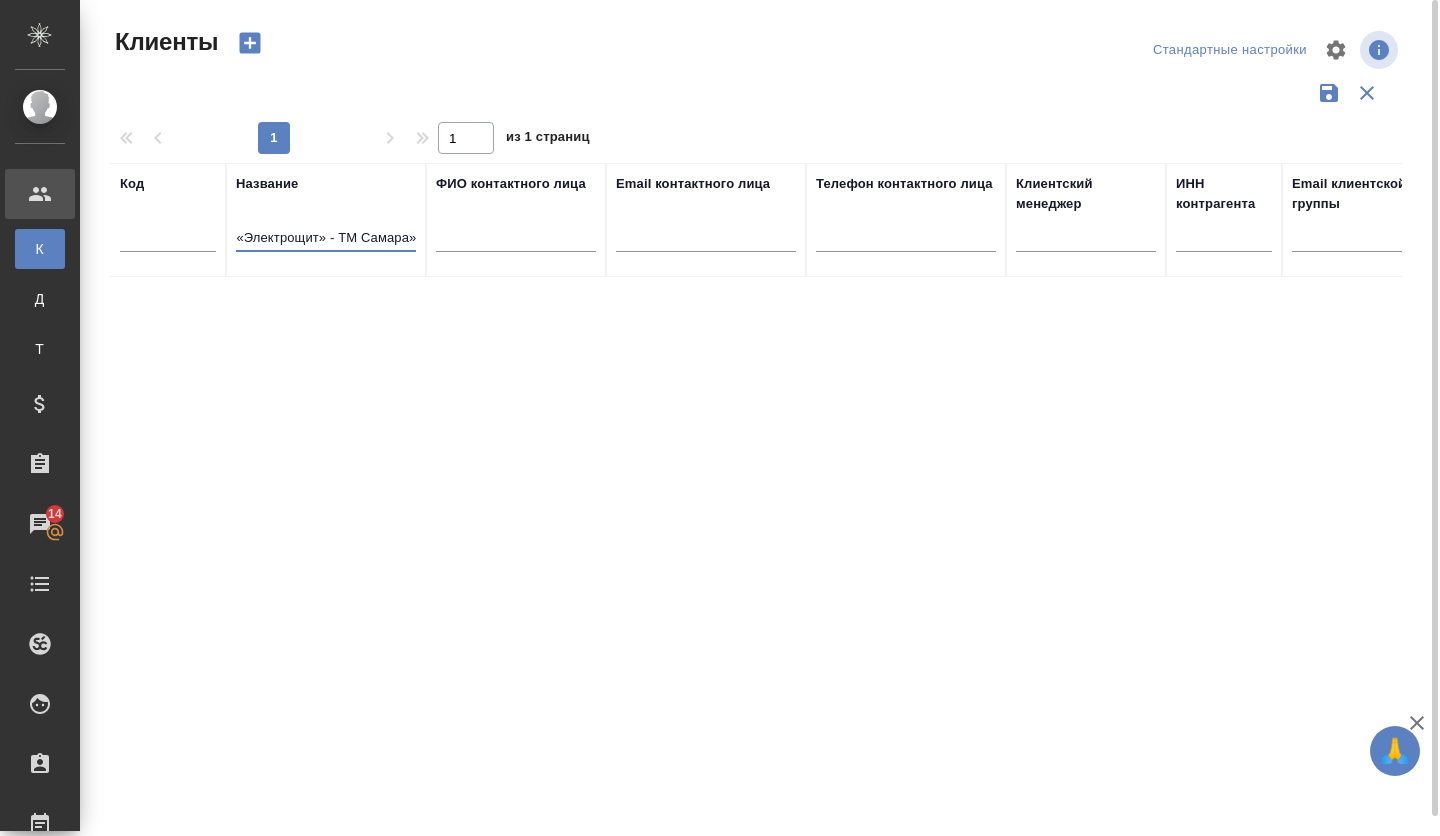 type on "АО «ГК «Электрощит» - ТМ Самара»" 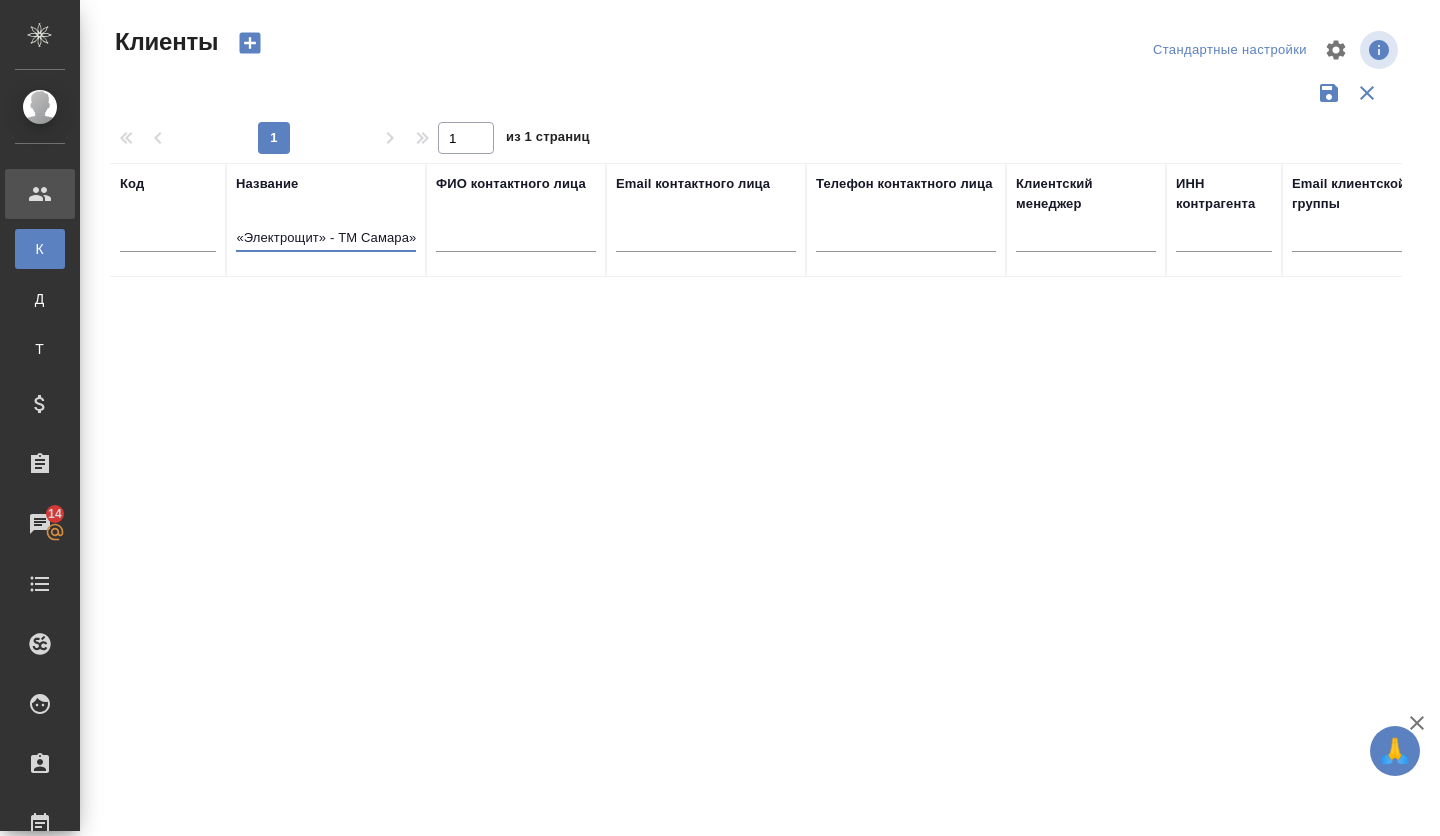click 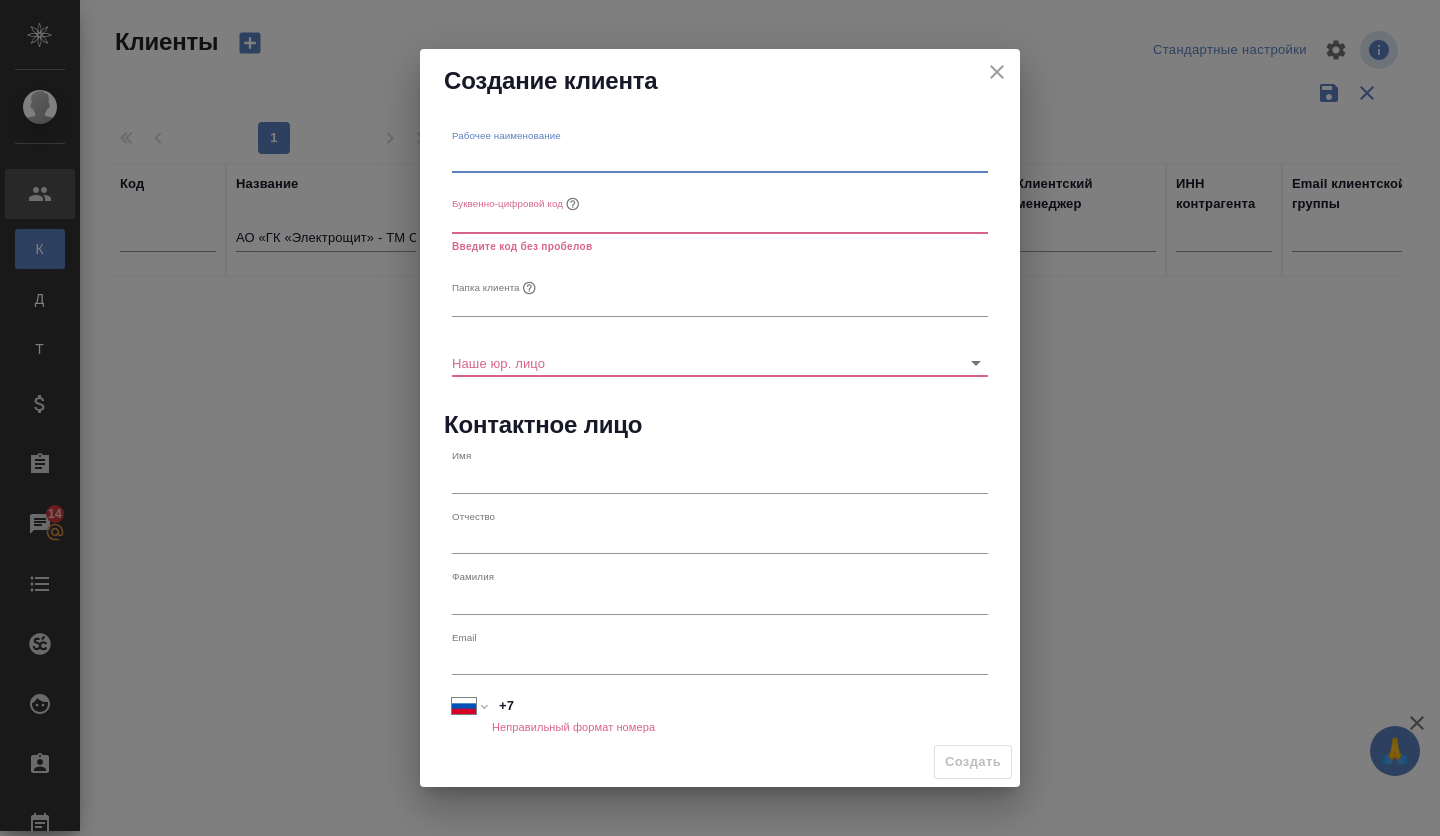 click at bounding box center (720, 159) 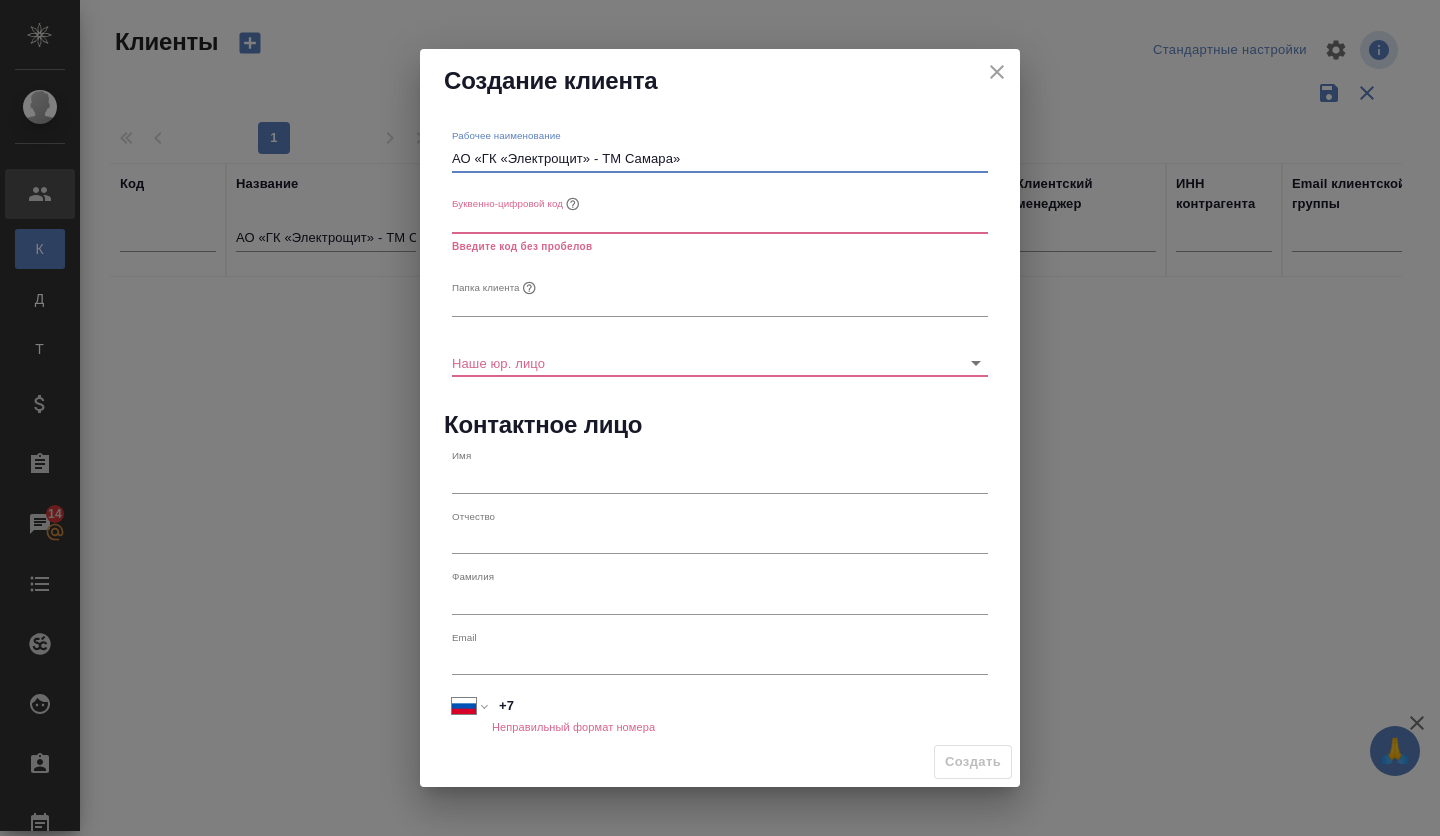 type on "АО «ГК «Электрощит» - ТМ Самара»" 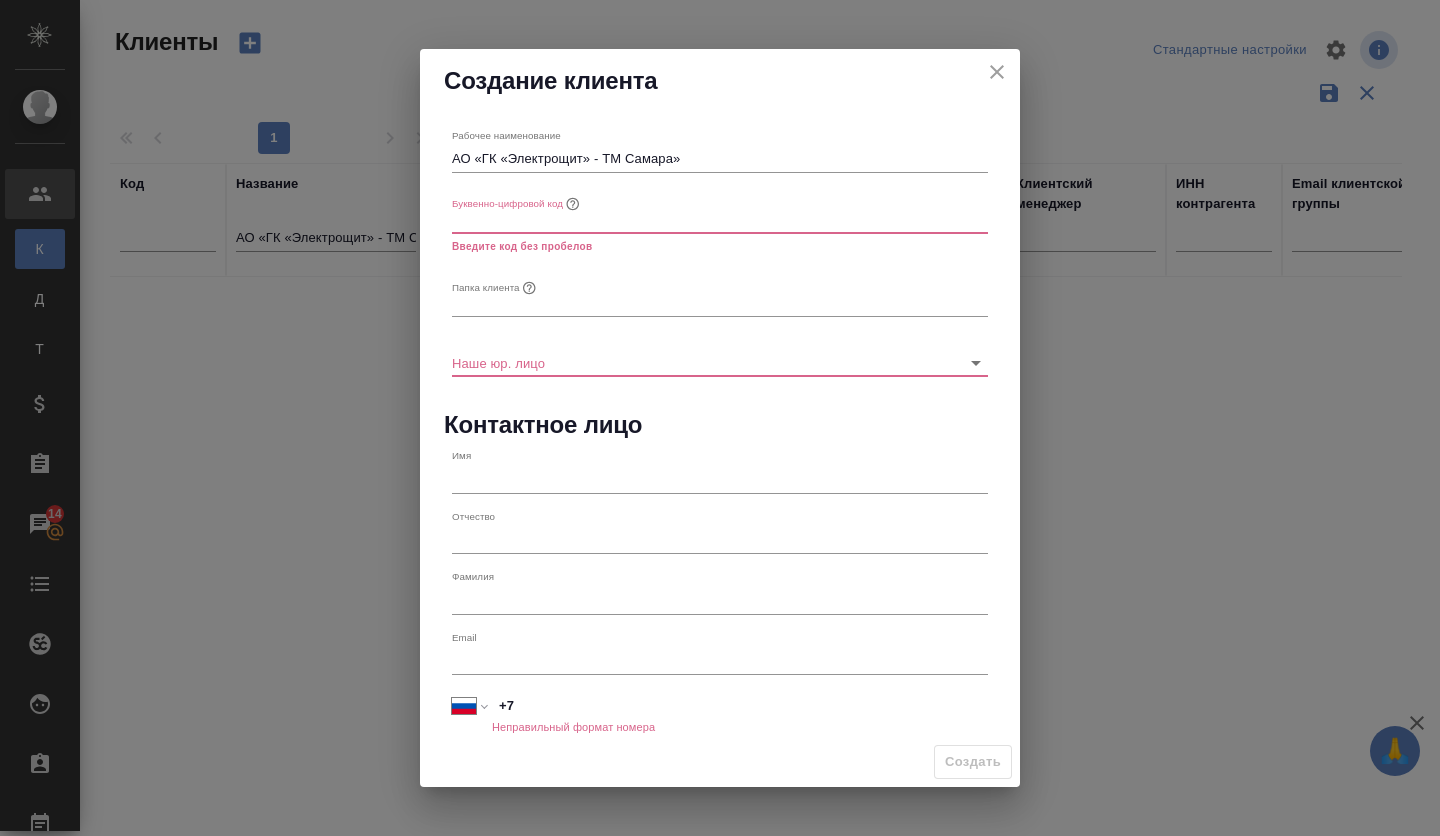 click at bounding box center [720, 219] 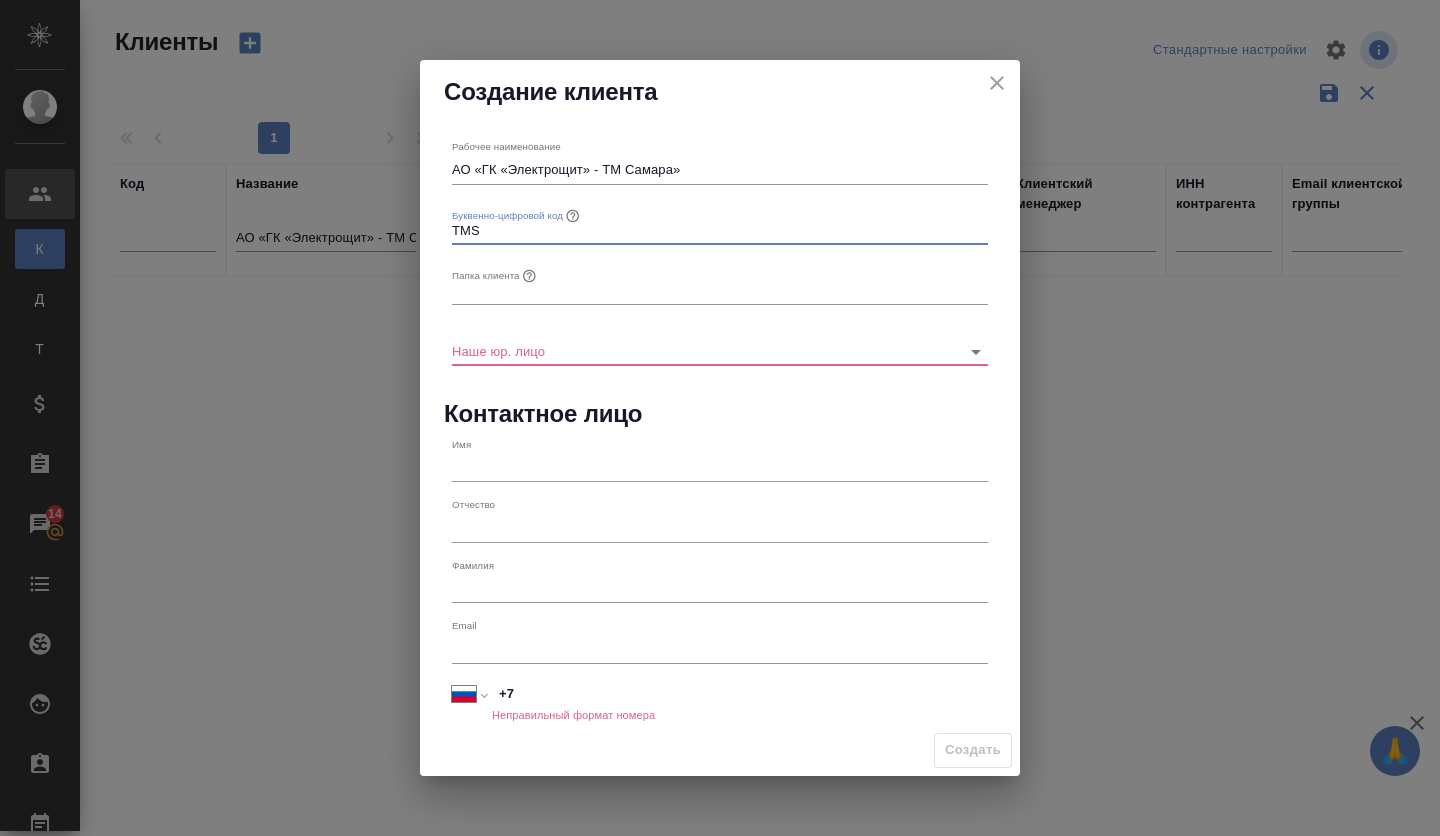 type on "TMS" 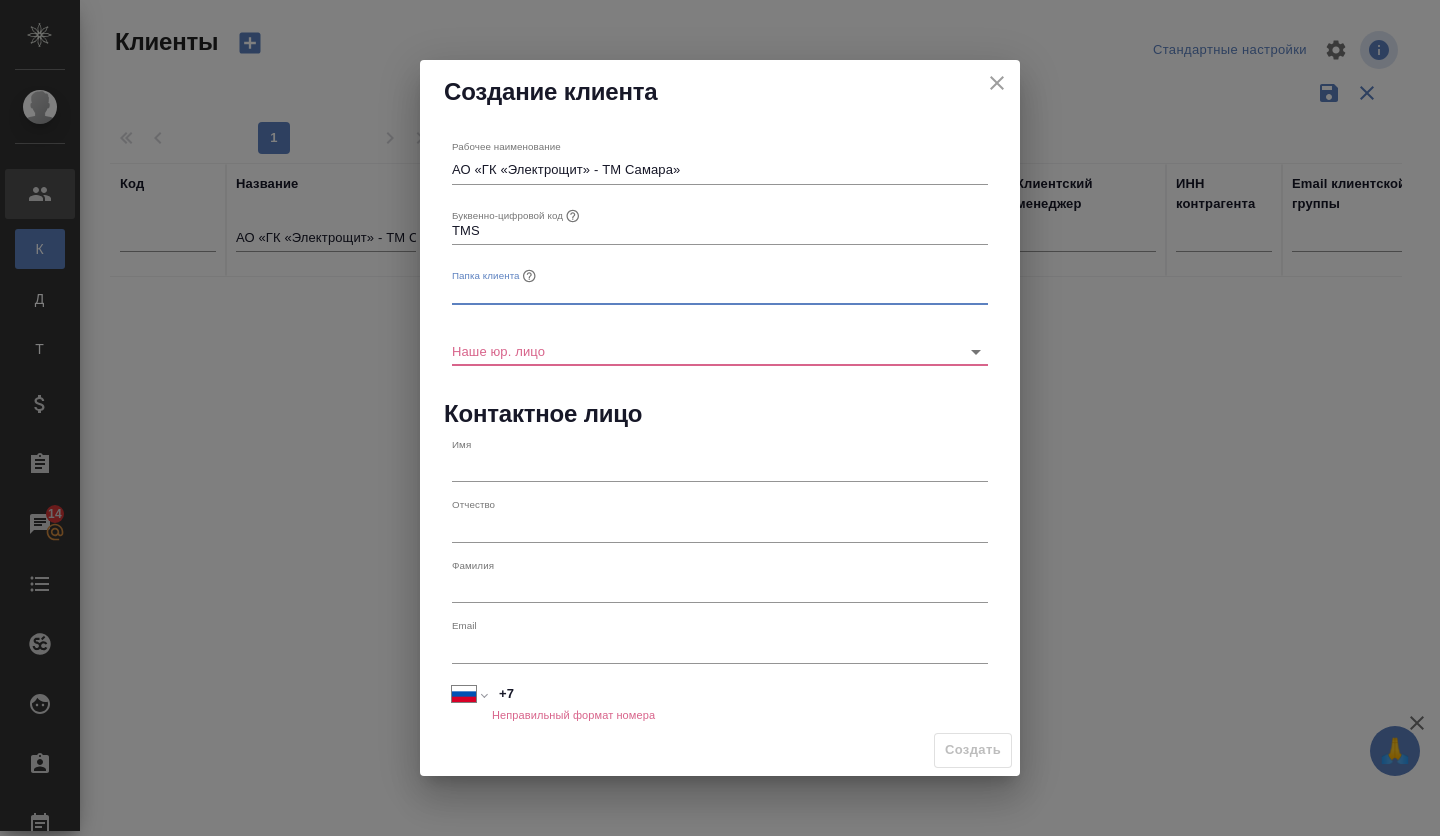 click at bounding box center [720, 291] 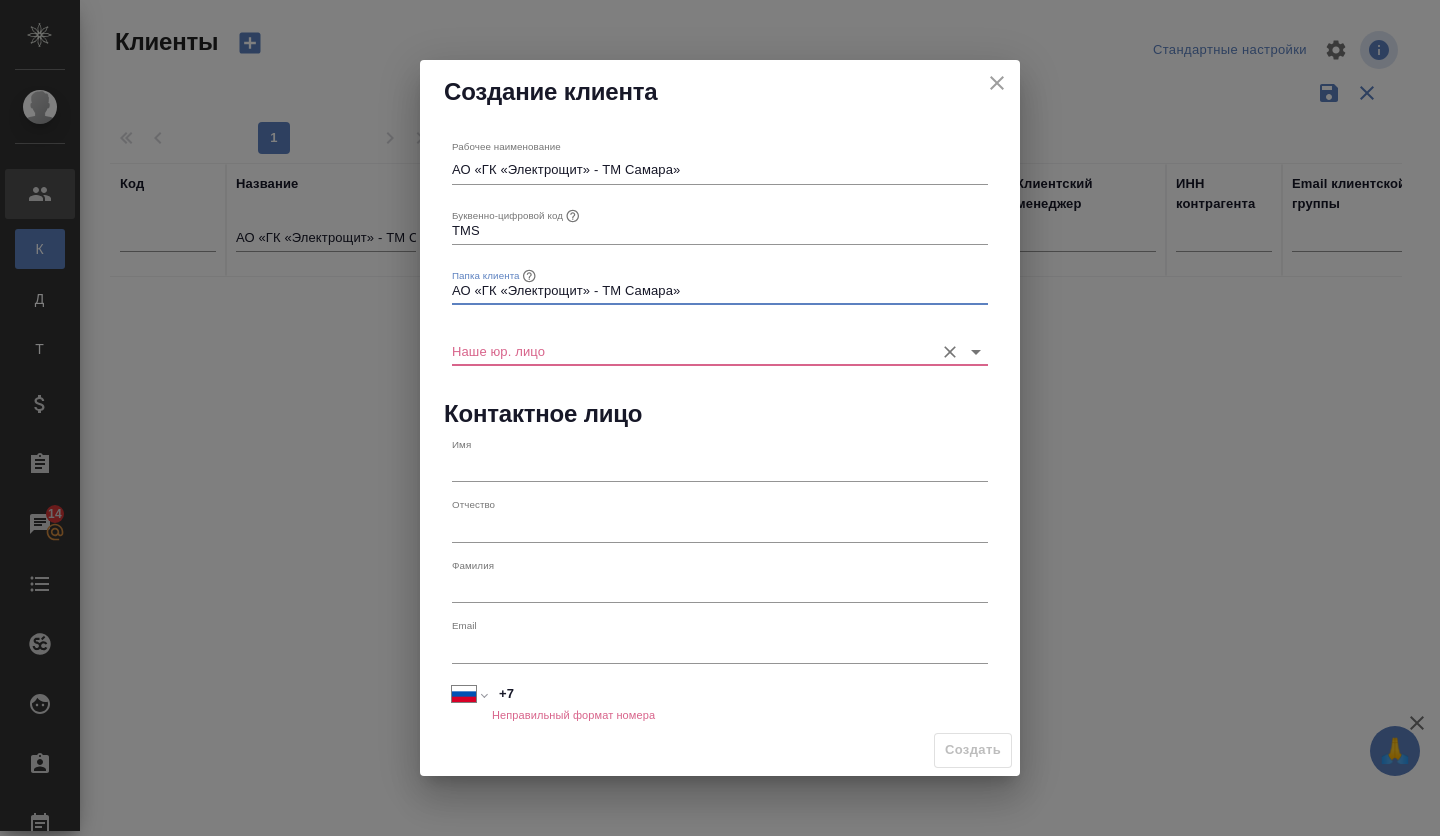 type on "АО «ГК «Электрощит» - ТМ Самара»" 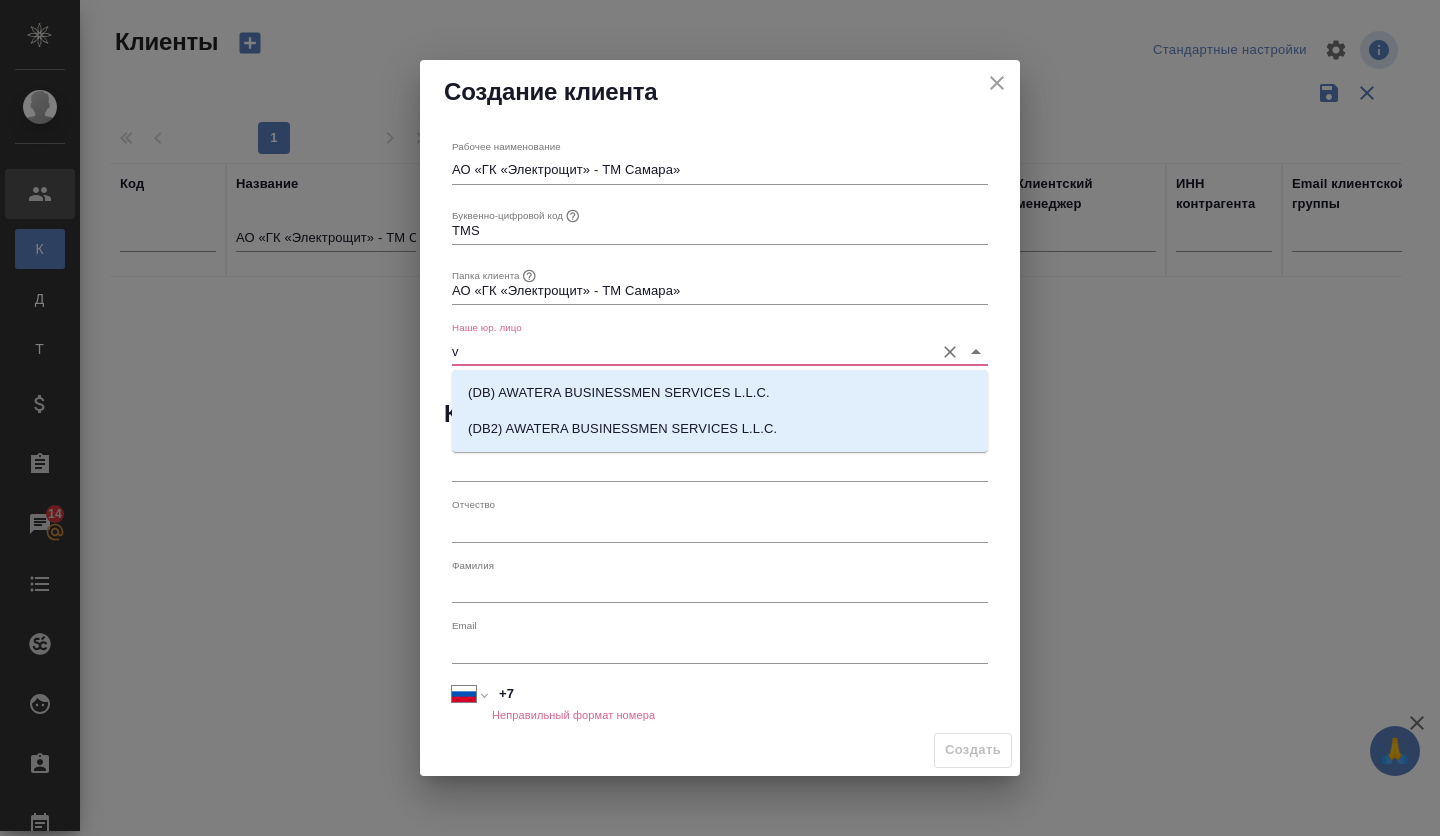 type on "v" 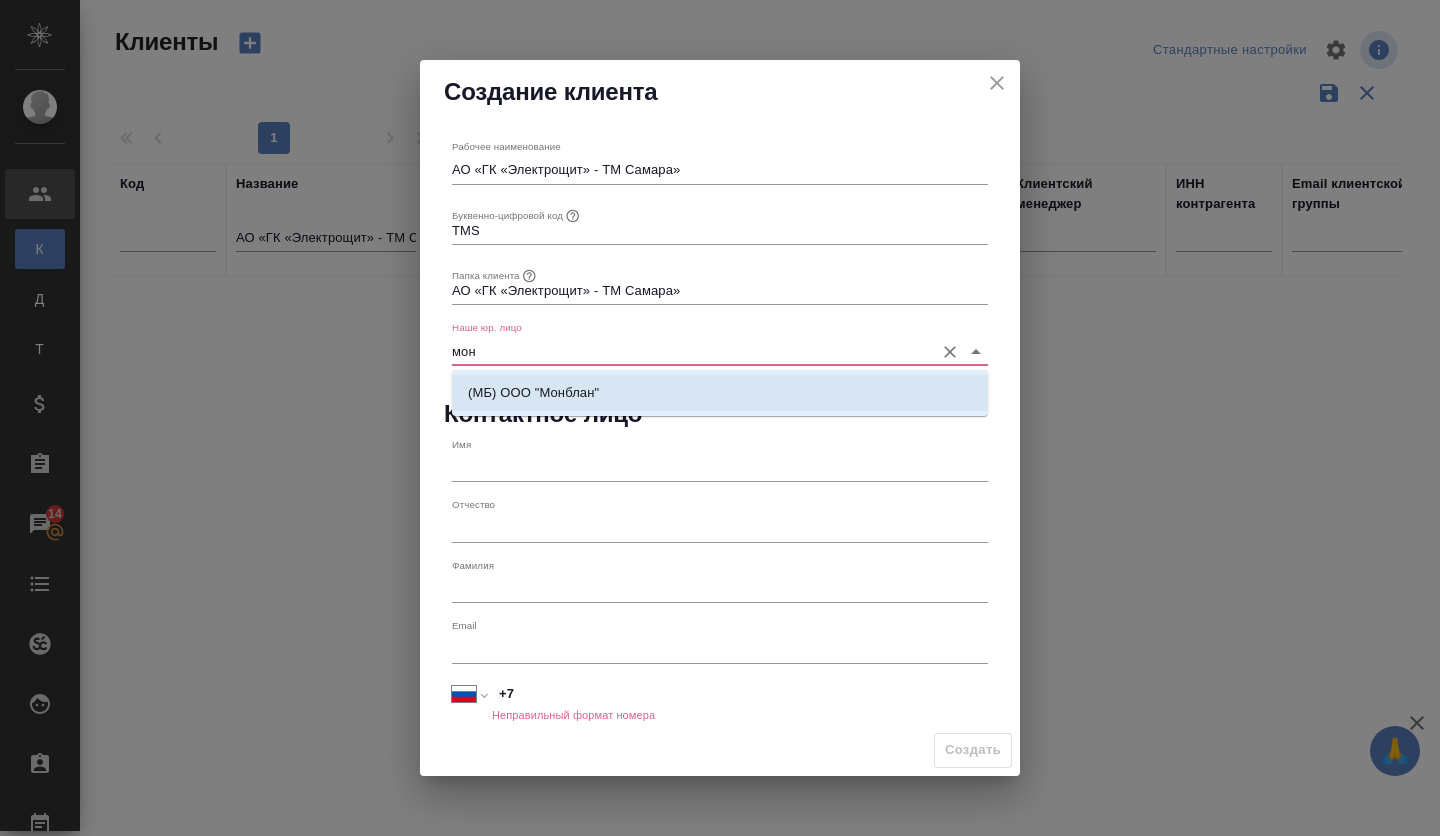click on "(МБ) ООО "Монблан"" at bounding box center [533, 393] 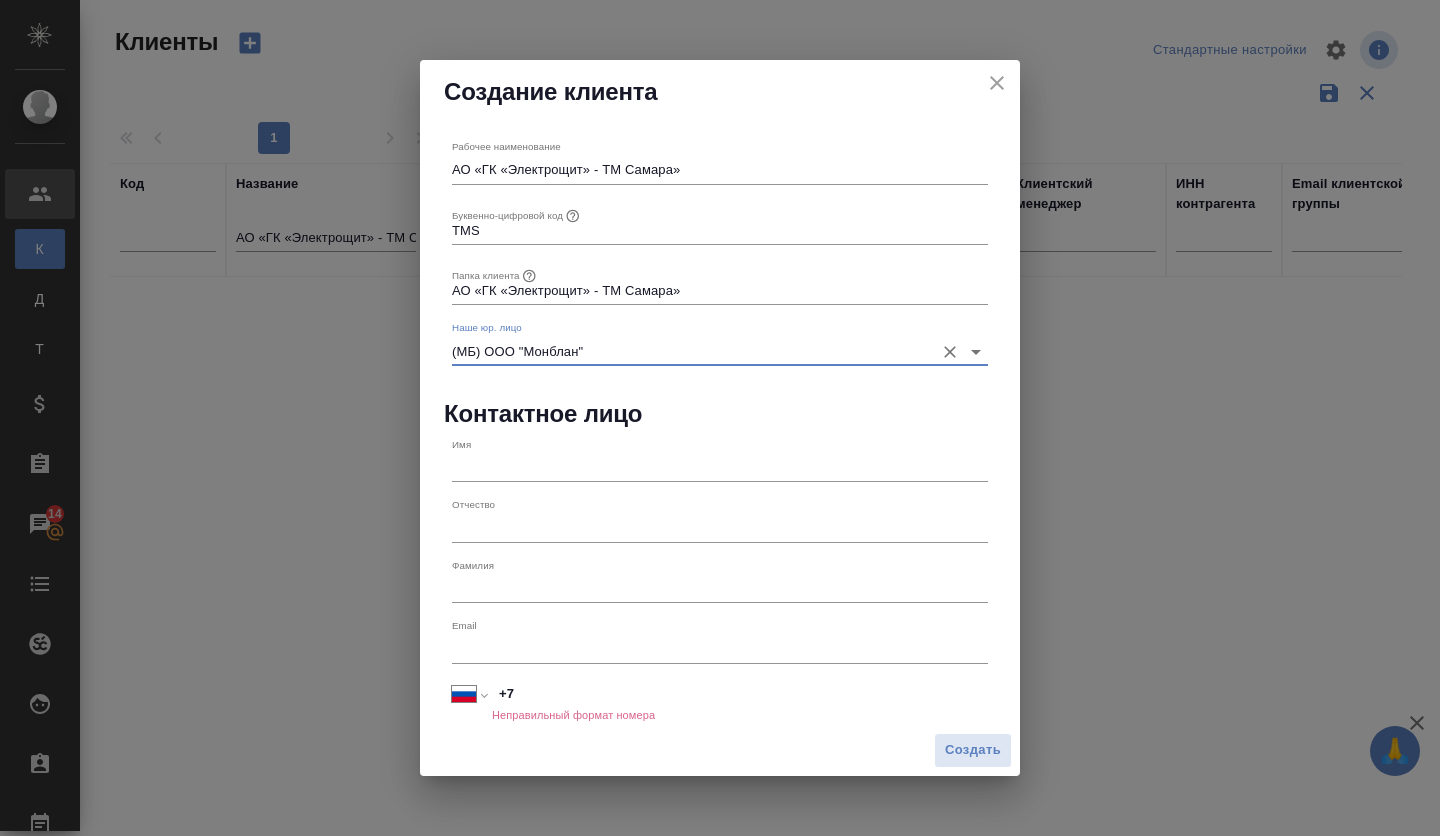 type on "(МБ) ООО "Монблан"" 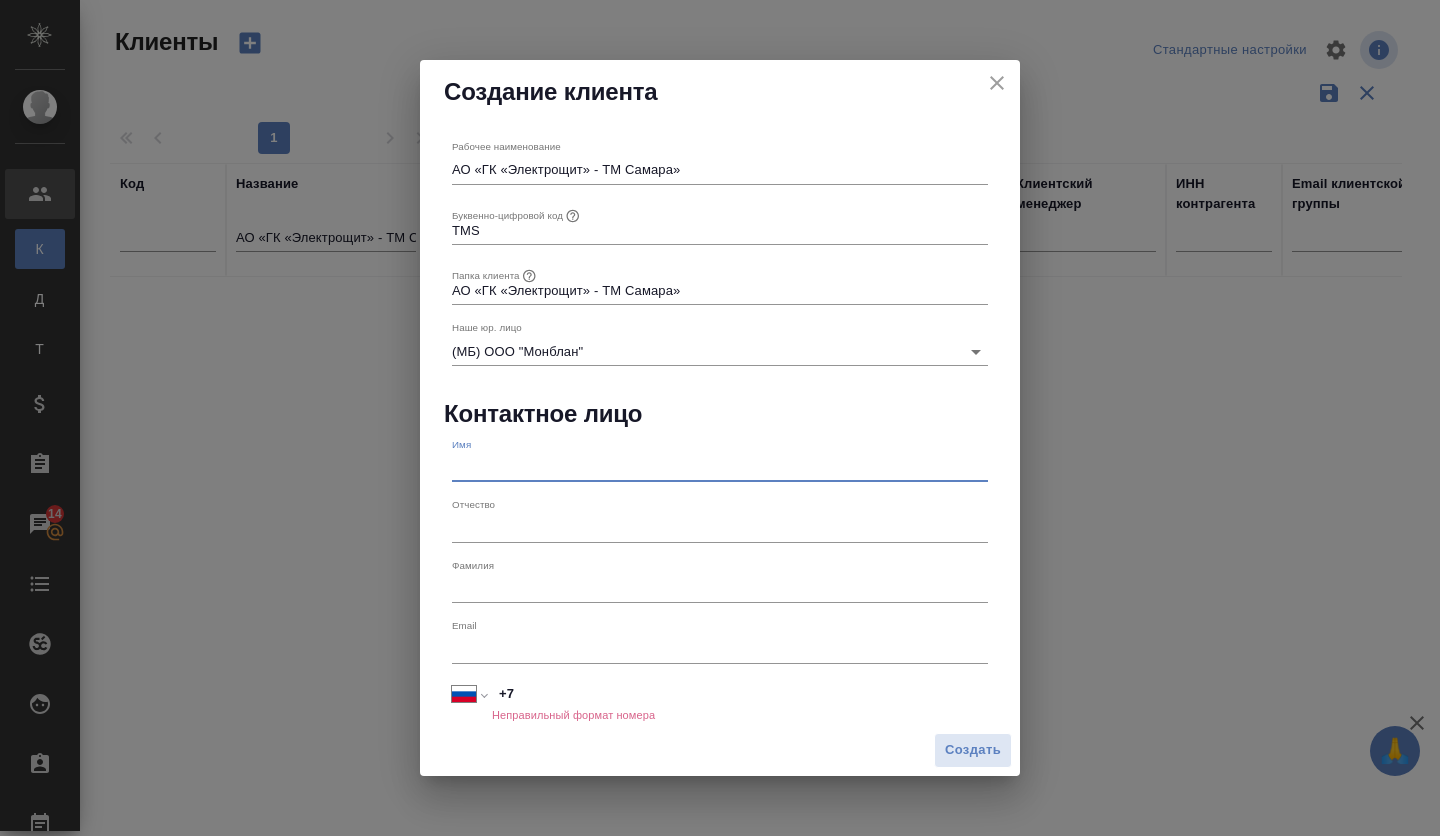 click at bounding box center [720, 468] 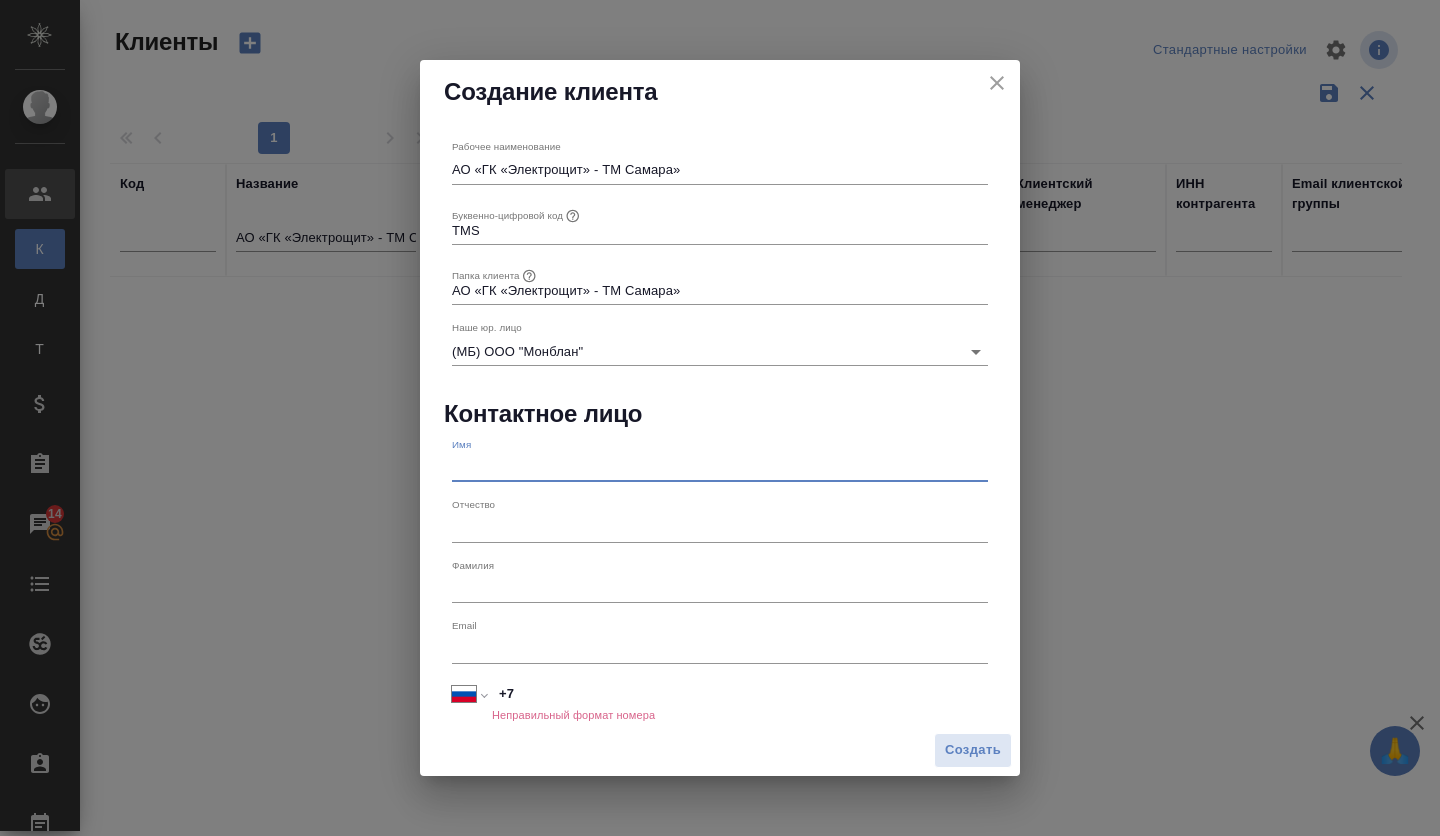 paste on "[PERSON_NAME]" 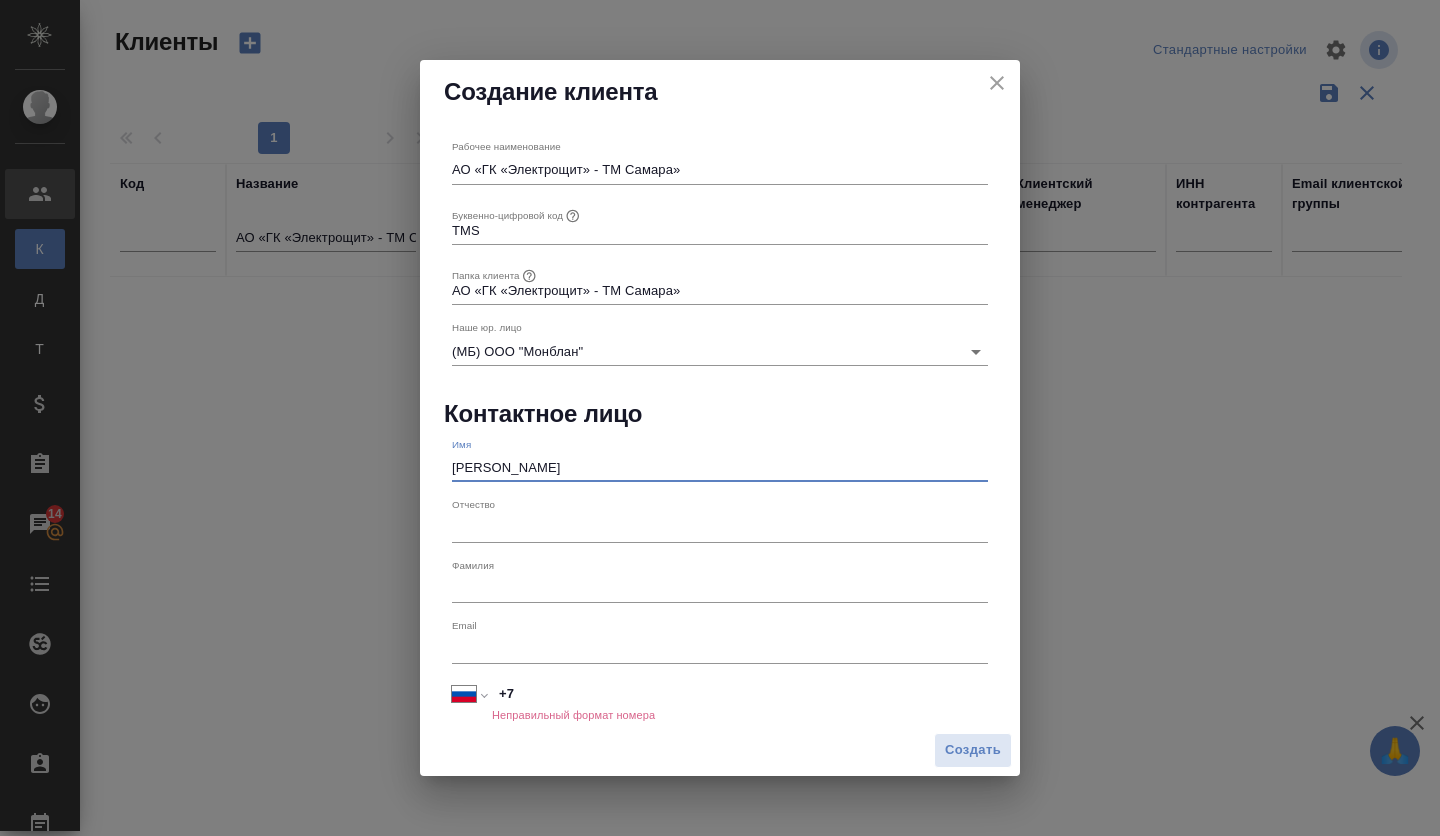 type on "[PERSON_NAME]" 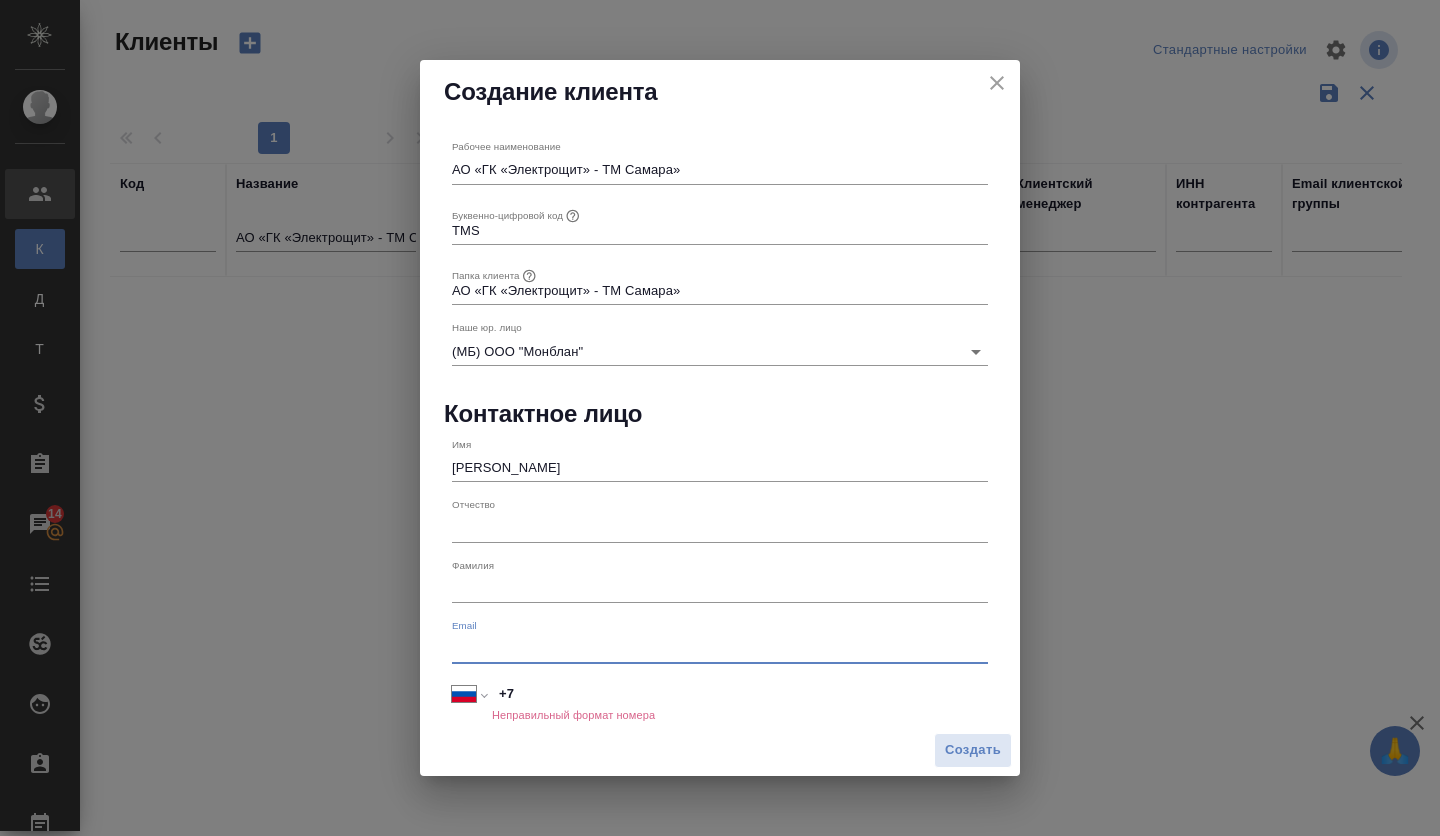 paste on "Elena.Tsiruleva@electroshield.ru" 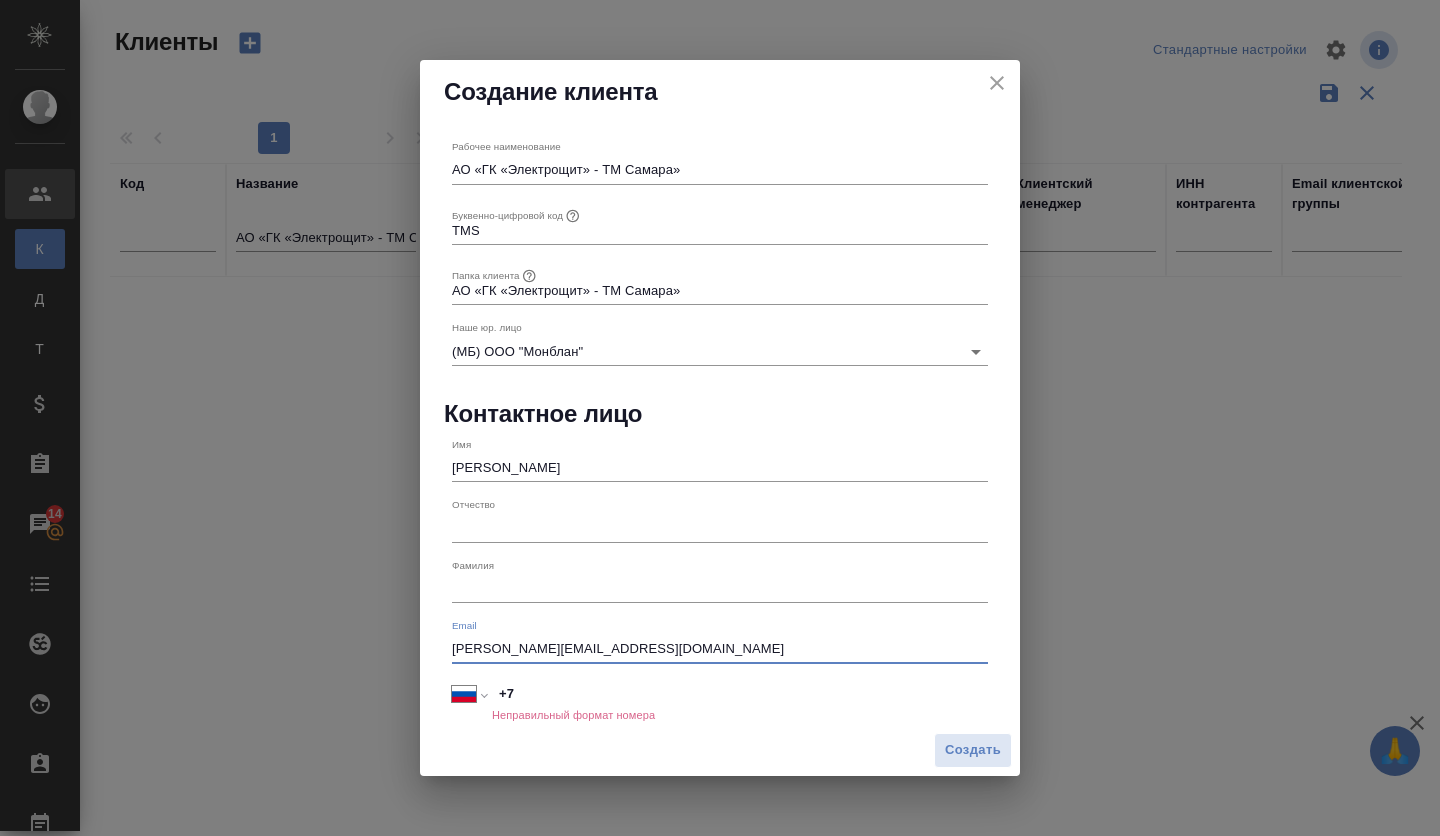 type on "Elena.Tsiruleva@electroshield.ru" 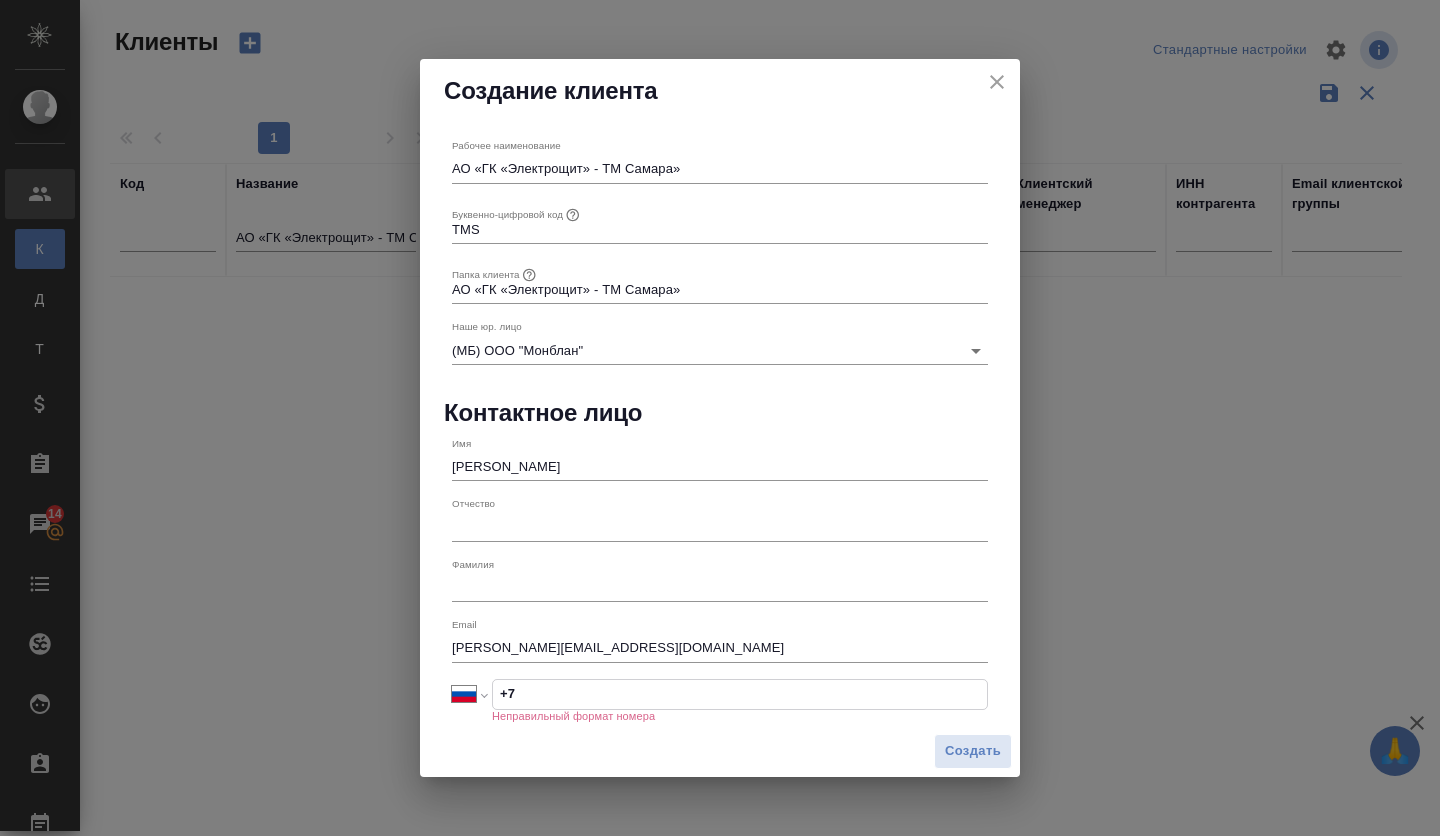 paste on "906 341 60 64" 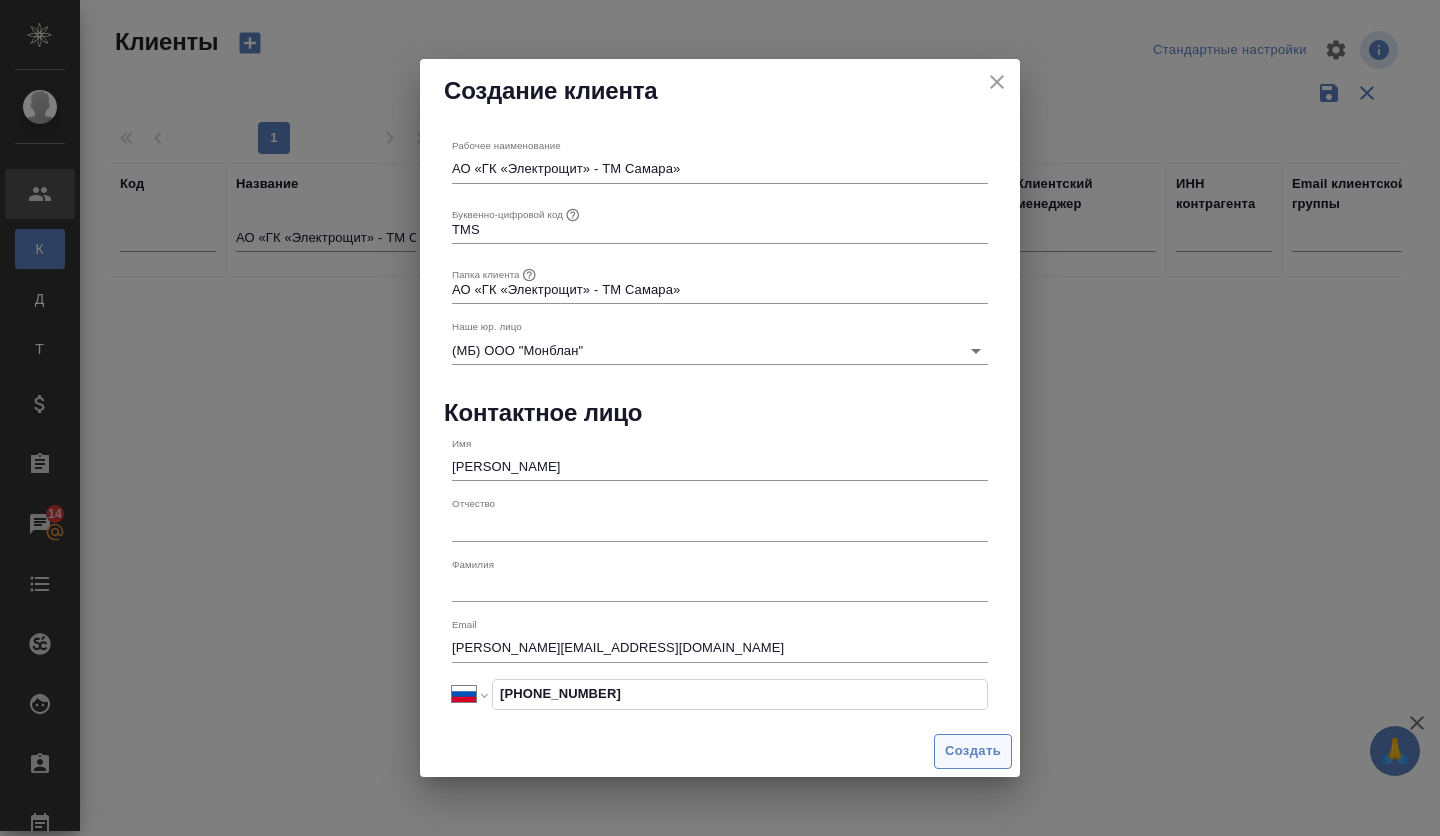 type on "+7 906 341 60 64" 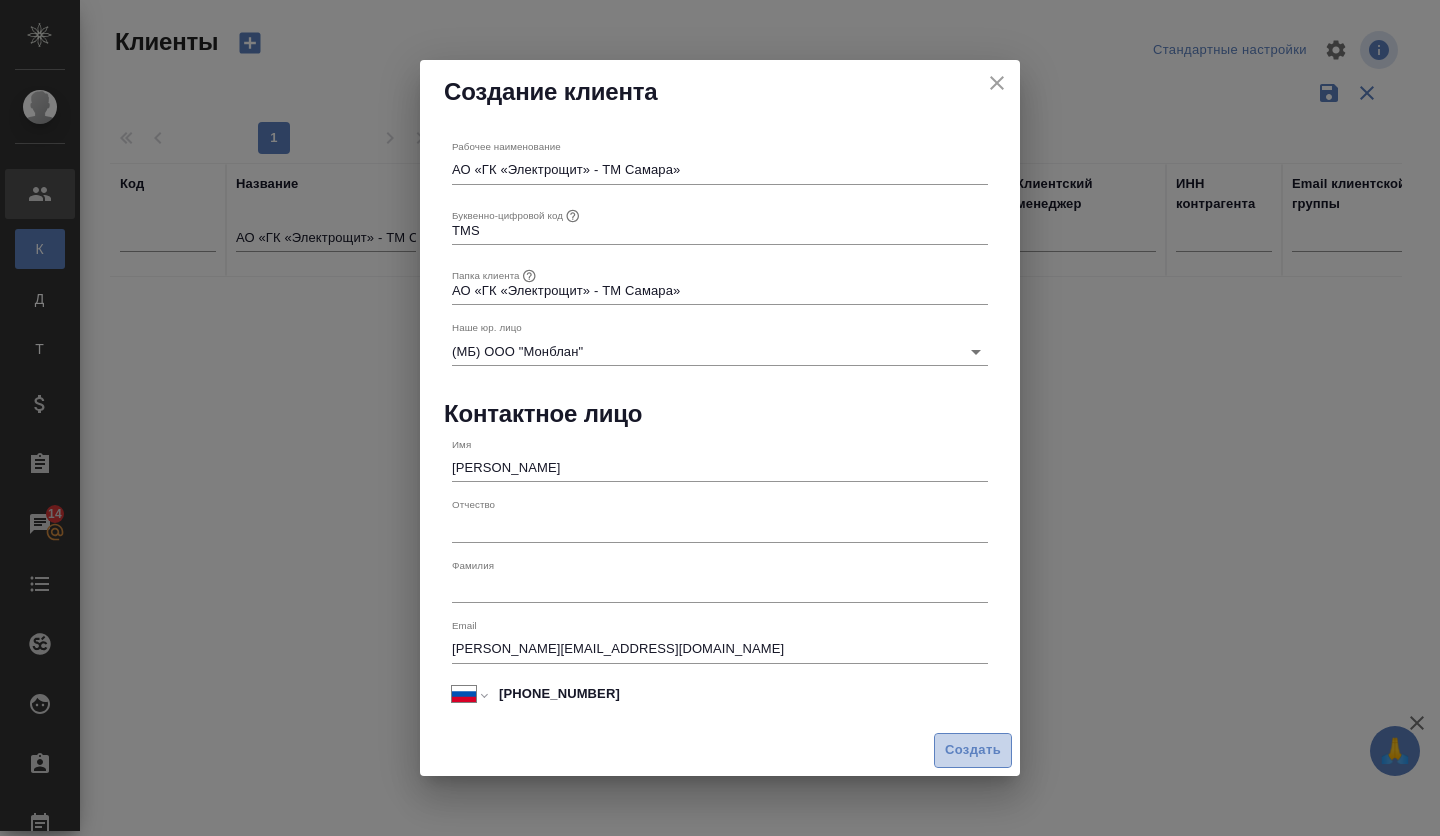 click on "Создать" at bounding box center (973, 750) 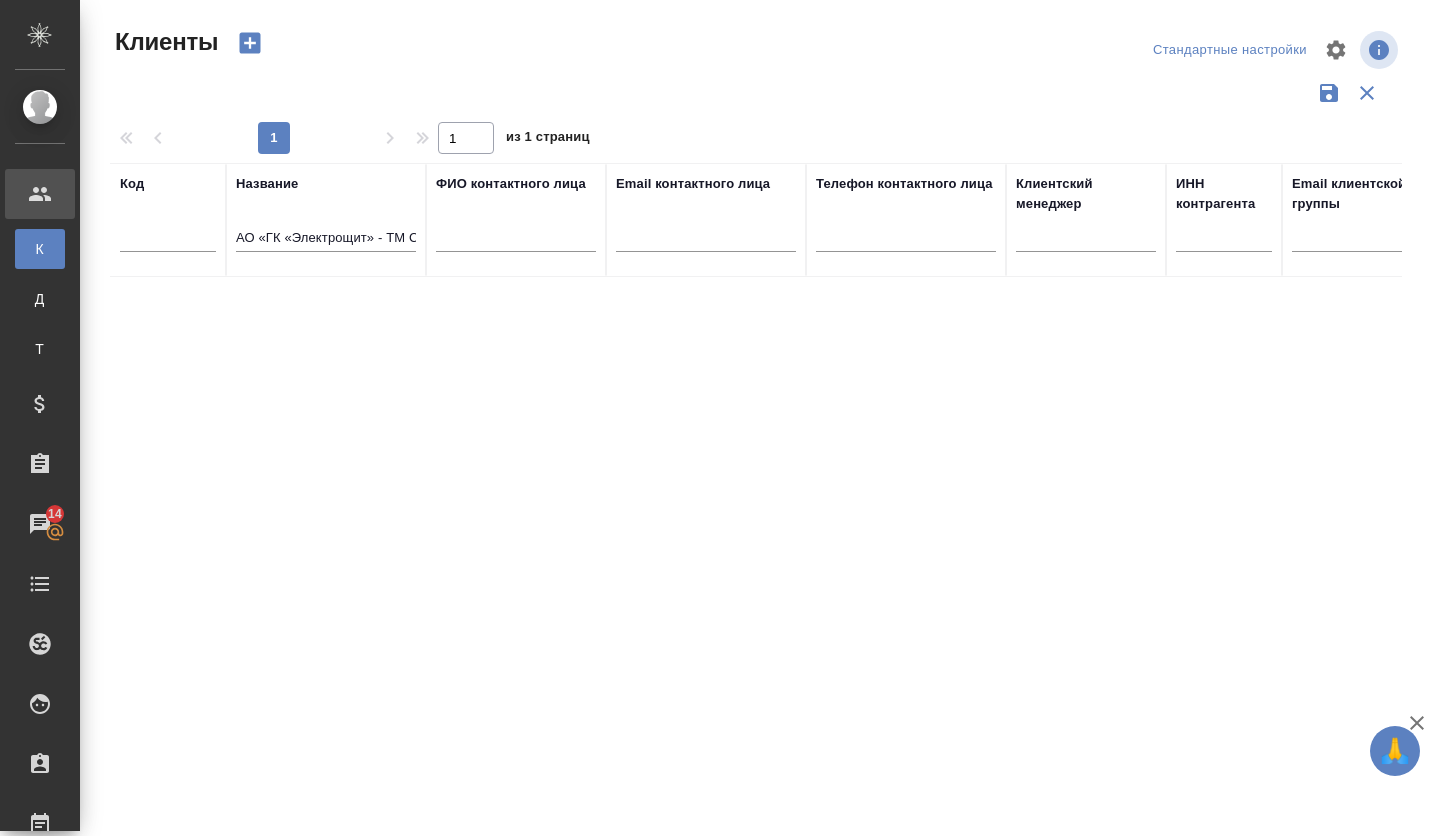 type 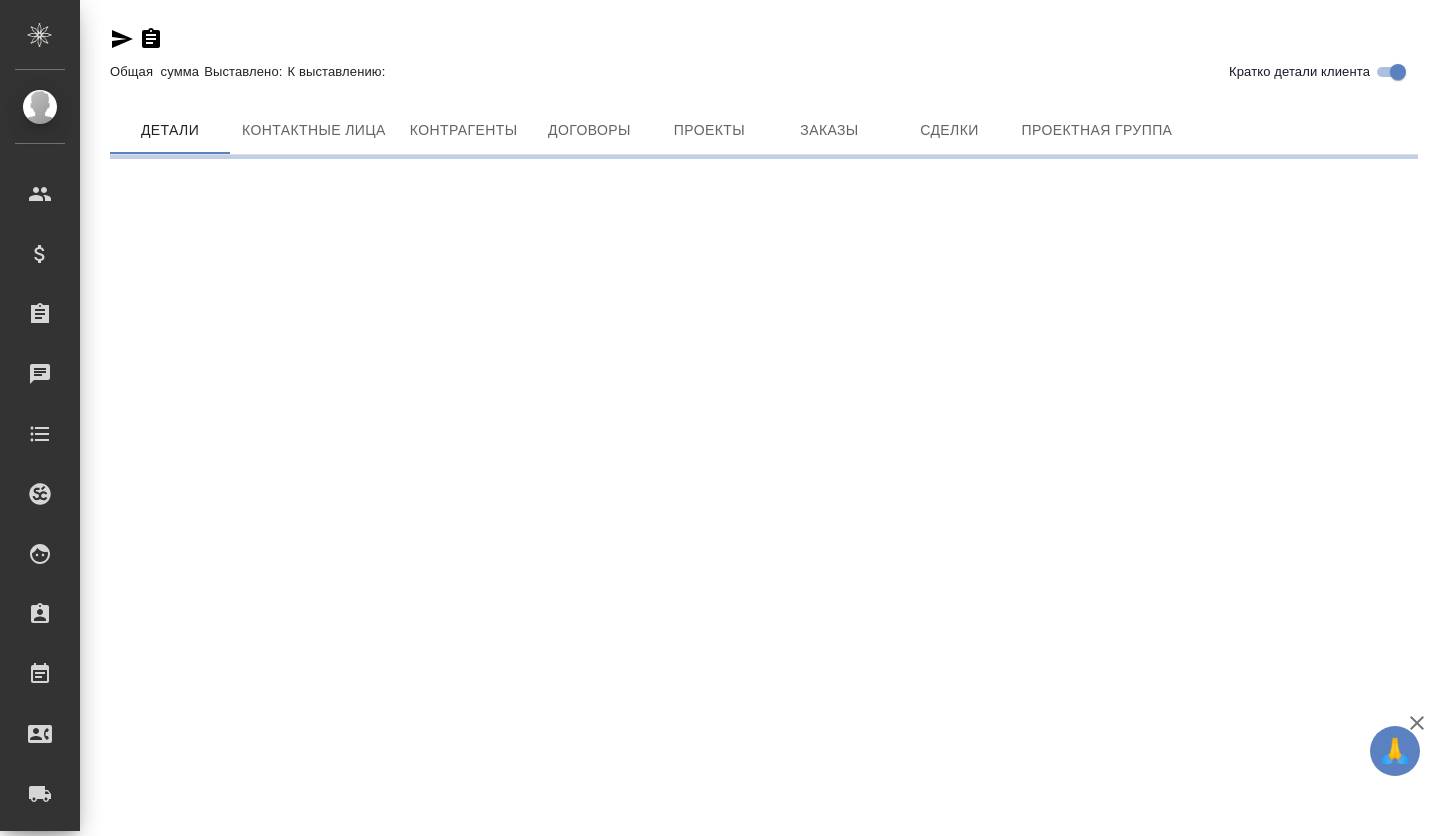 scroll, scrollTop: 0, scrollLeft: 0, axis: both 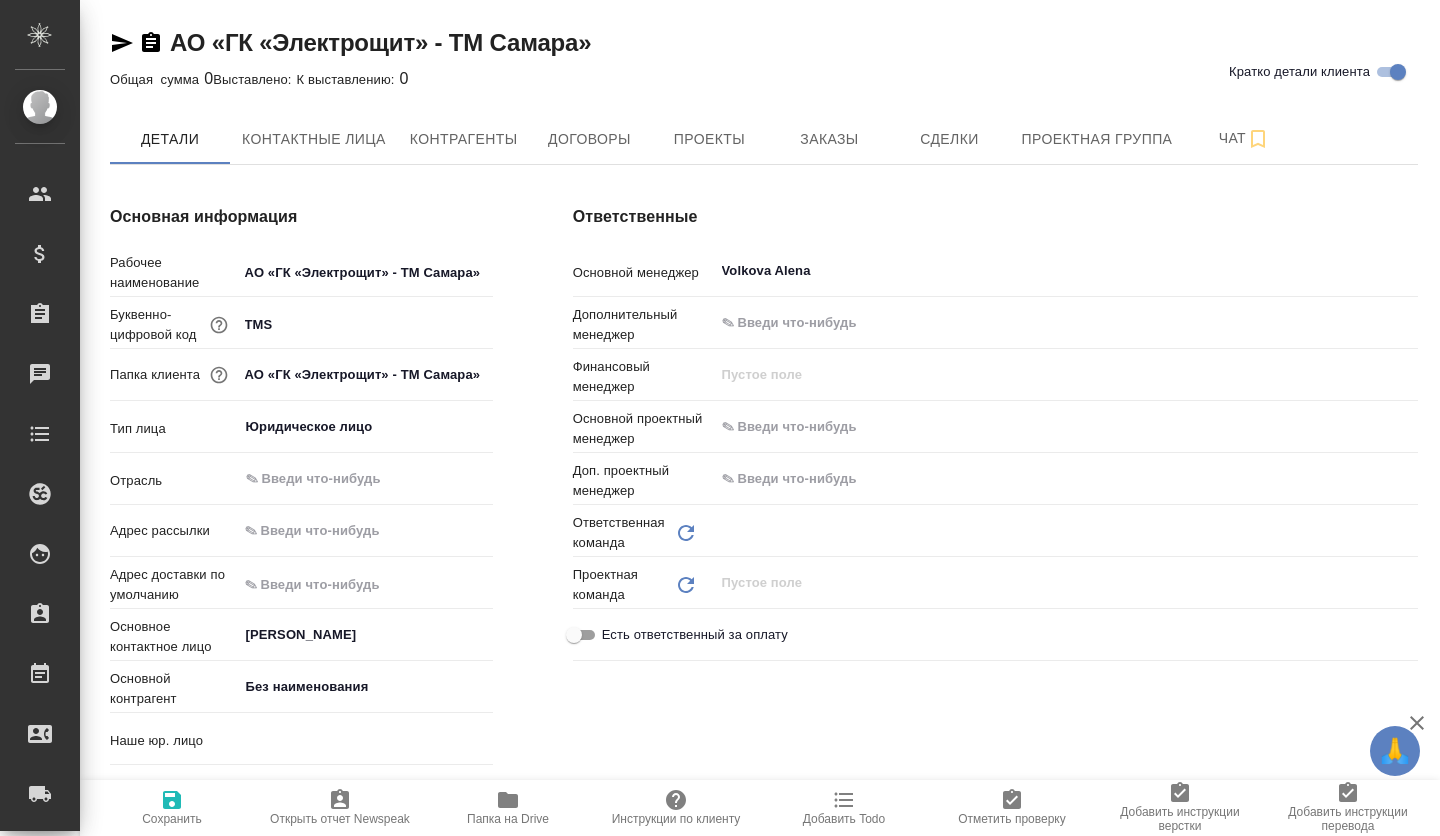 type on "x" 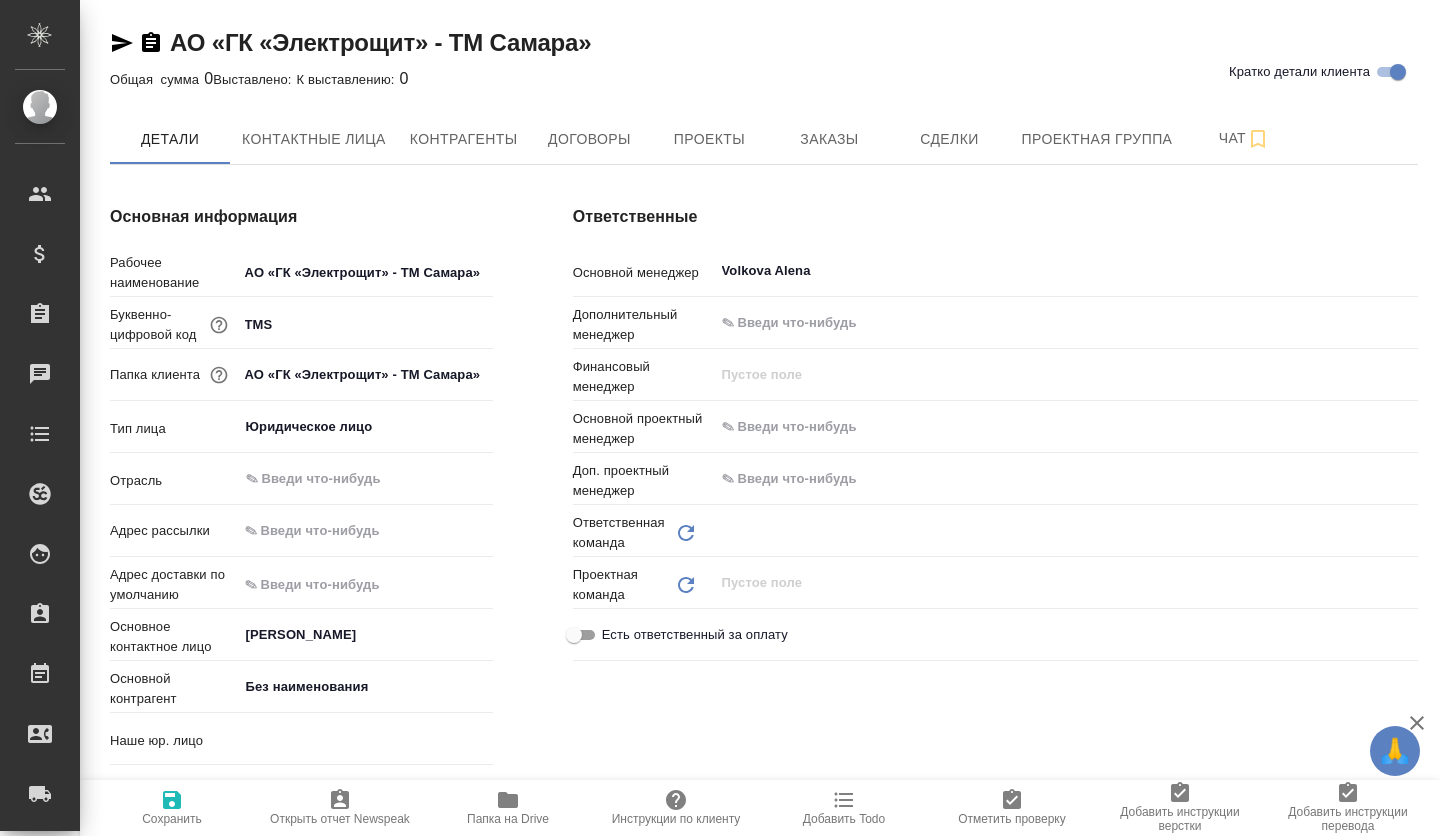 type on "x" 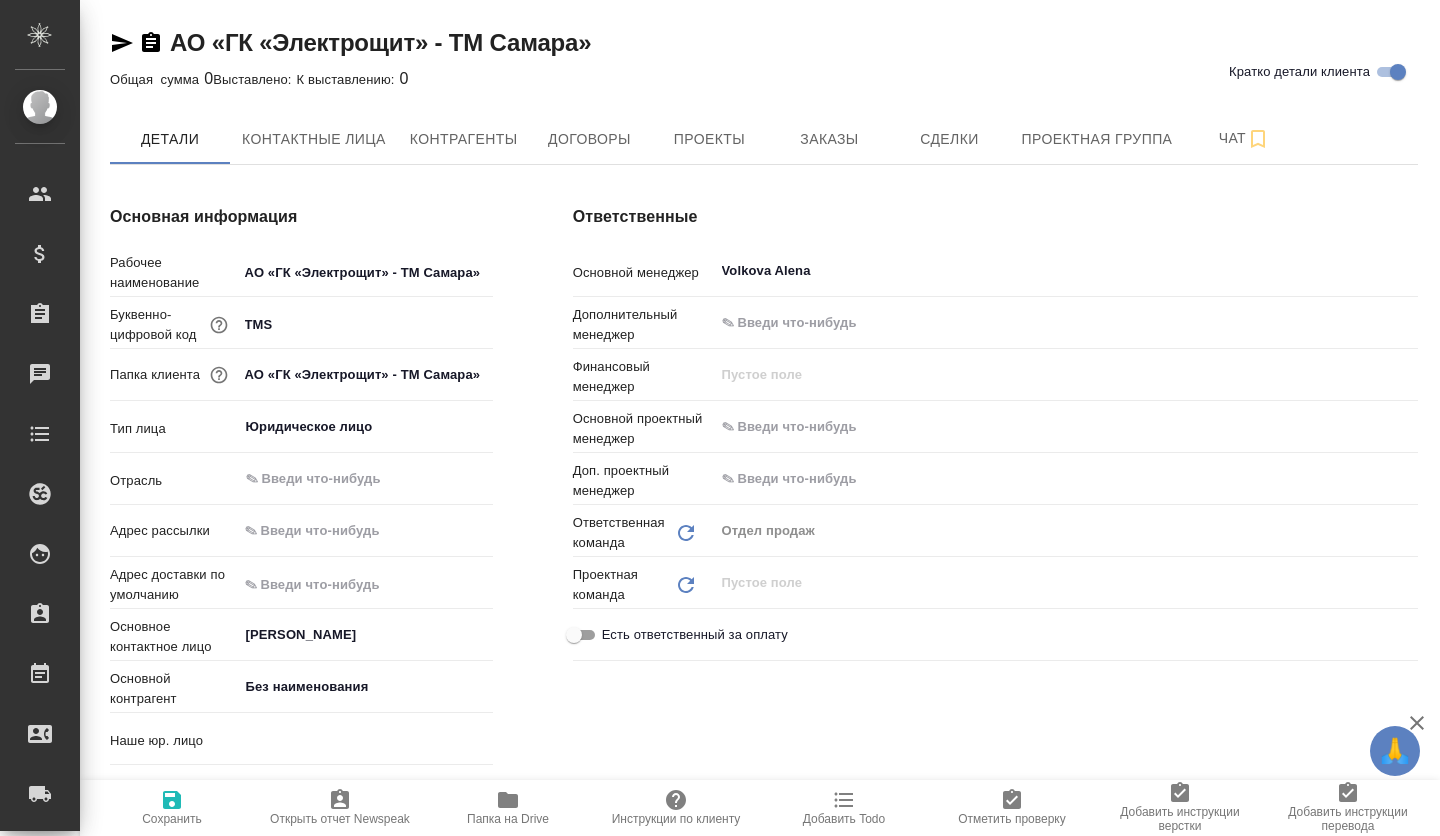 type on "(МБ) ООО "Монблан"" 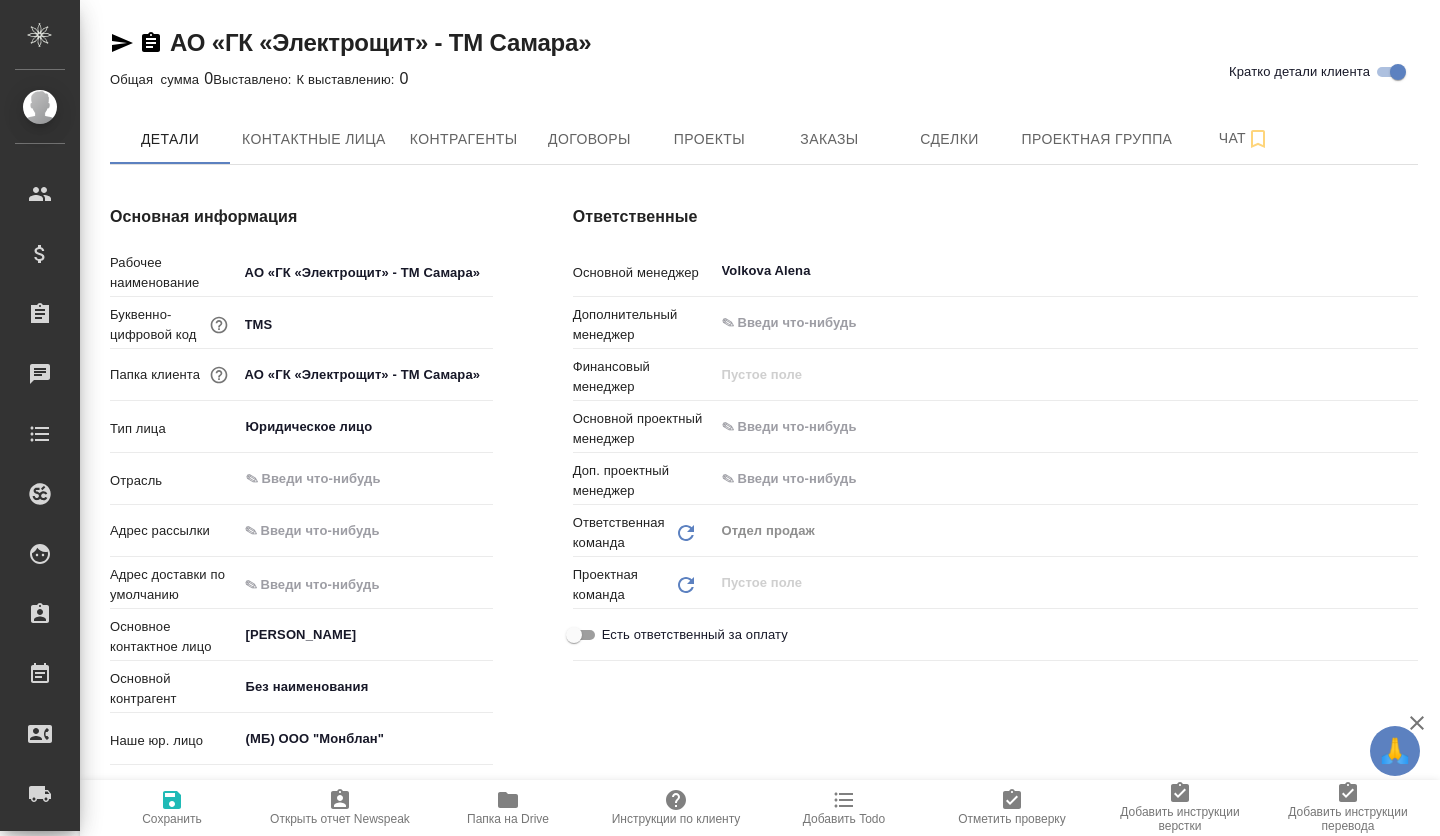 type on "x" 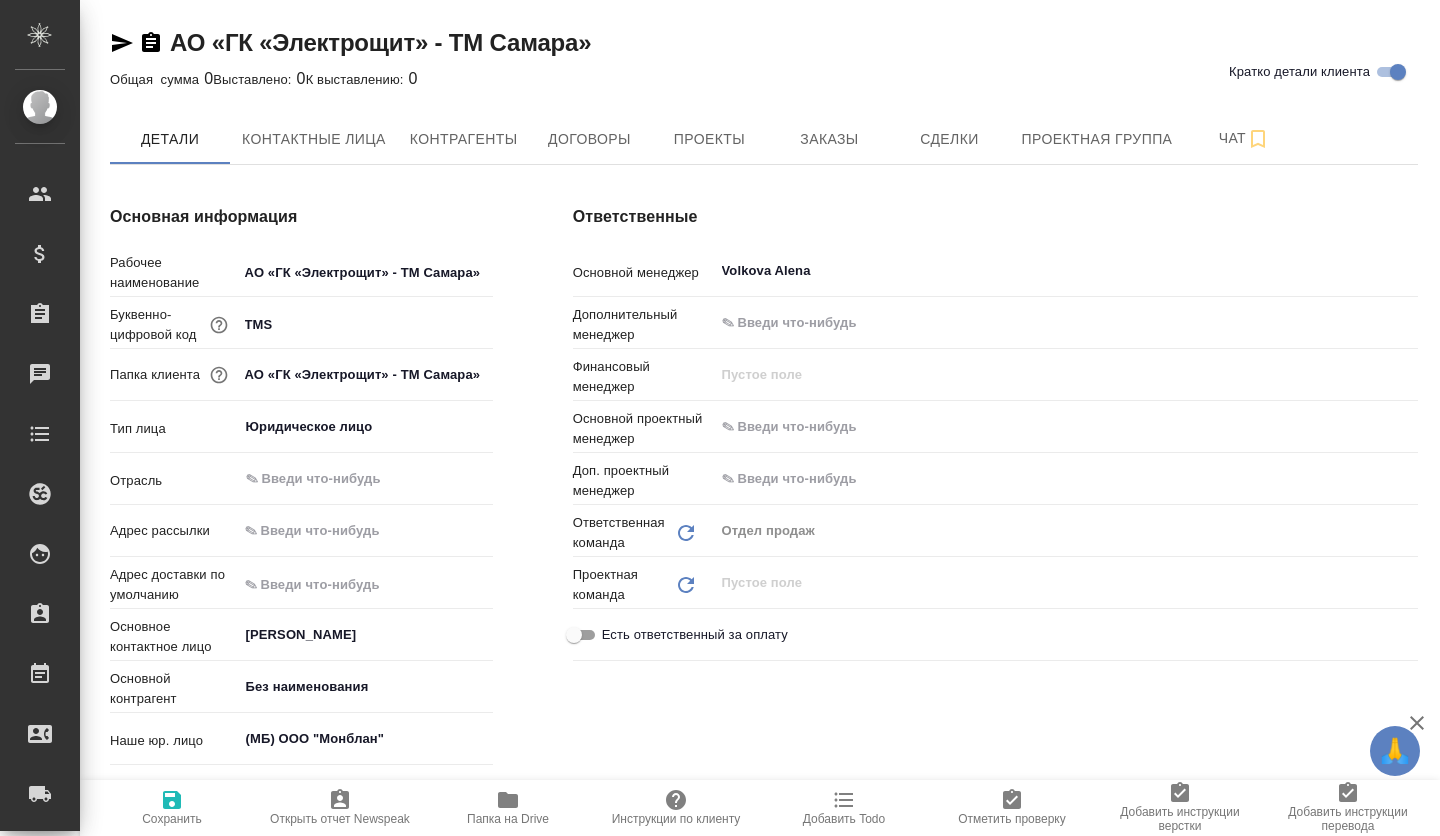 type on "x" 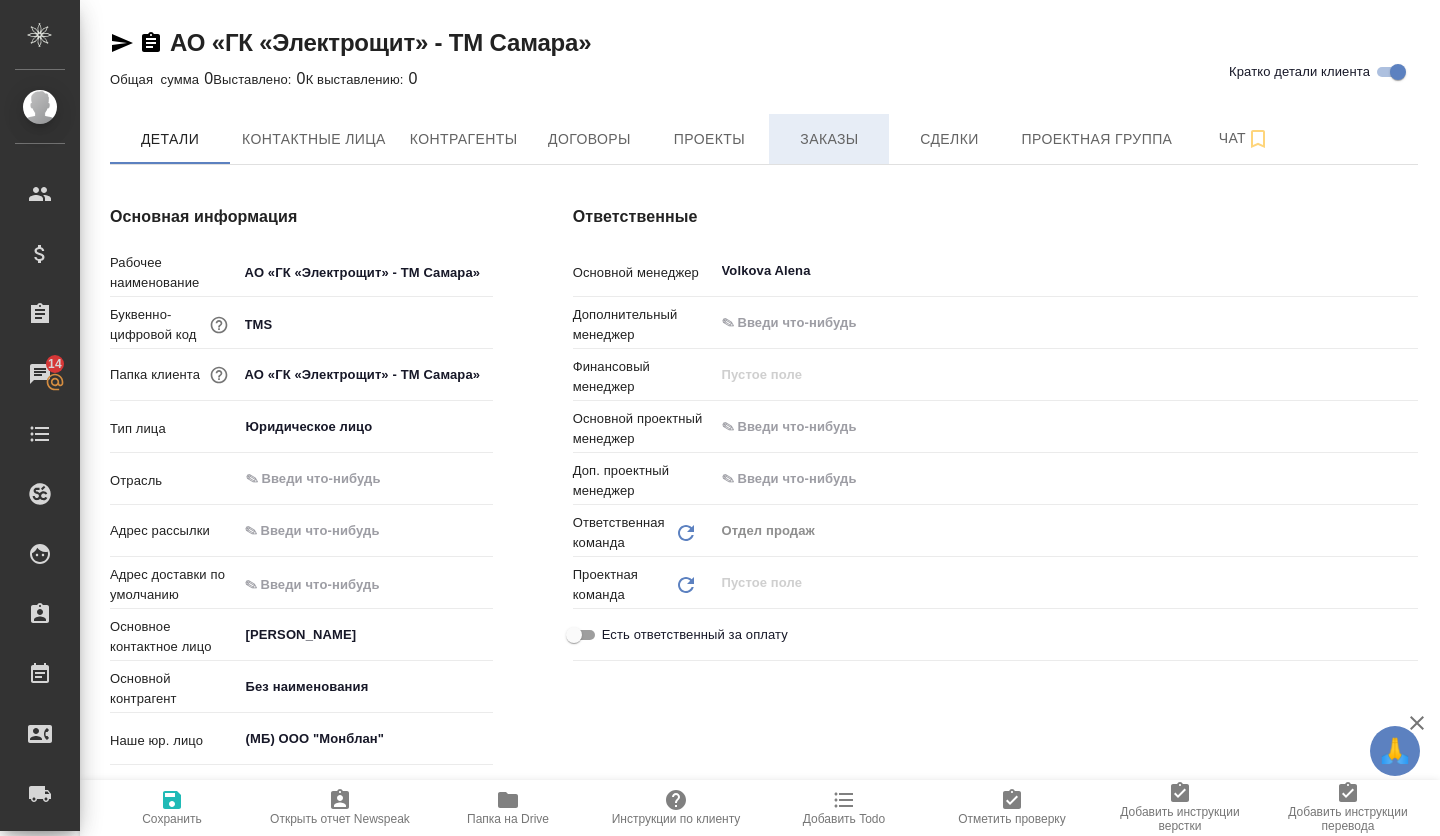 click on "Заказы" at bounding box center [829, 139] 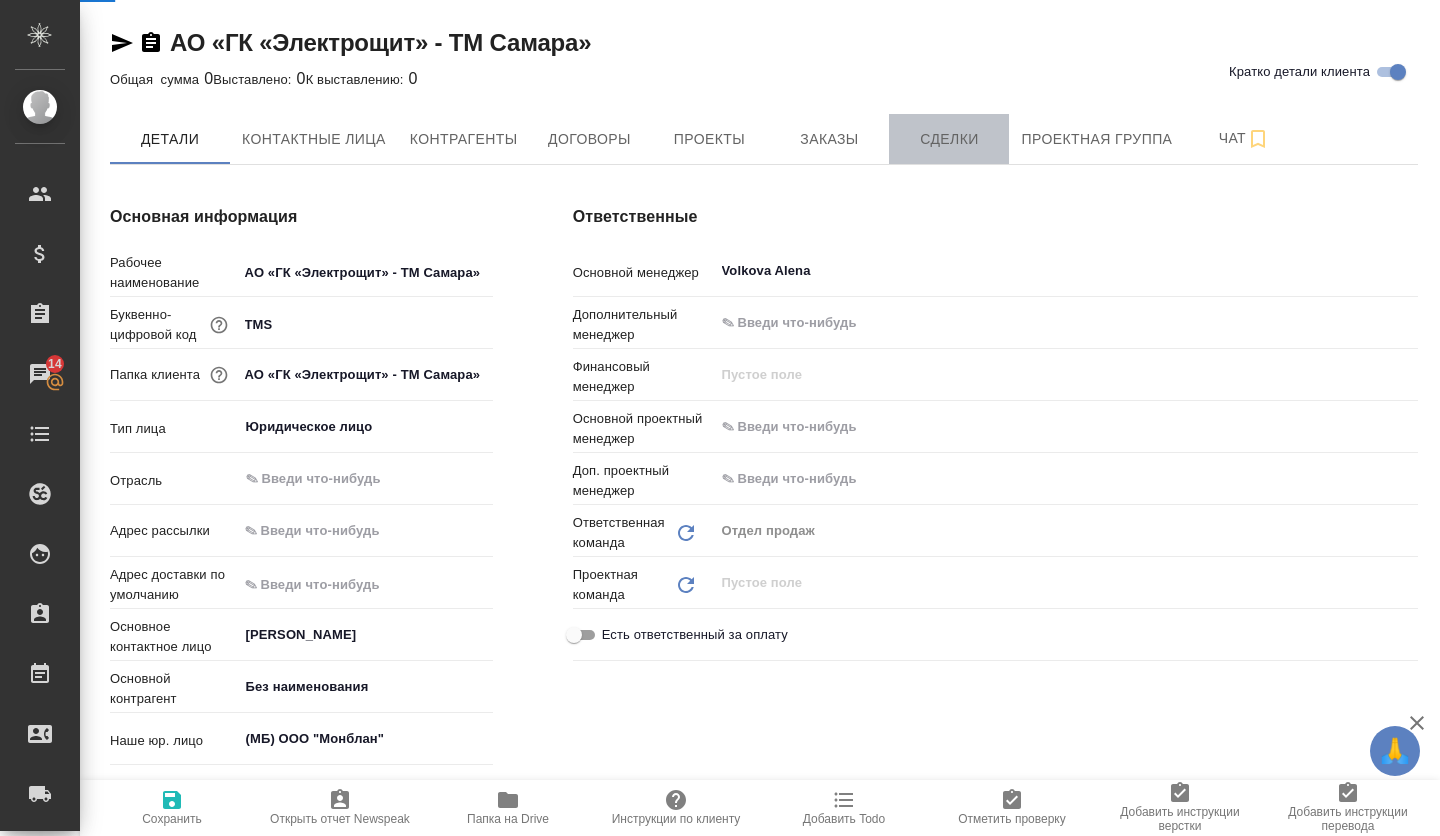 click on "Сделки" at bounding box center (949, 139) 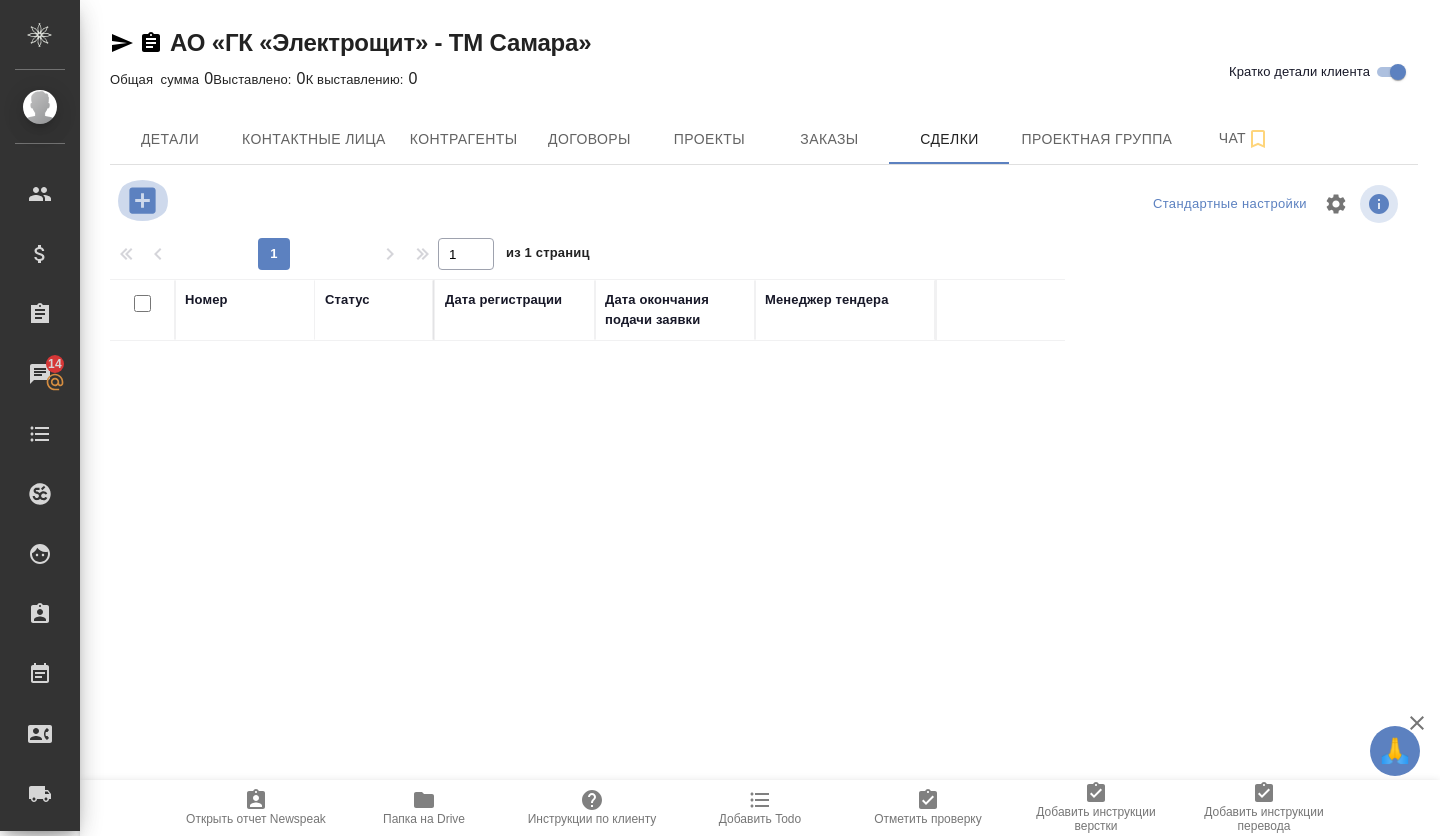 click 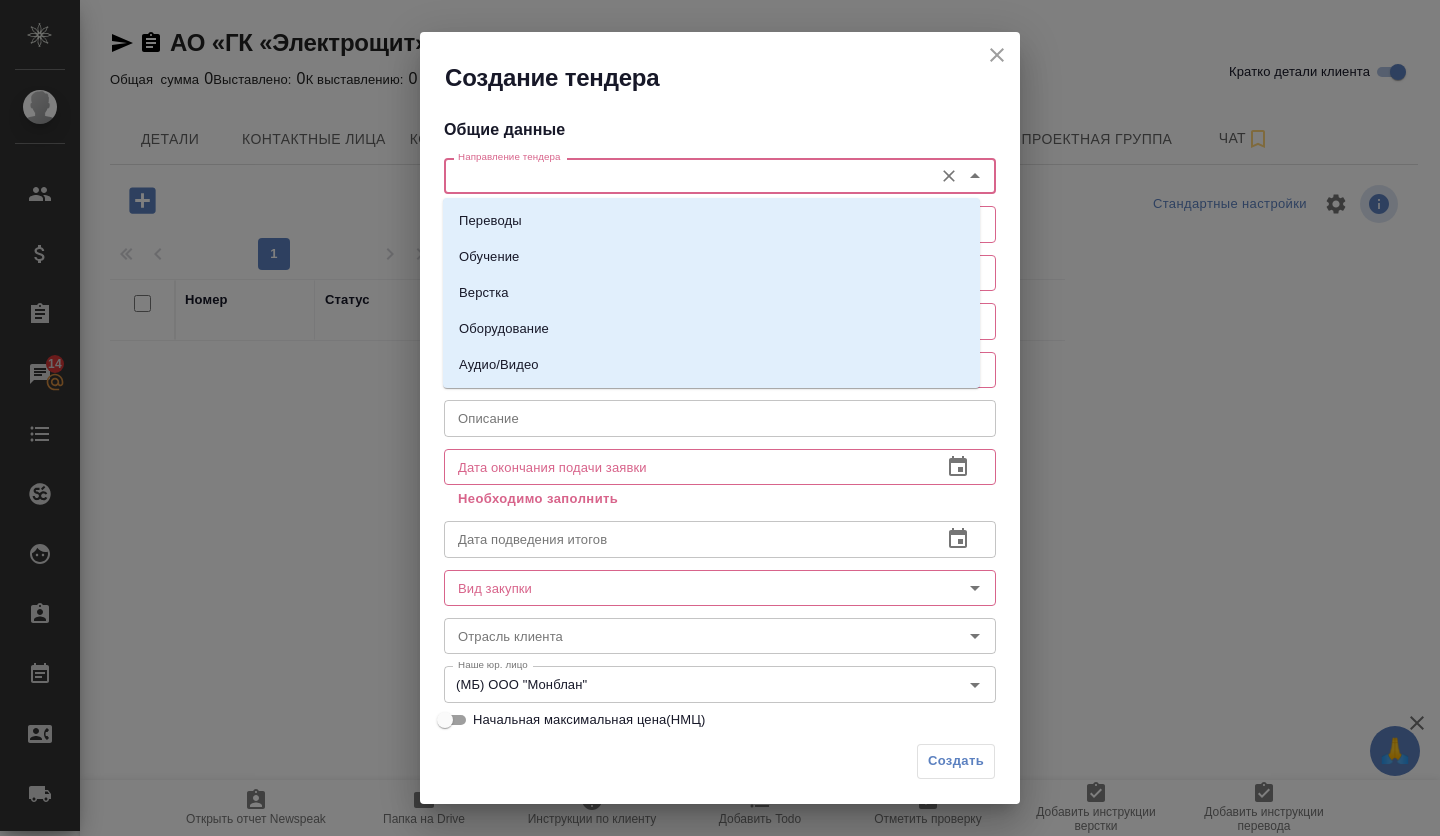 click on "Направление тендера" at bounding box center (686, 176) 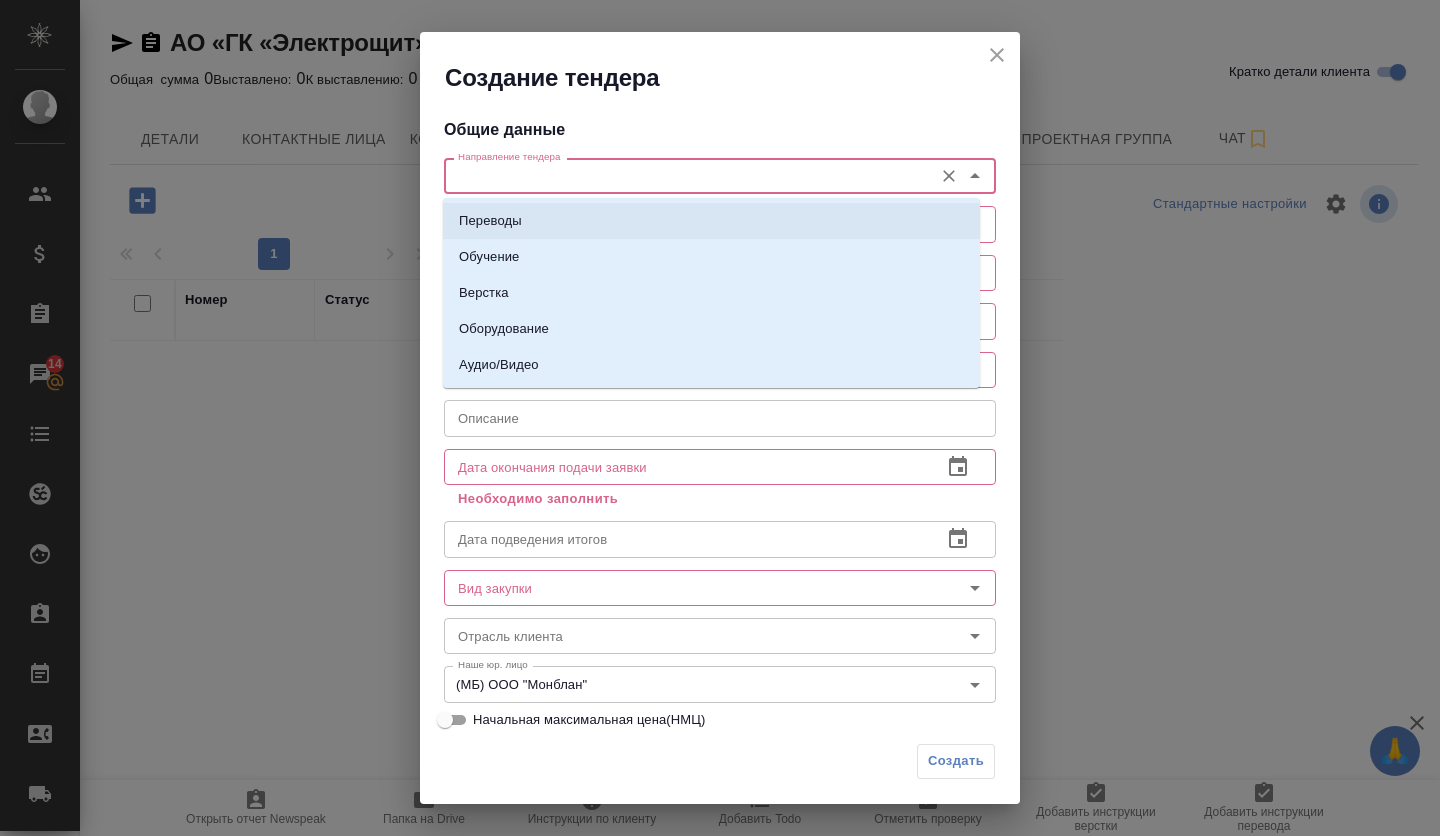 click on "Переводы" at bounding box center (711, 221) 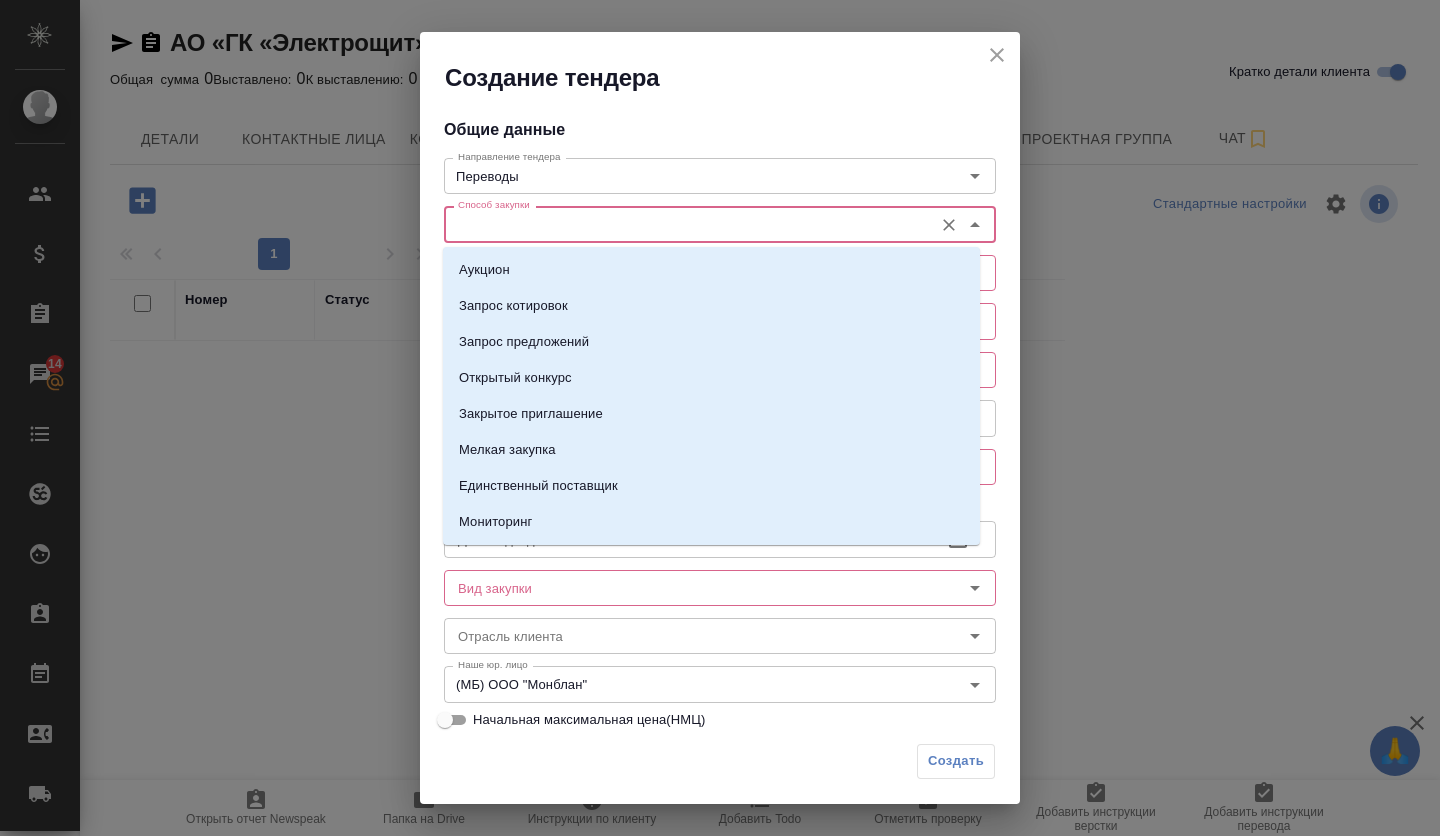 click on "Способ закупки" at bounding box center (686, 224) 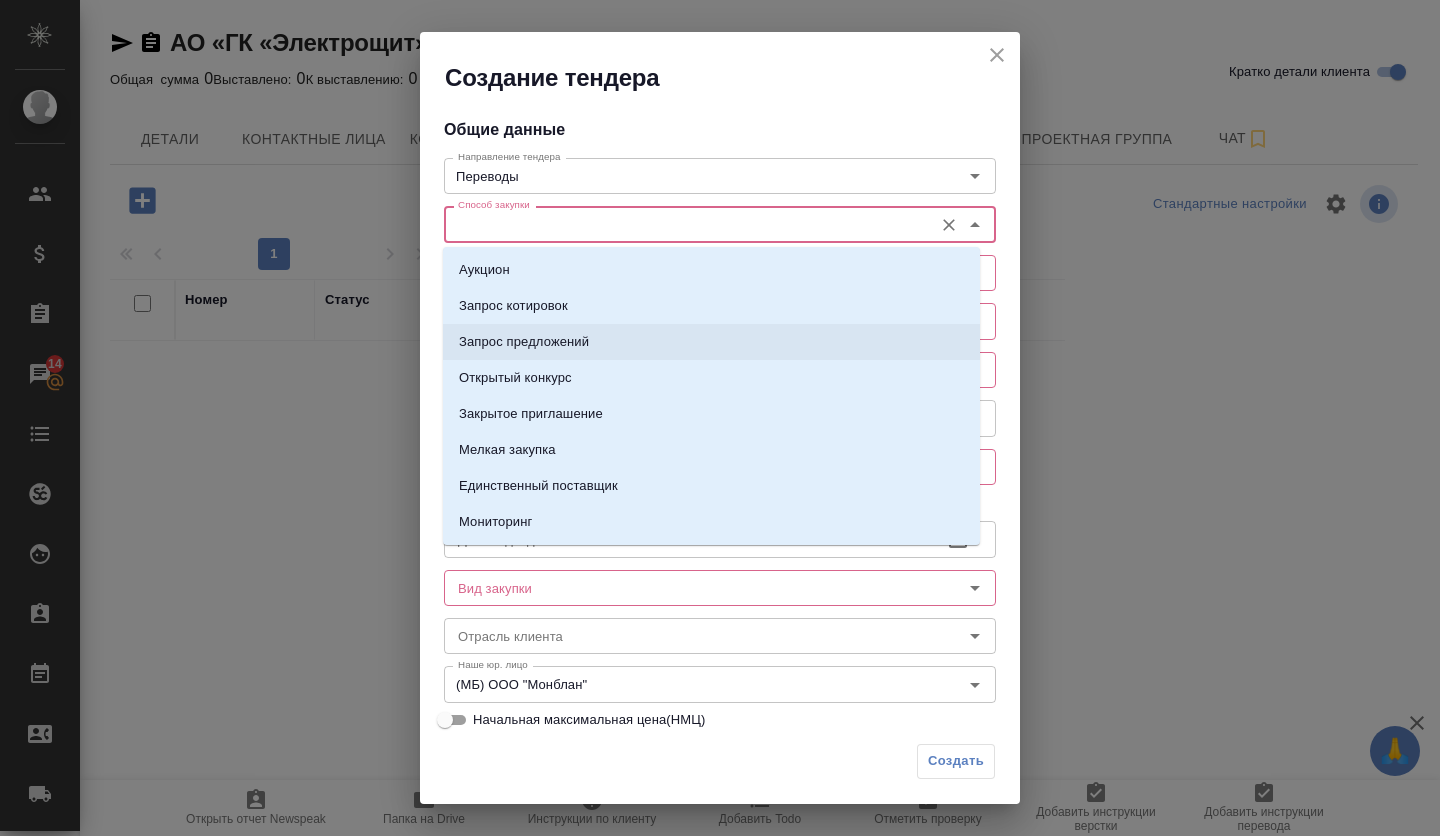 click on "Запрос предложений" at bounding box center [524, 342] 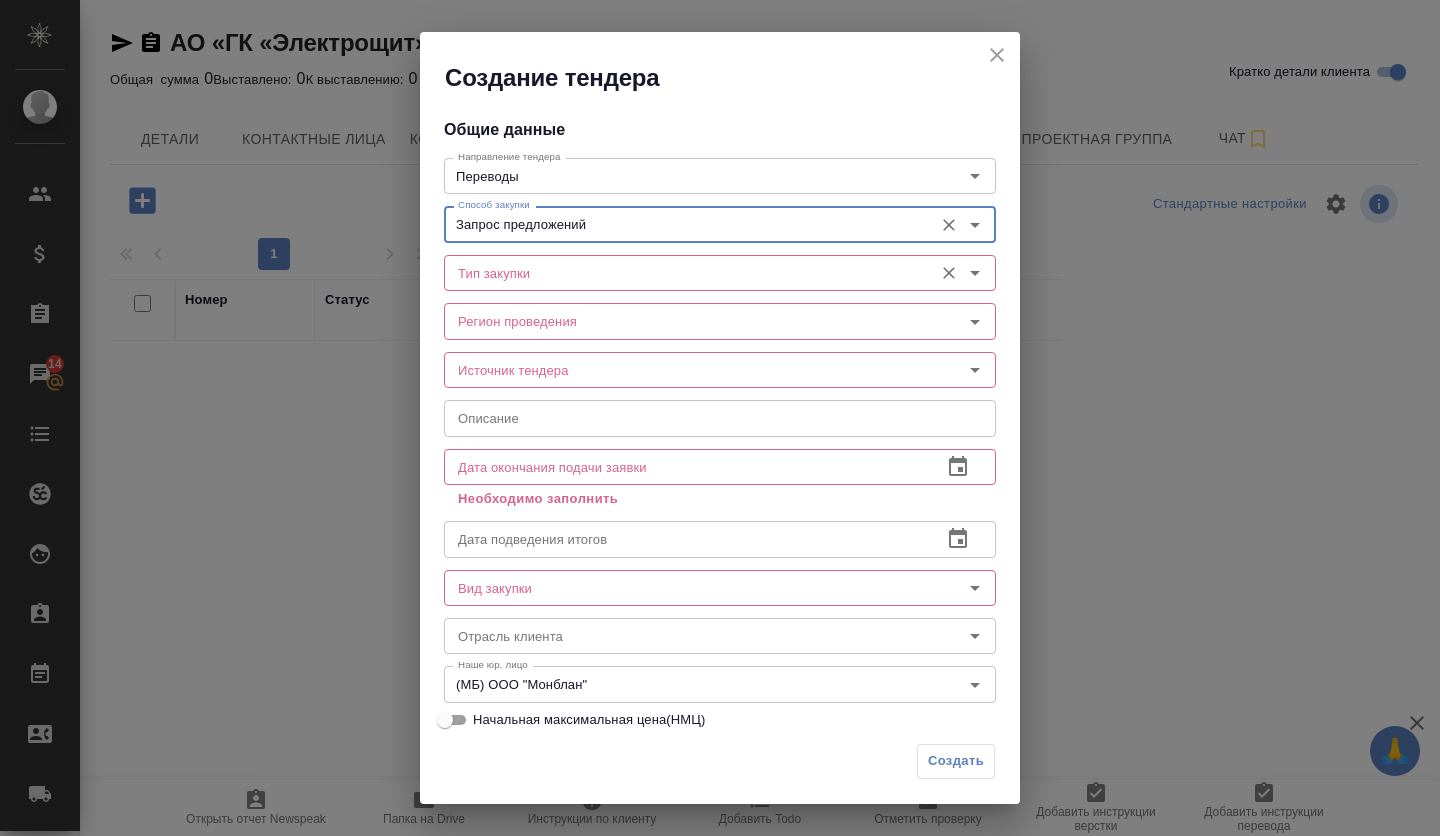 click on "Тип закупки" at bounding box center [686, 273] 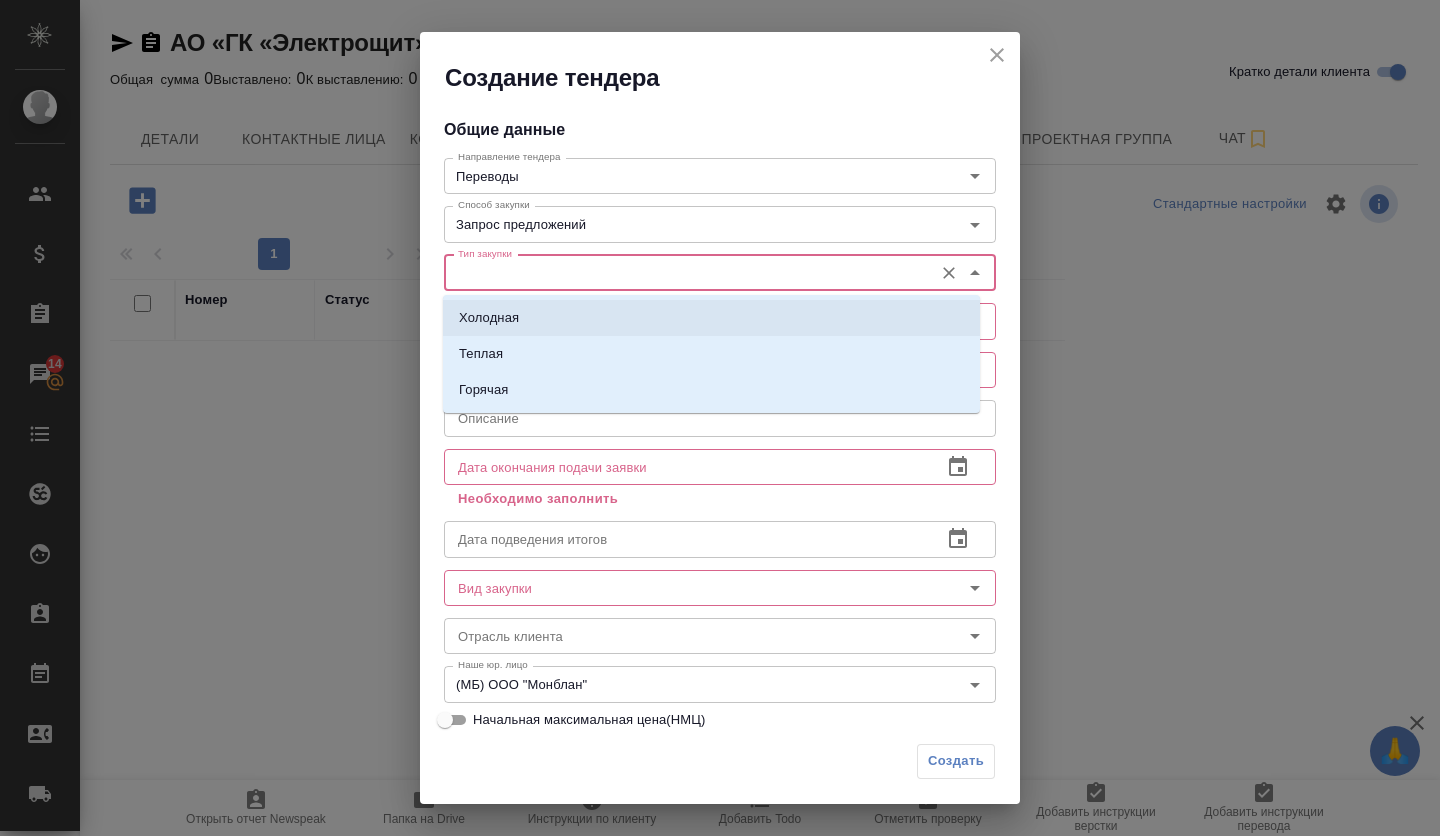 click on "Холодная" at bounding box center [711, 318] 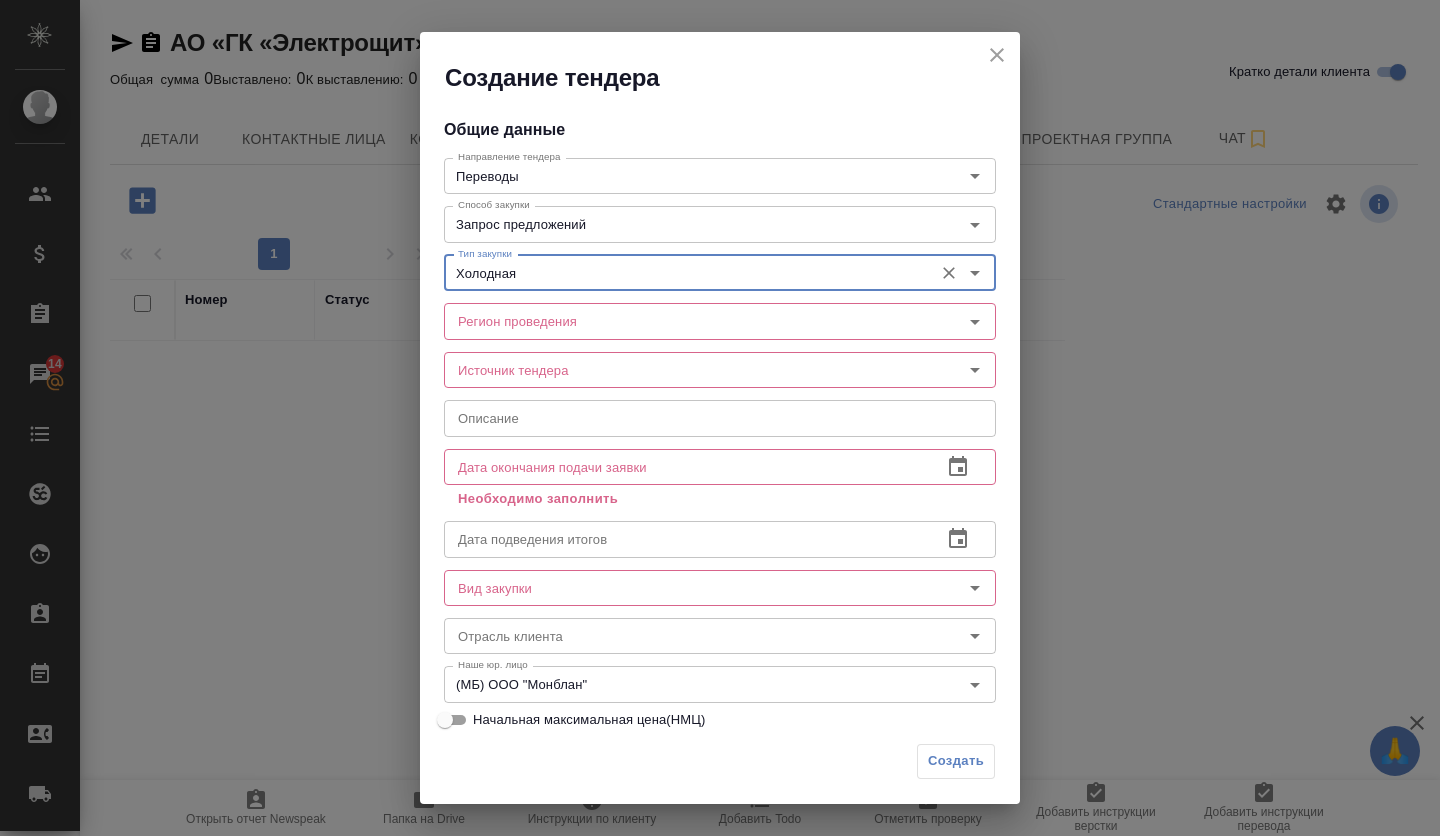click on "Регион проведения" at bounding box center [686, 321] 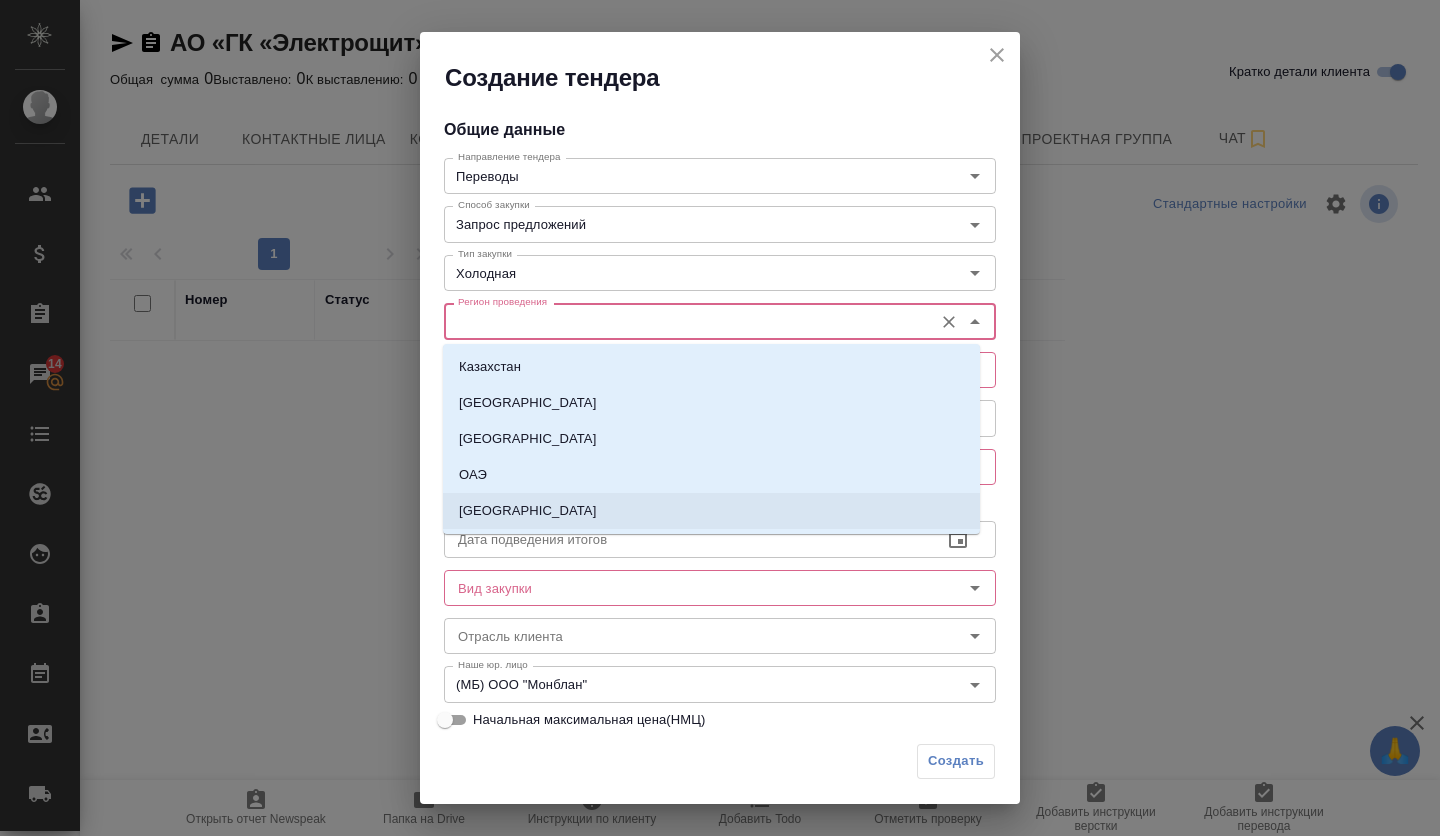 drag, startPoint x: 500, startPoint y: 512, endPoint x: 487, endPoint y: 474, distance: 40.16217 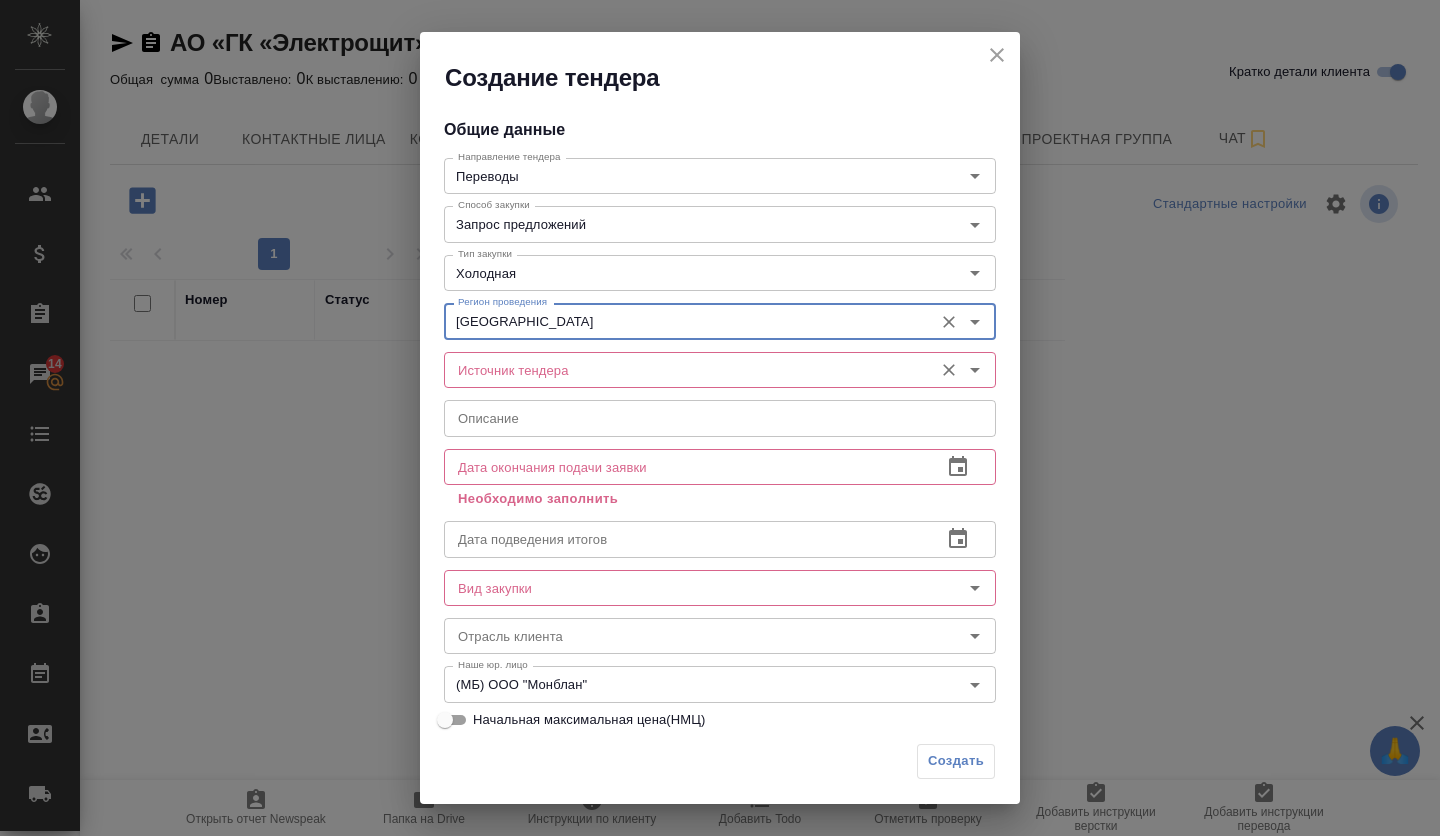 click on "Источник тендера" at bounding box center (686, 370) 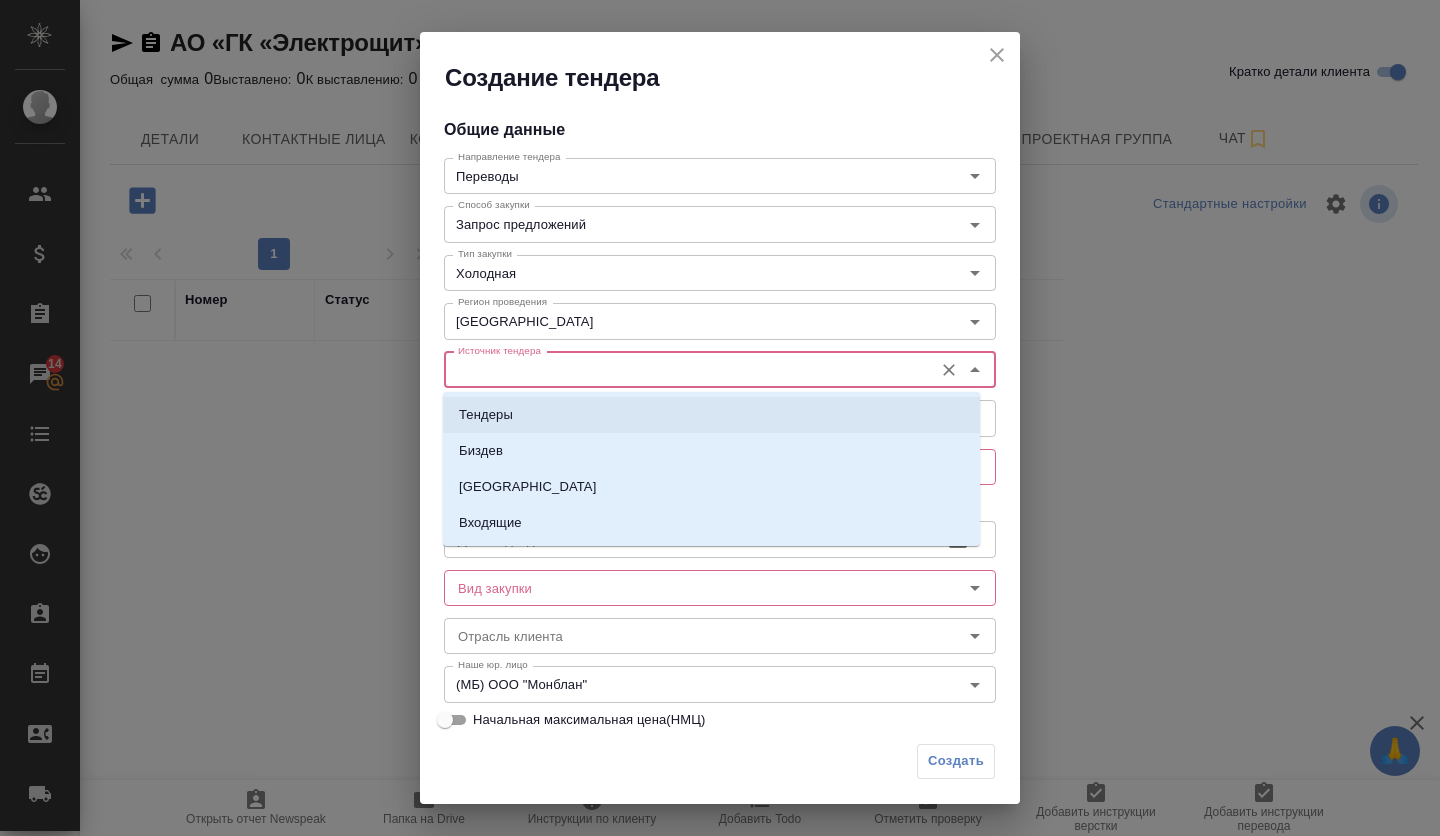 click on "Тендеры" at bounding box center [486, 415] 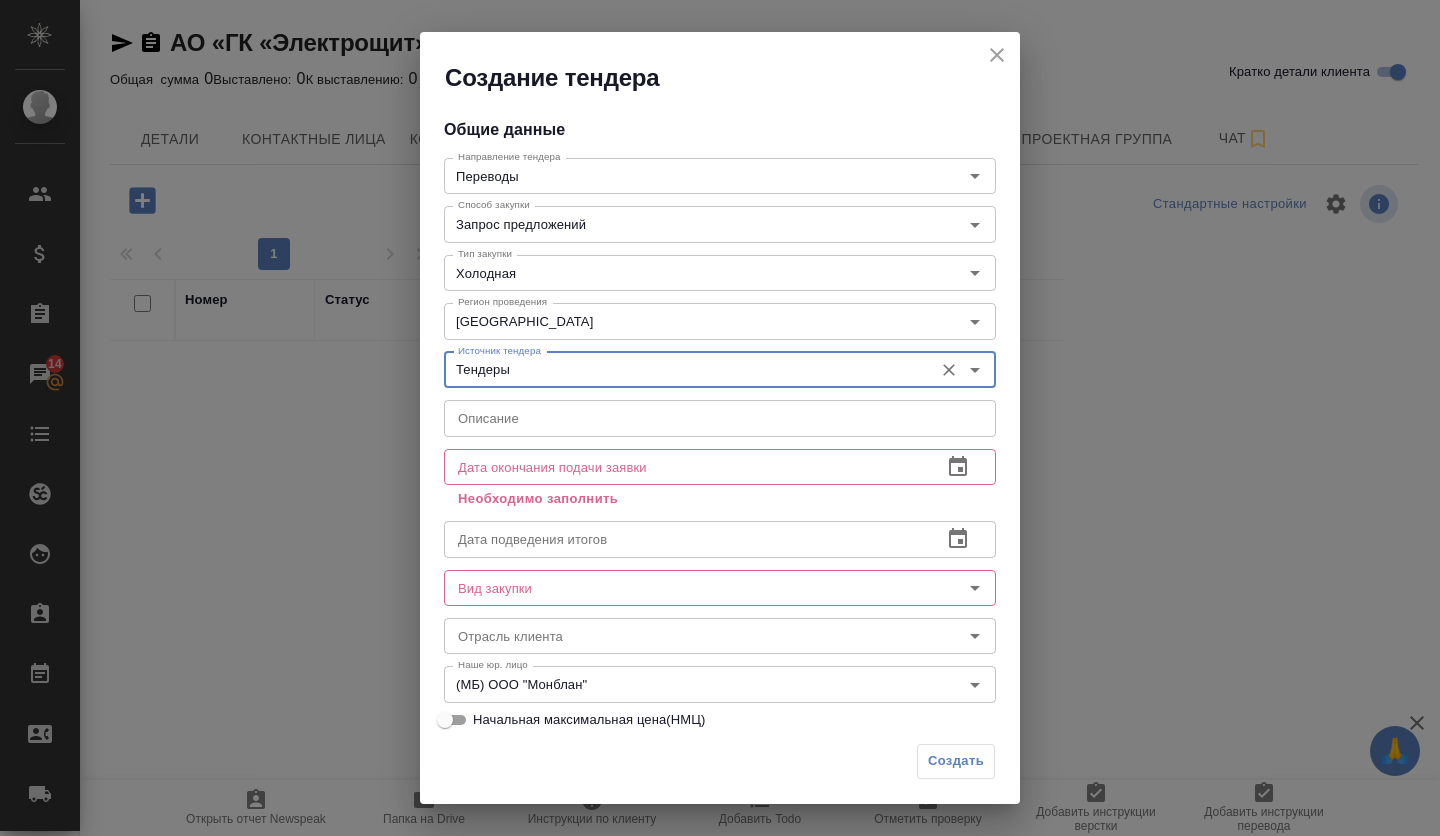 click at bounding box center [720, 418] 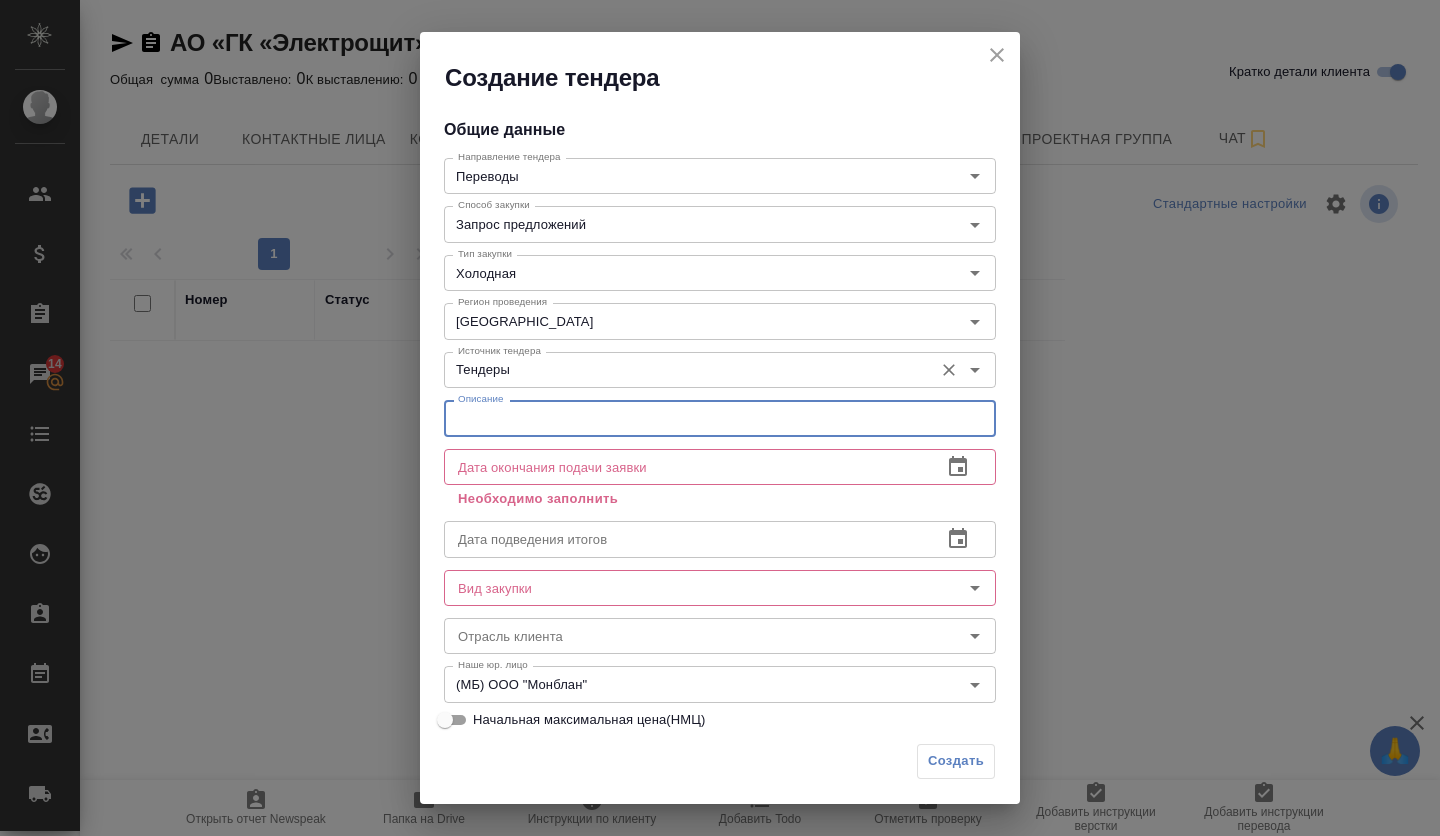paste on "Переводческие услуги под проекты Самсунг для нужд АО «ГК «Электрощит» - ТМ Самара»" 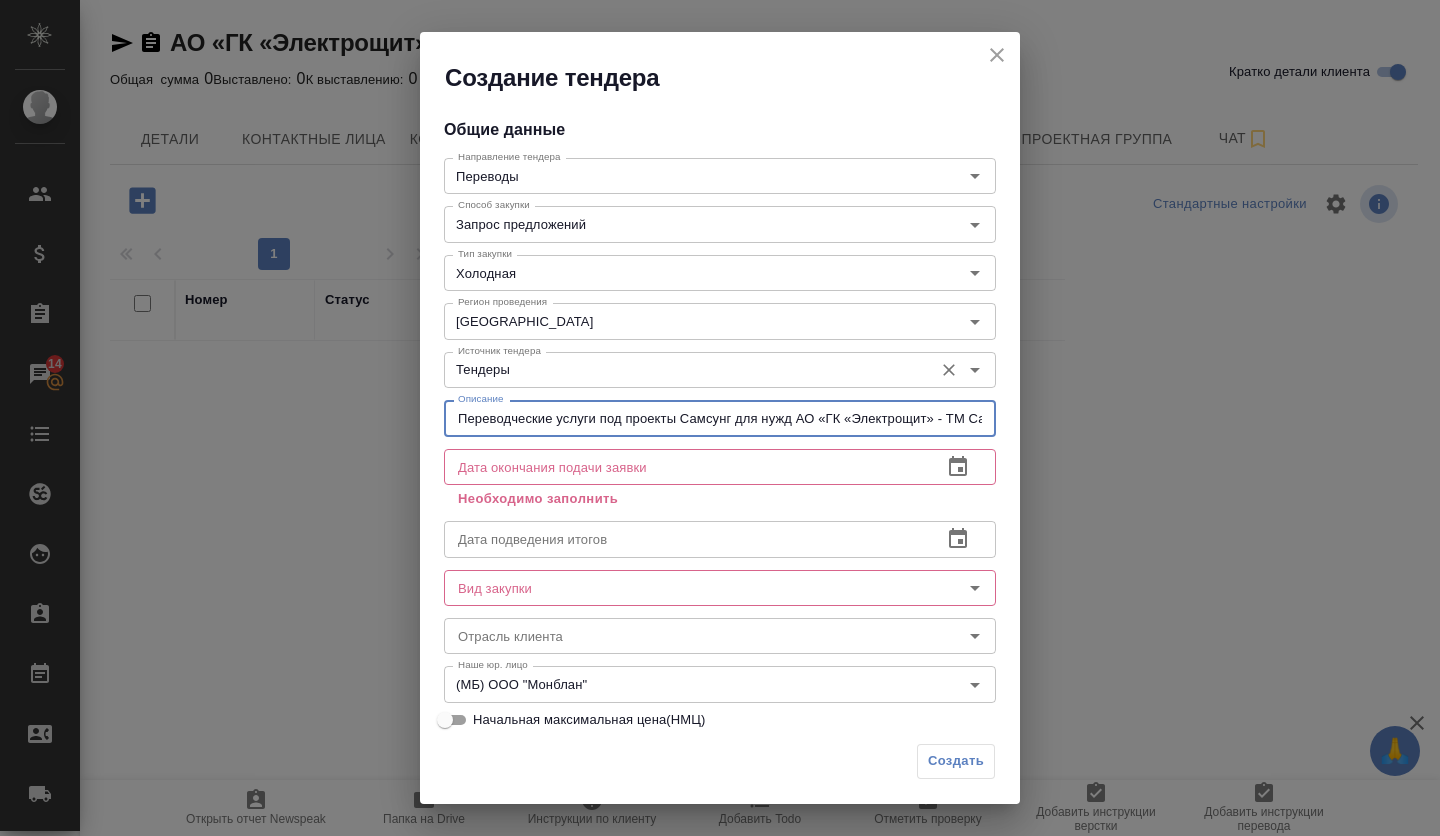 scroll, scrollTop: 0, scrollLeft: 57, axis: horizontal 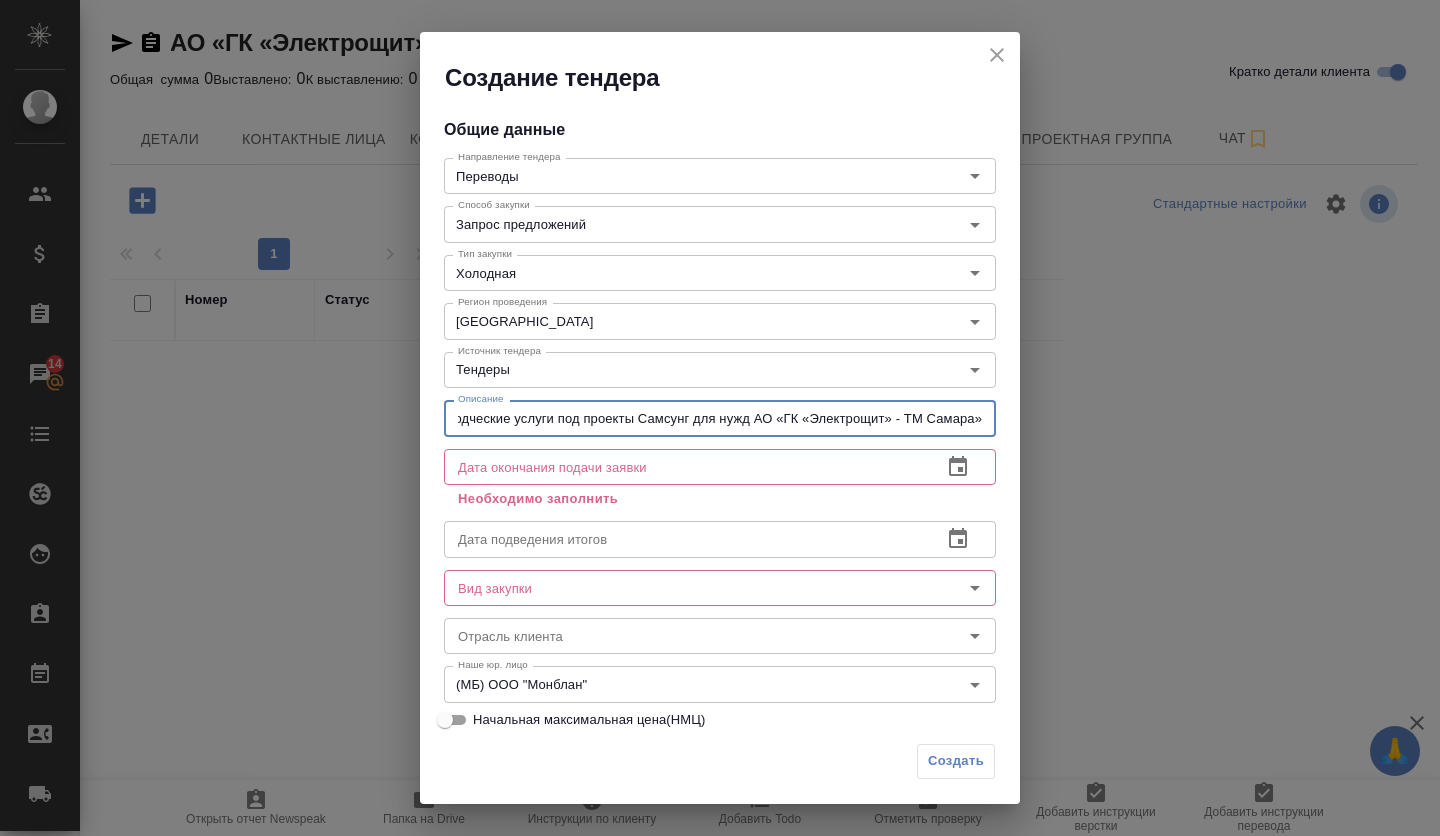 type on "Переводческие услуги под проекты Самсунг для нужд АО «ГК «Электрощит» - ТМ Самара»" 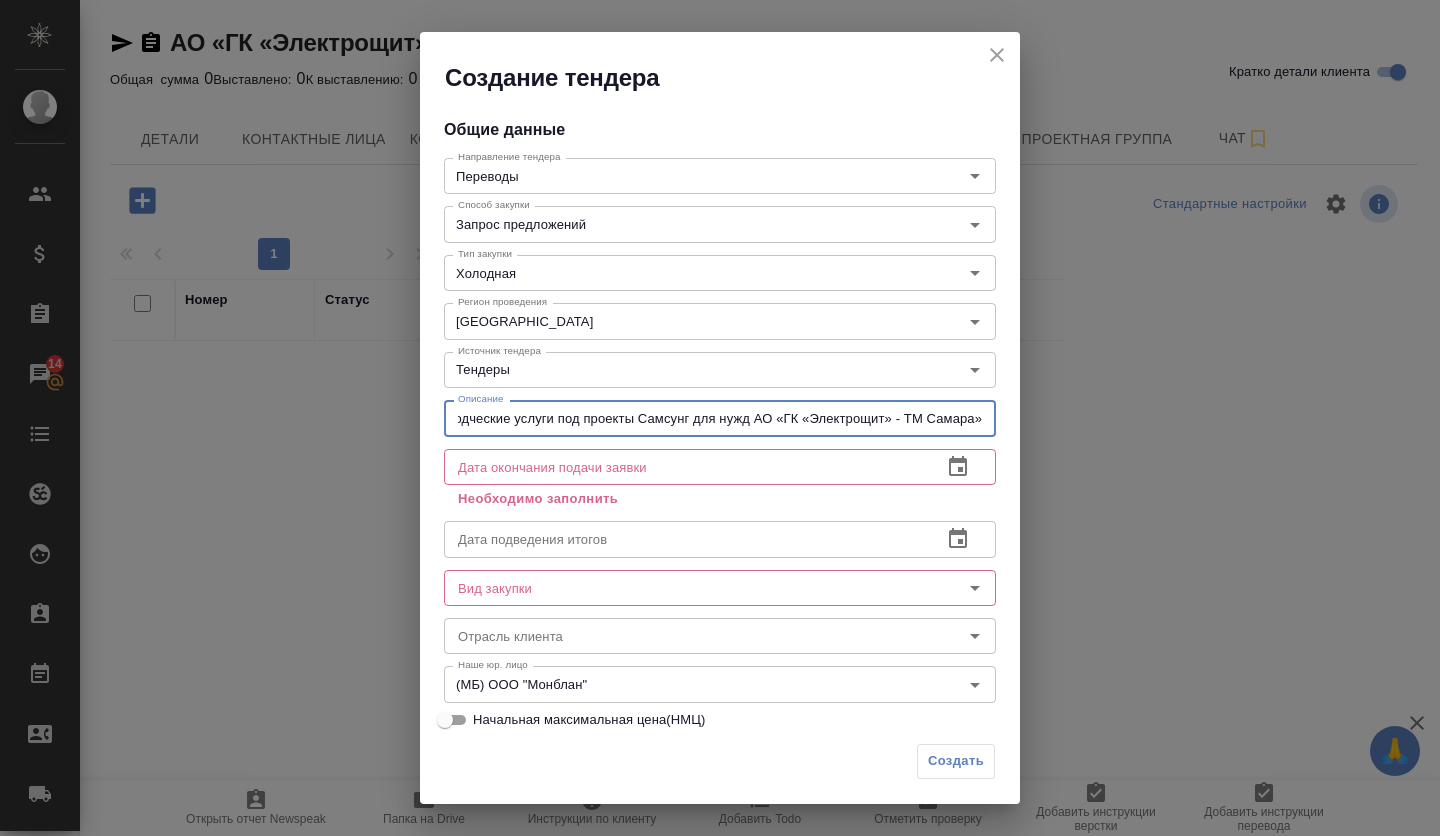 scroll, scrollTop: 0, scrollLeft: 0, axis: both 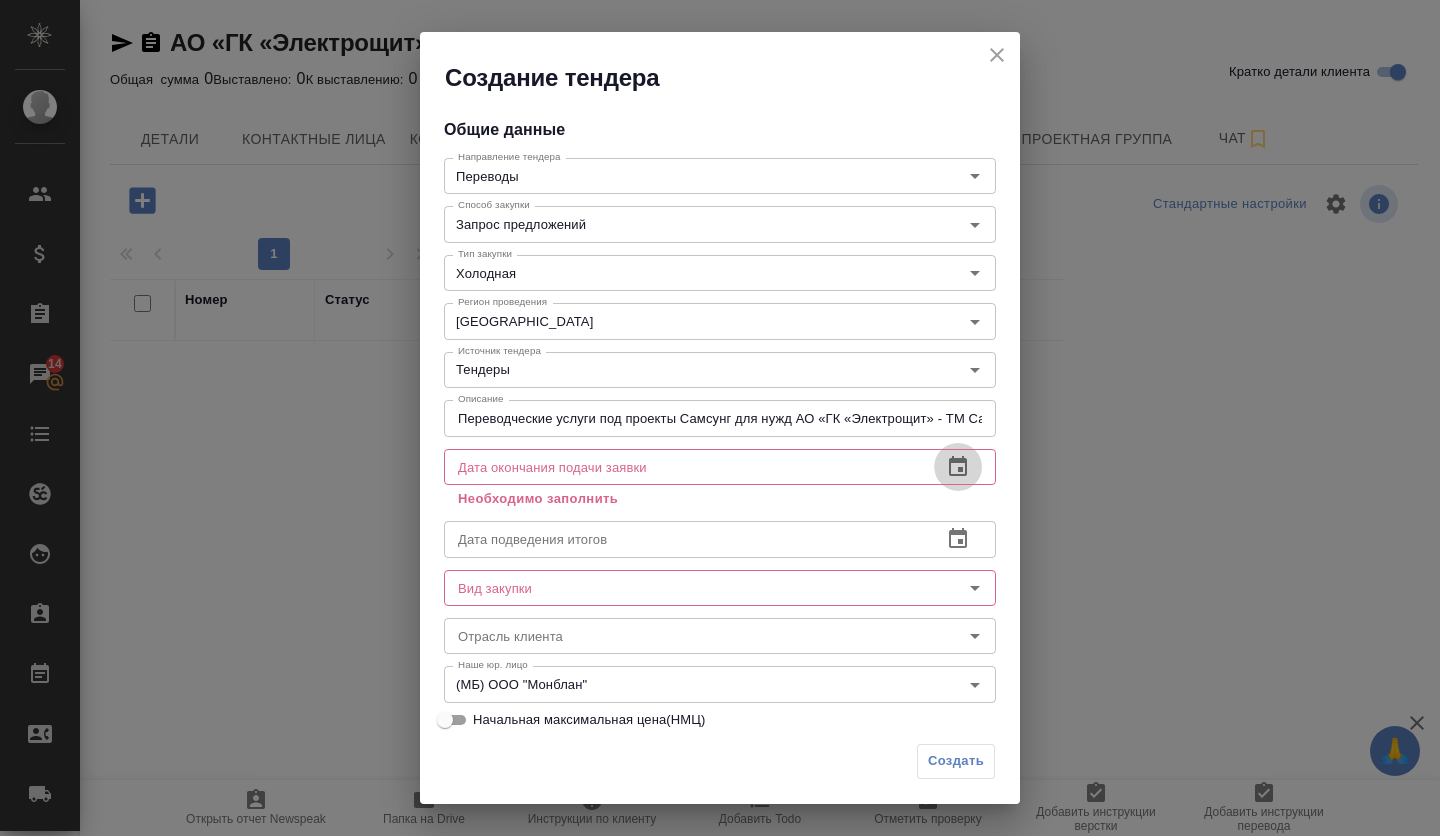 click 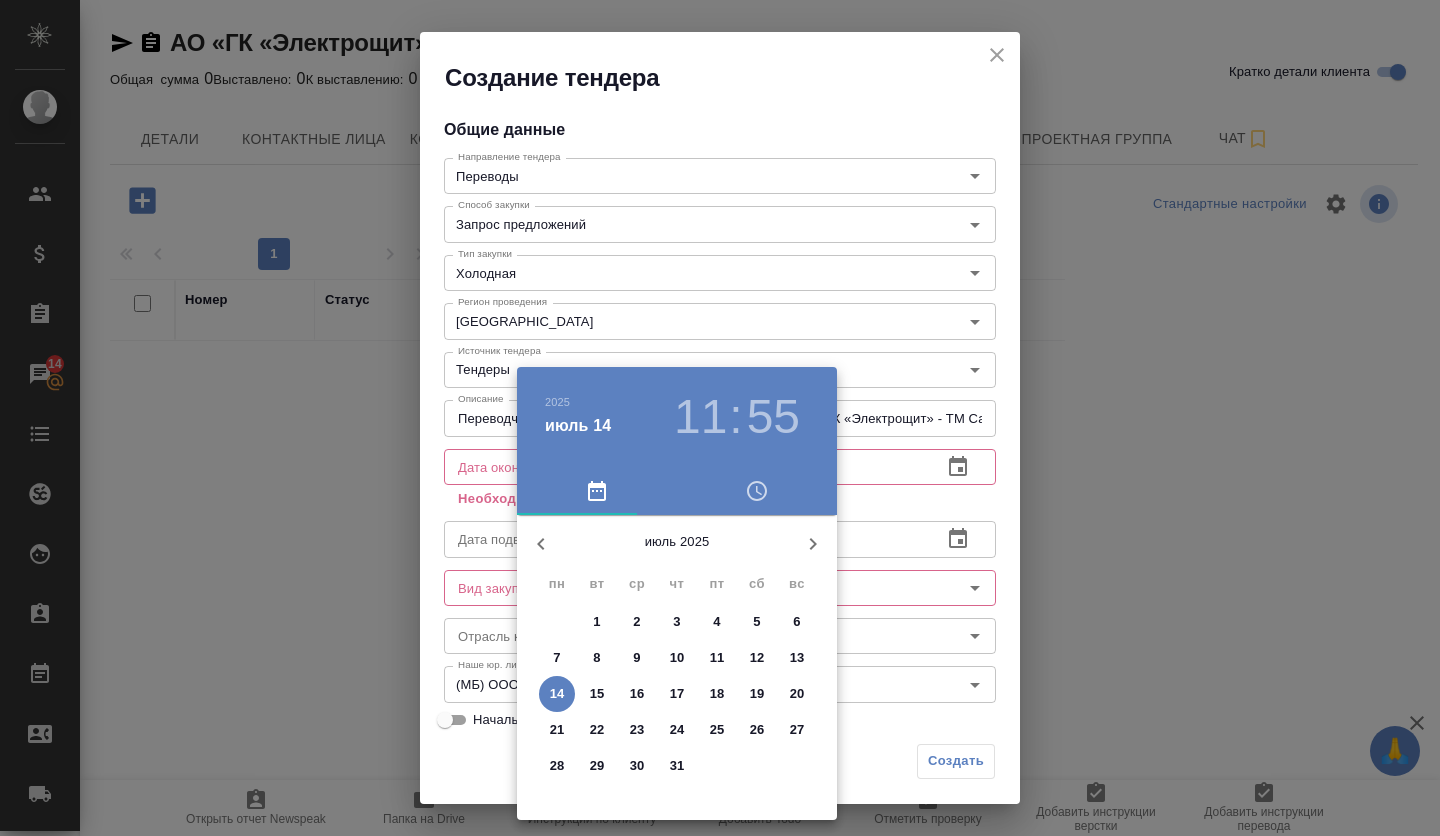 click on "17" at bounding box center [677, 694] 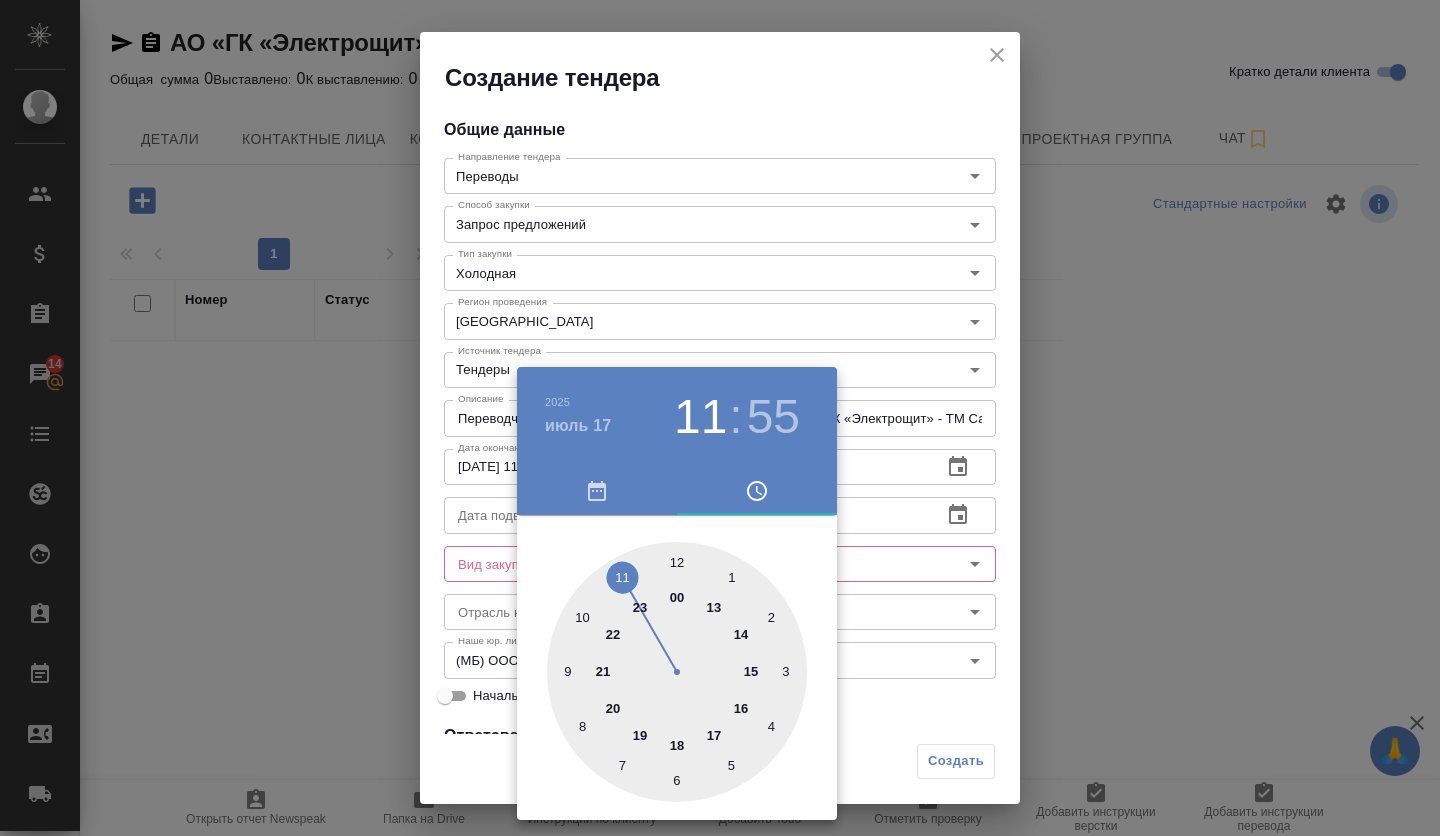 click at bounding box center (677, 672) 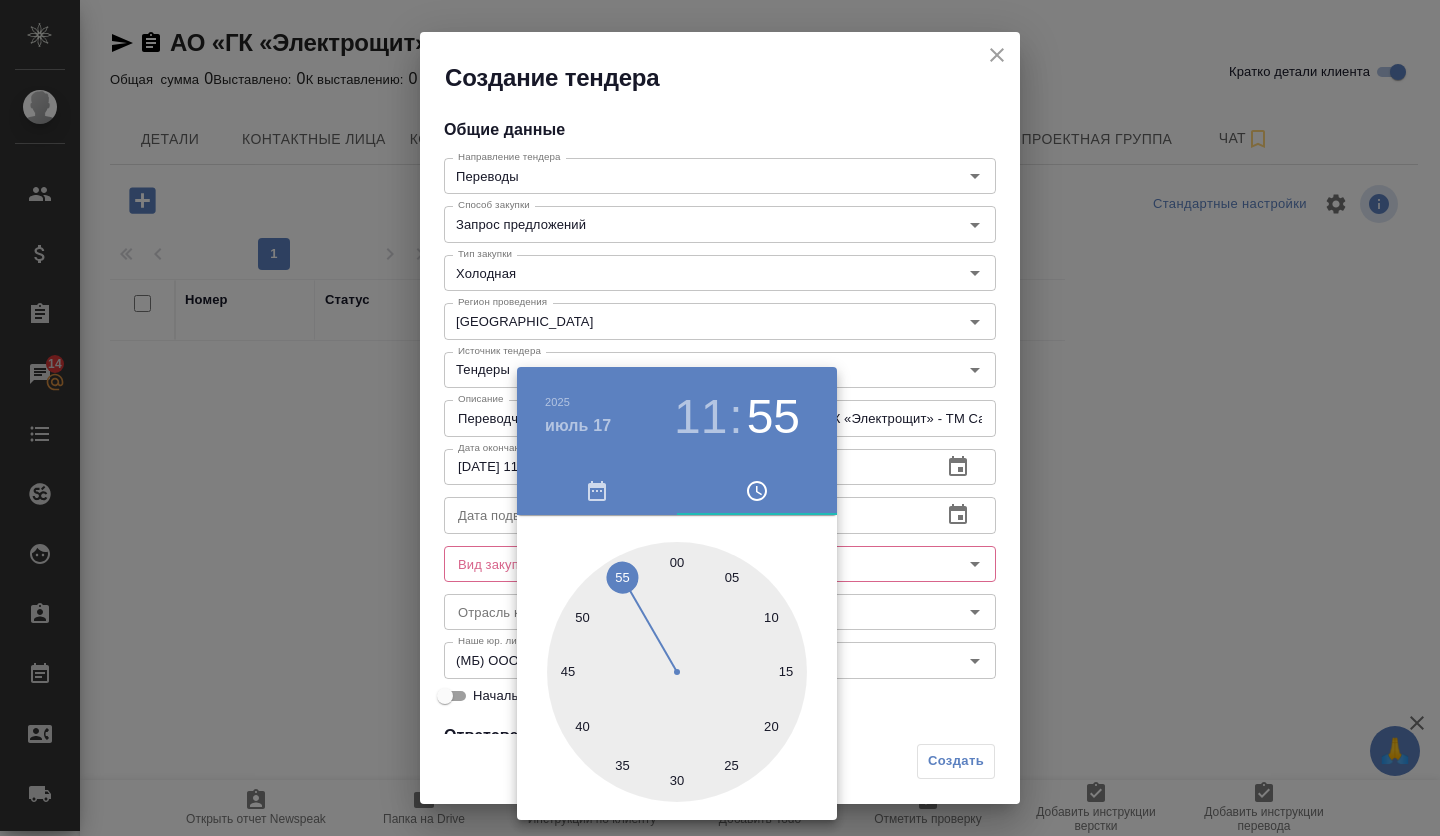 click at bounding box center (677, 672) 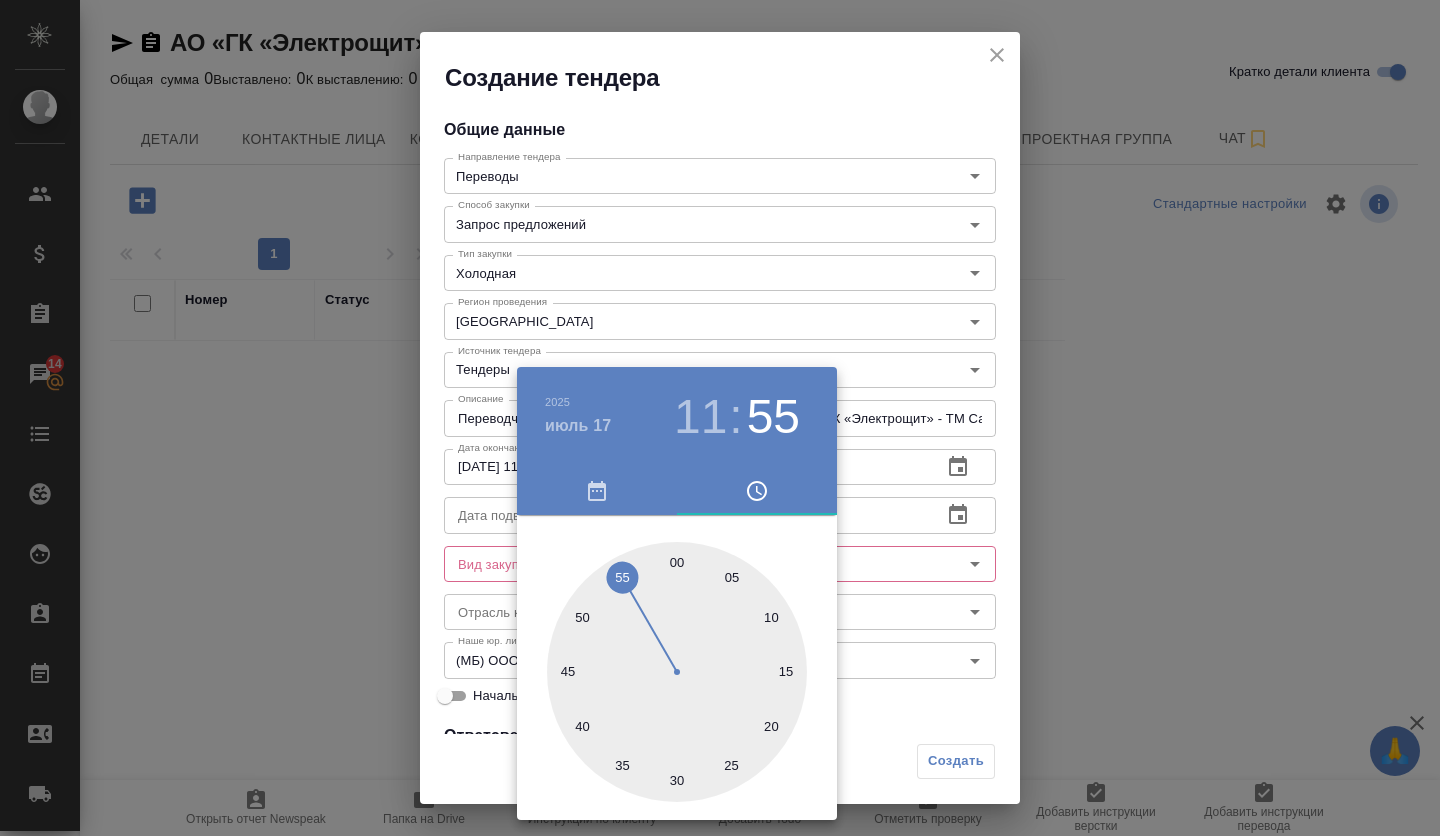 type on "[DATE] 11:00" 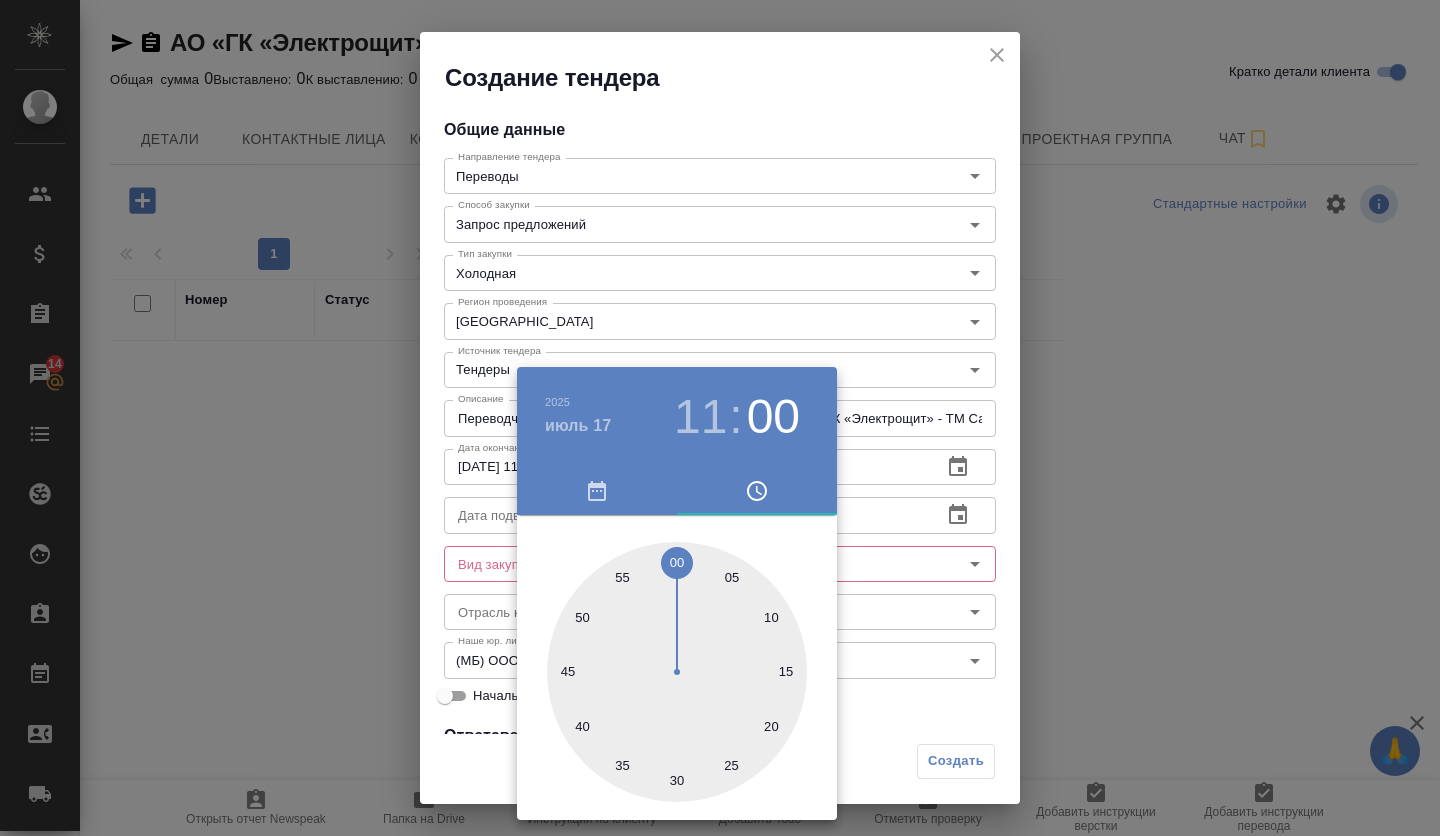 click at bounding box center [720, 418] 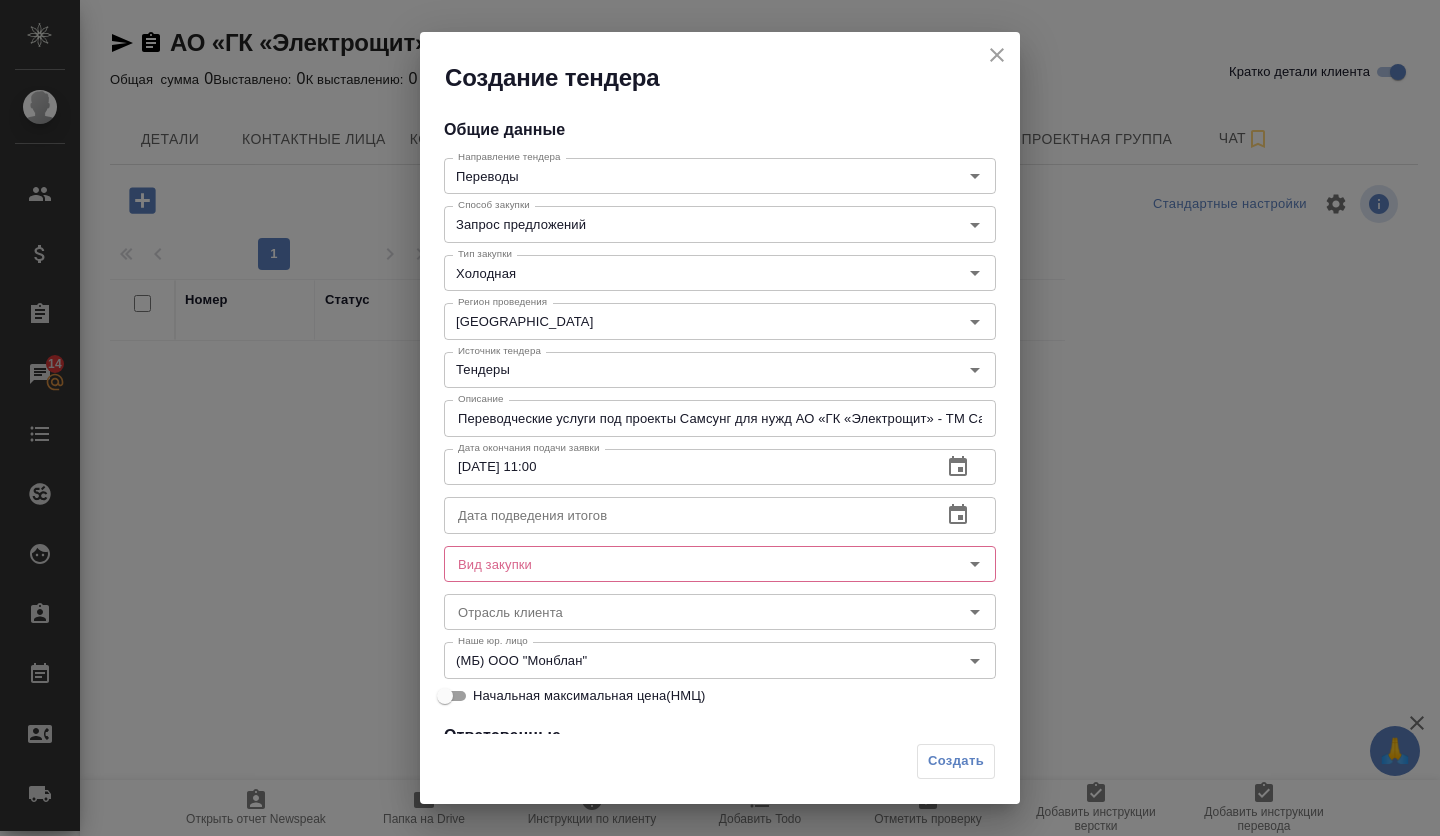 click at bounding box center [685, 515] 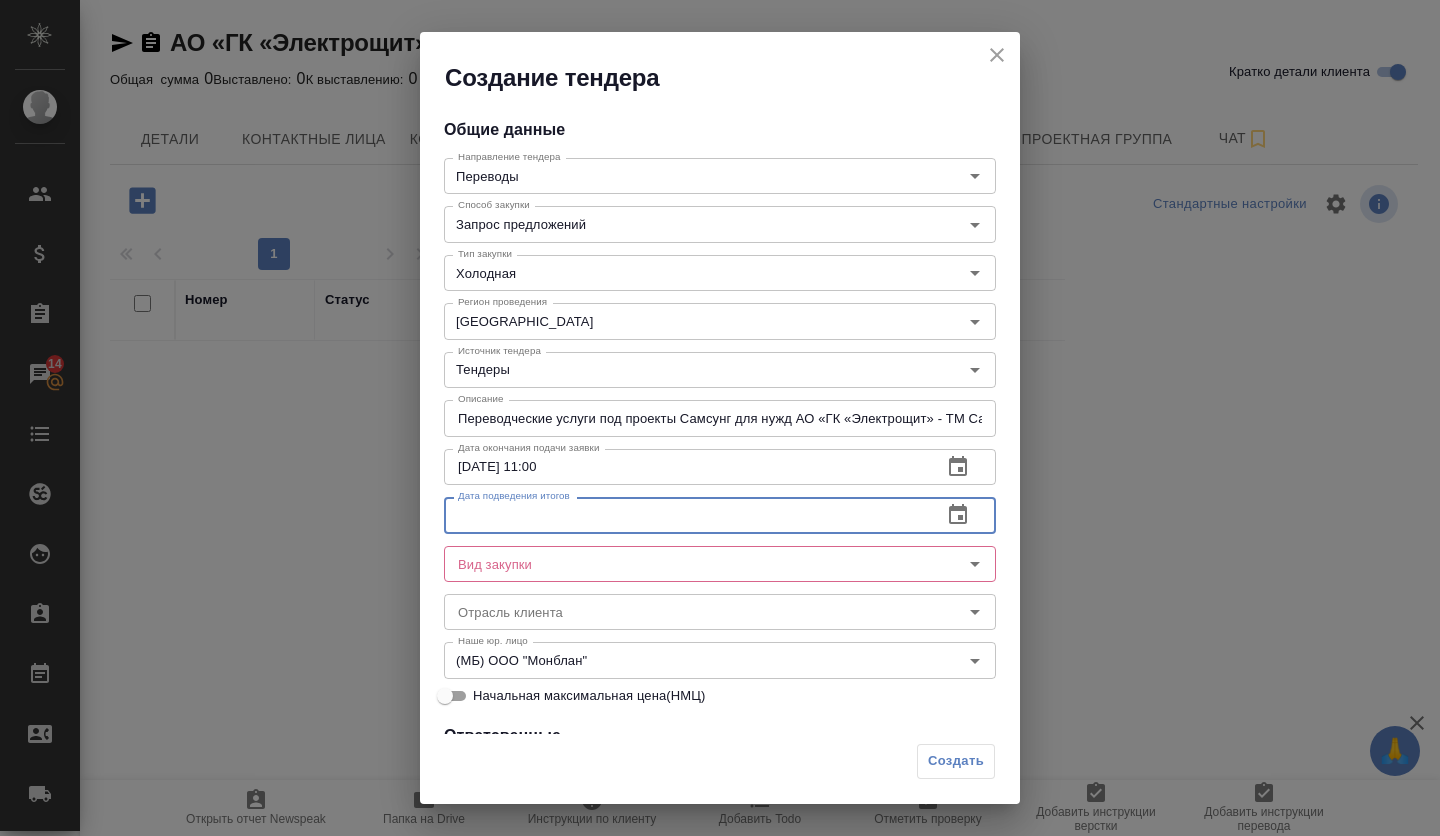 click 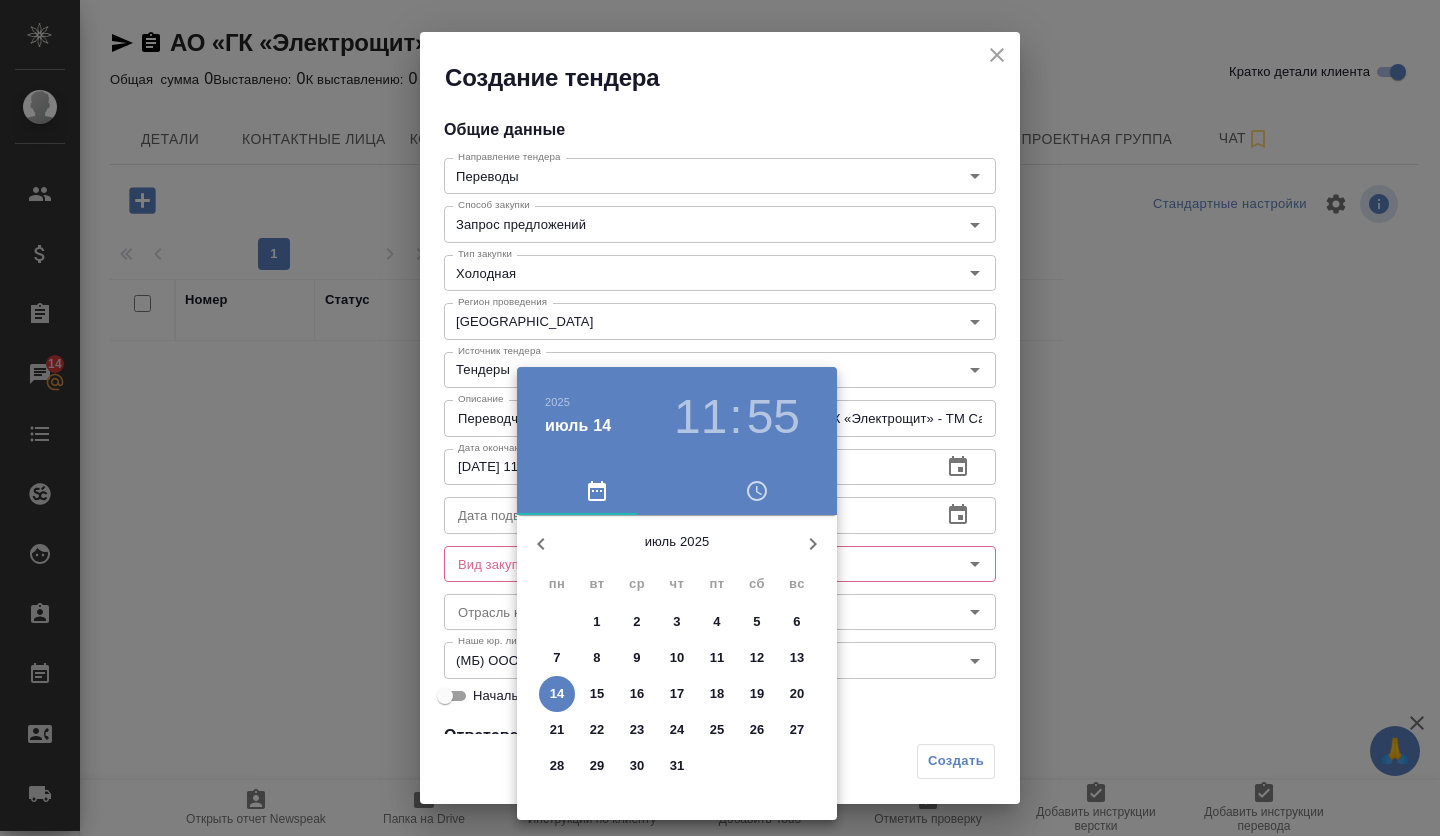 click on "23" at bounding box center (637, 730) 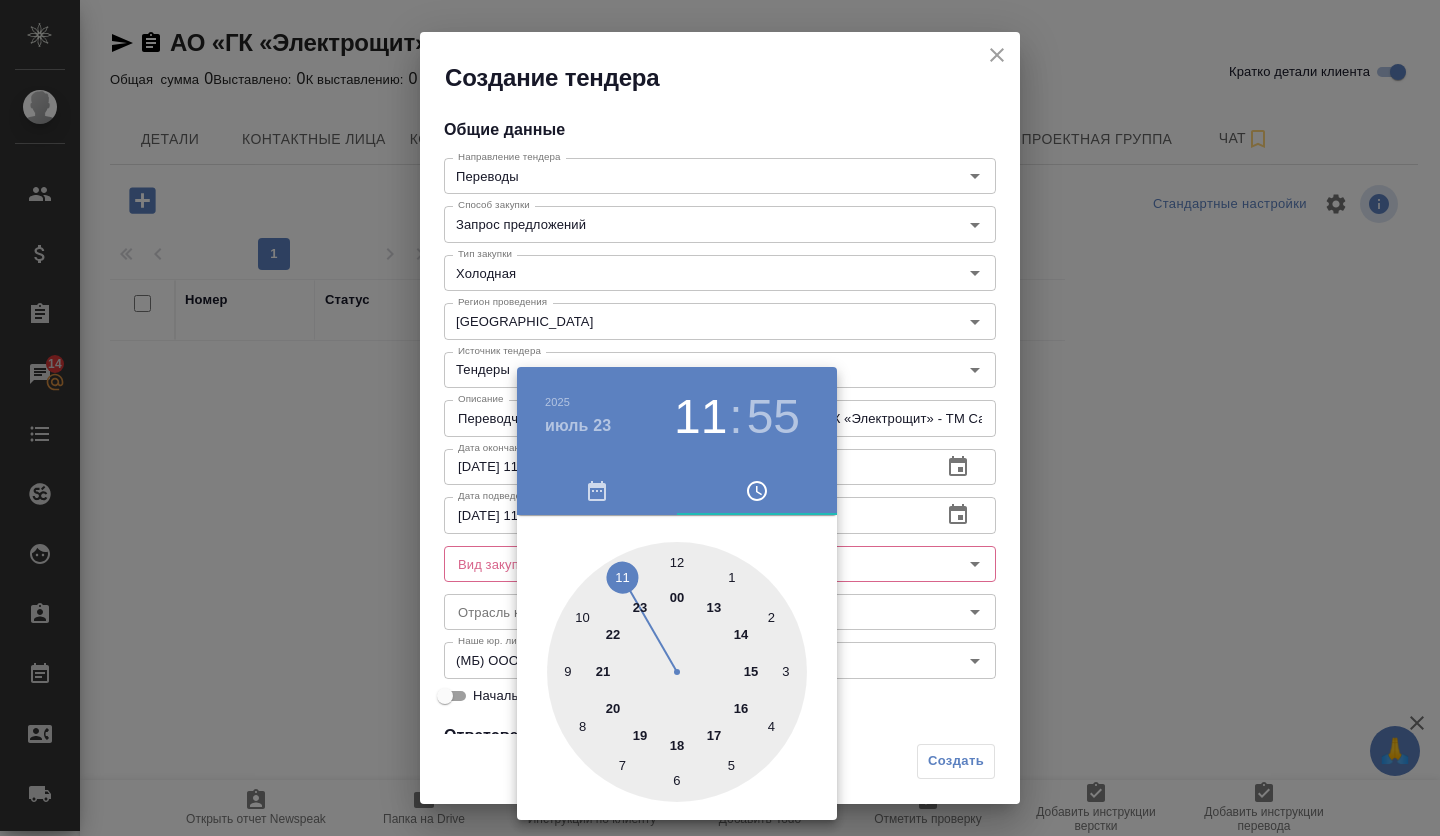 click at bounding box center [677, 672] 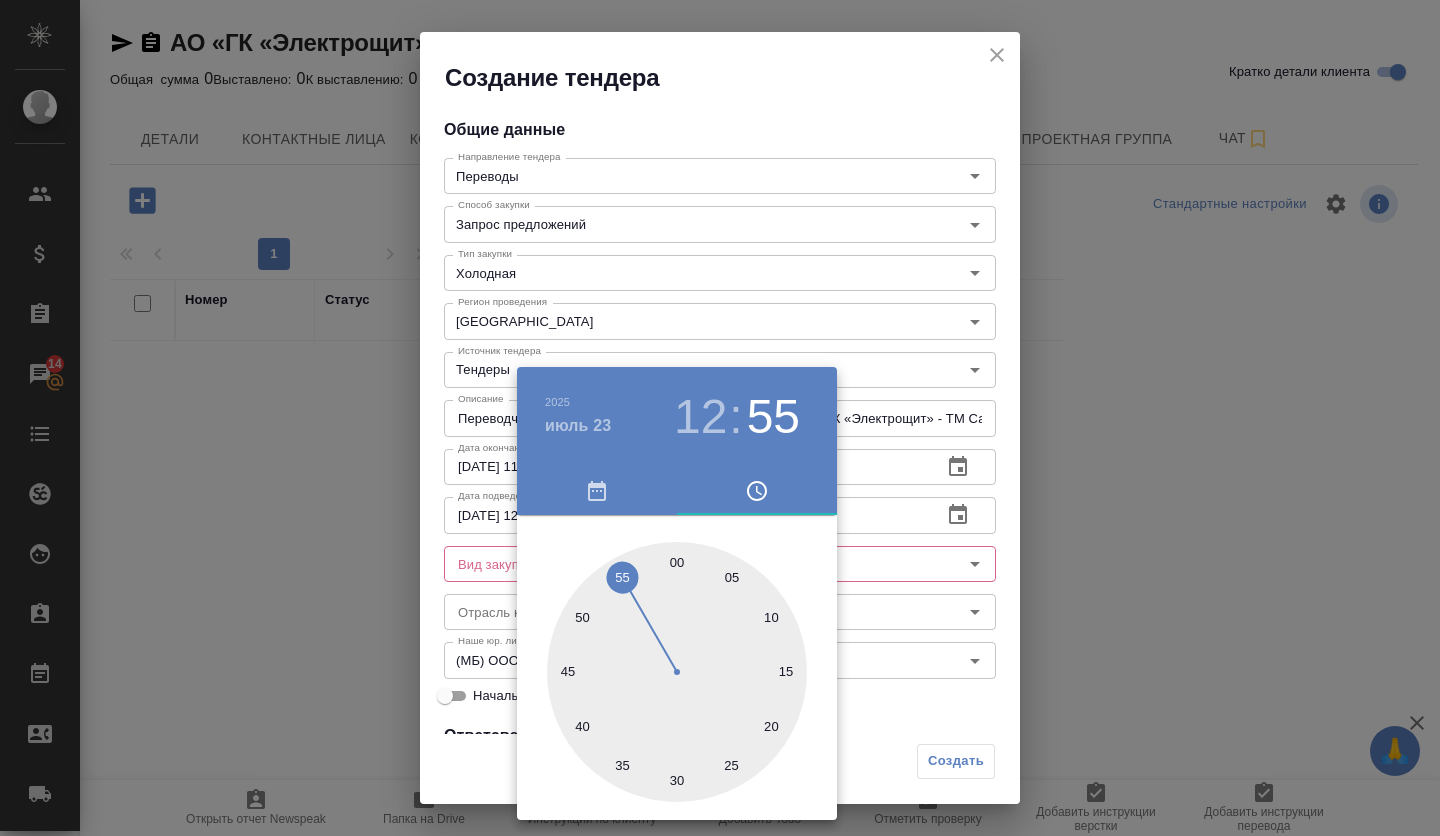 click at bounding box center (677, 672) 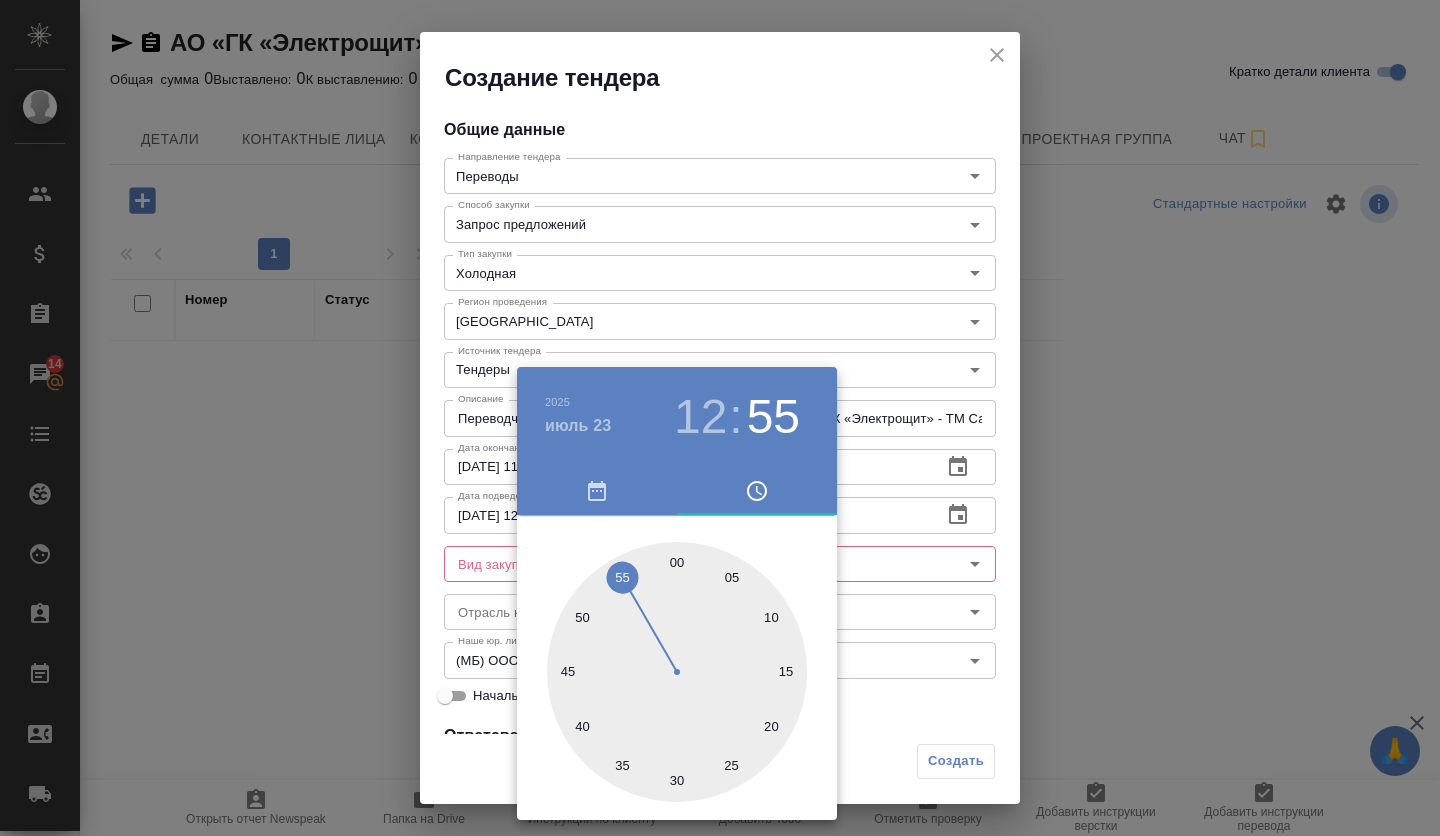 type on "[DATE] 12:00" 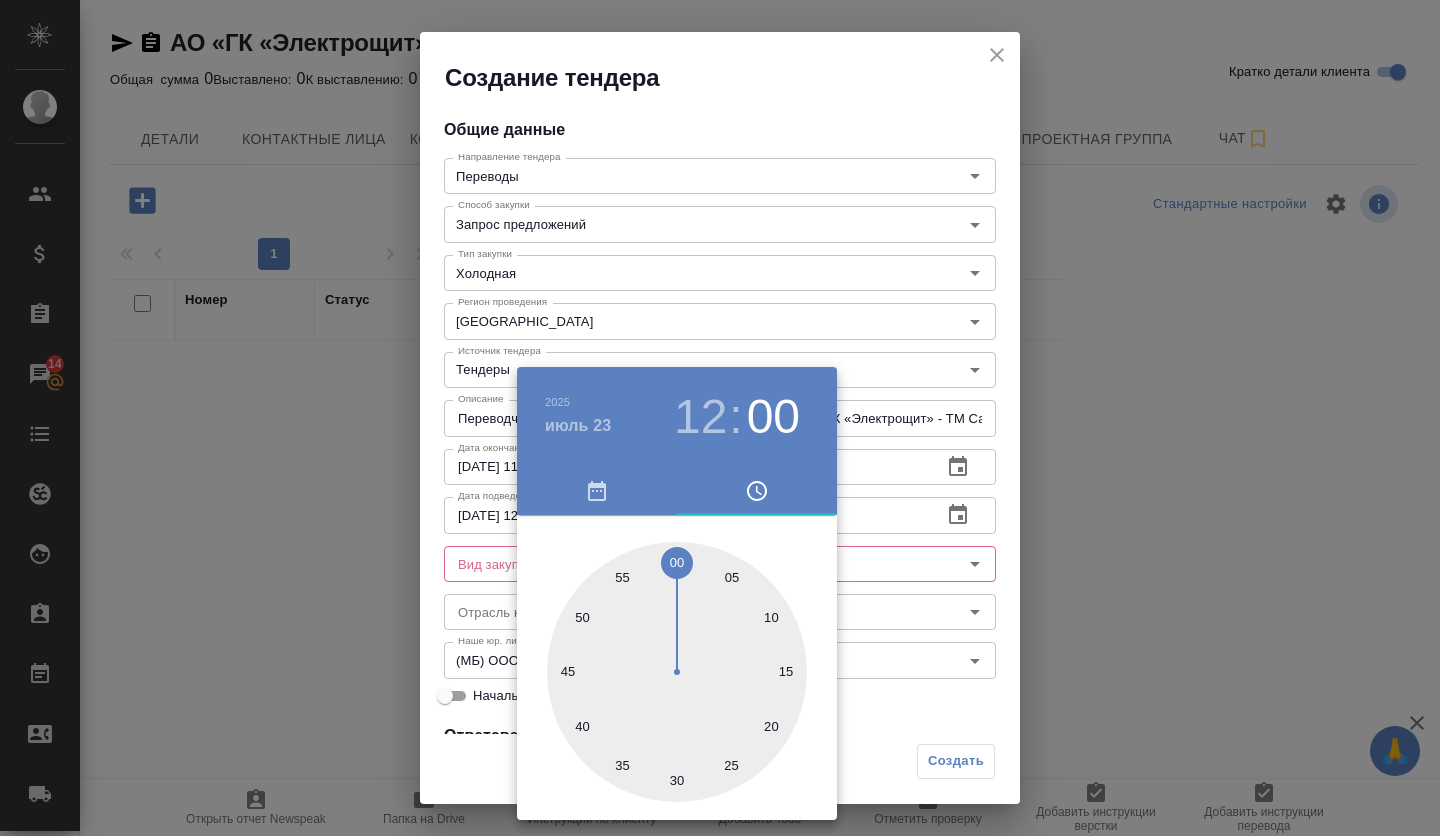 click at bounding box center [720, 418] 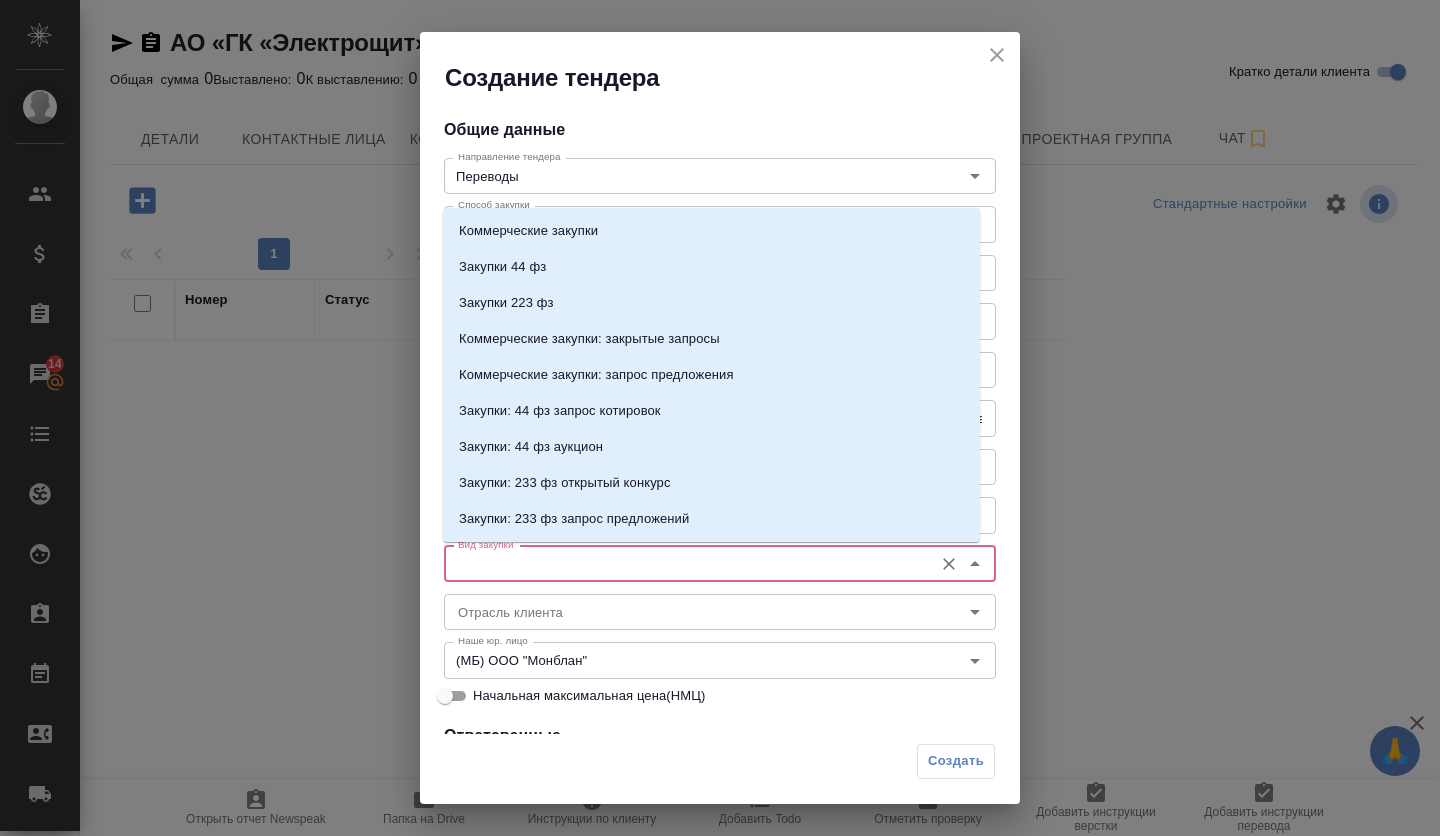 click on "Вид закупки" at bounding box center [686, 564] 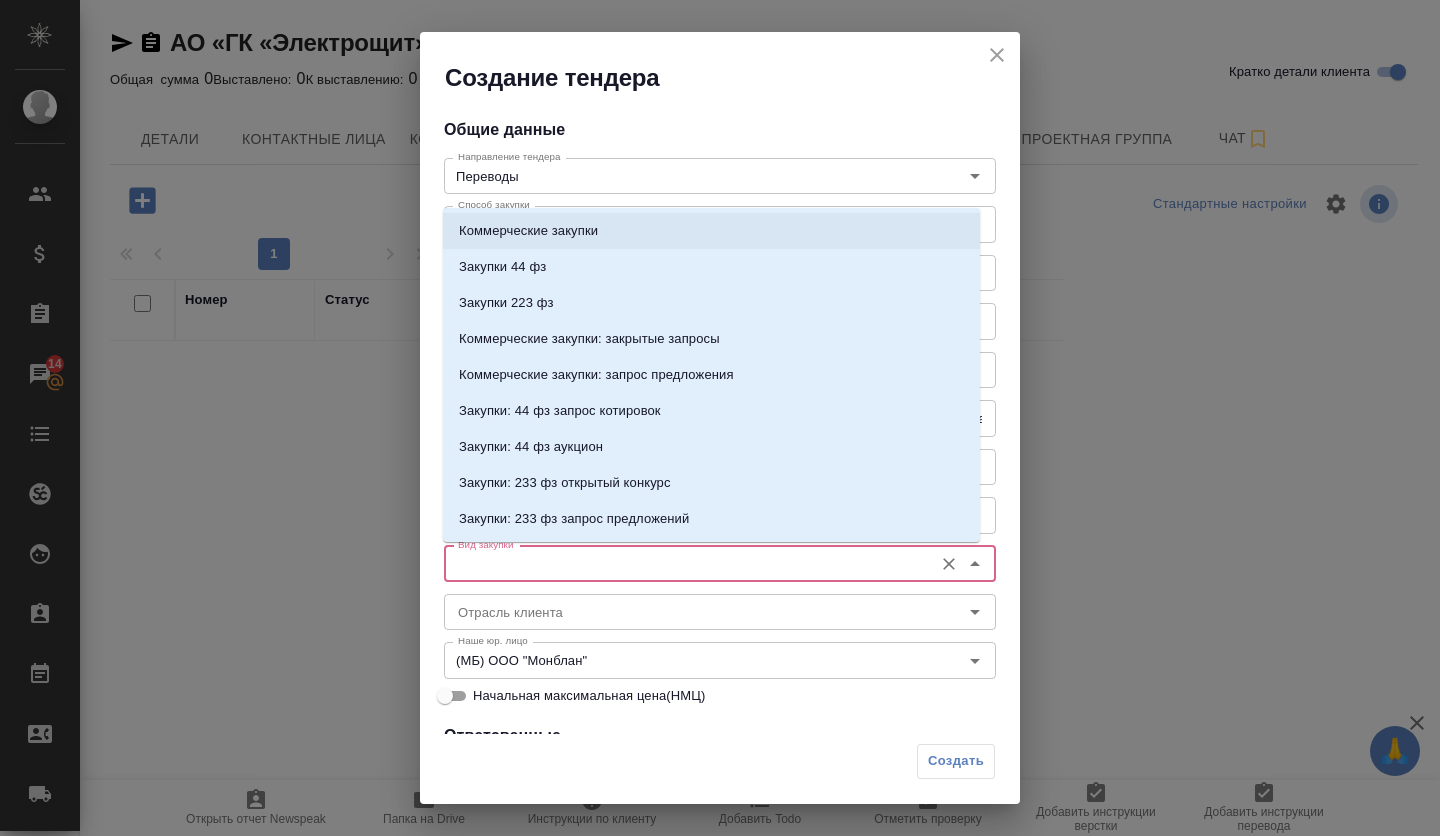 click on "Коммерческие закупки" at bounding box center [528, 231] 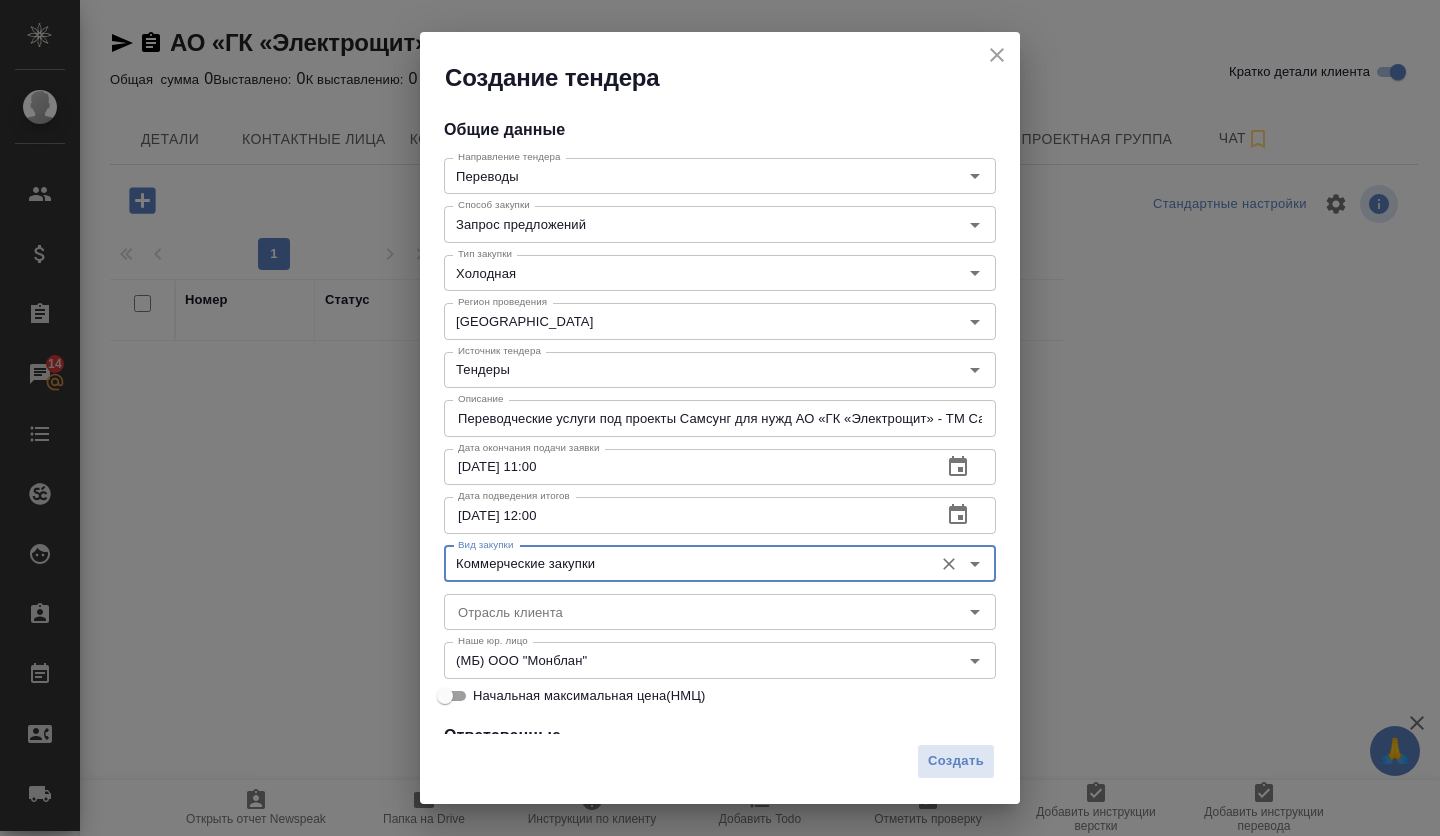 scroll, scrollTop: 200, scrollLeft: 0, axis: vertical 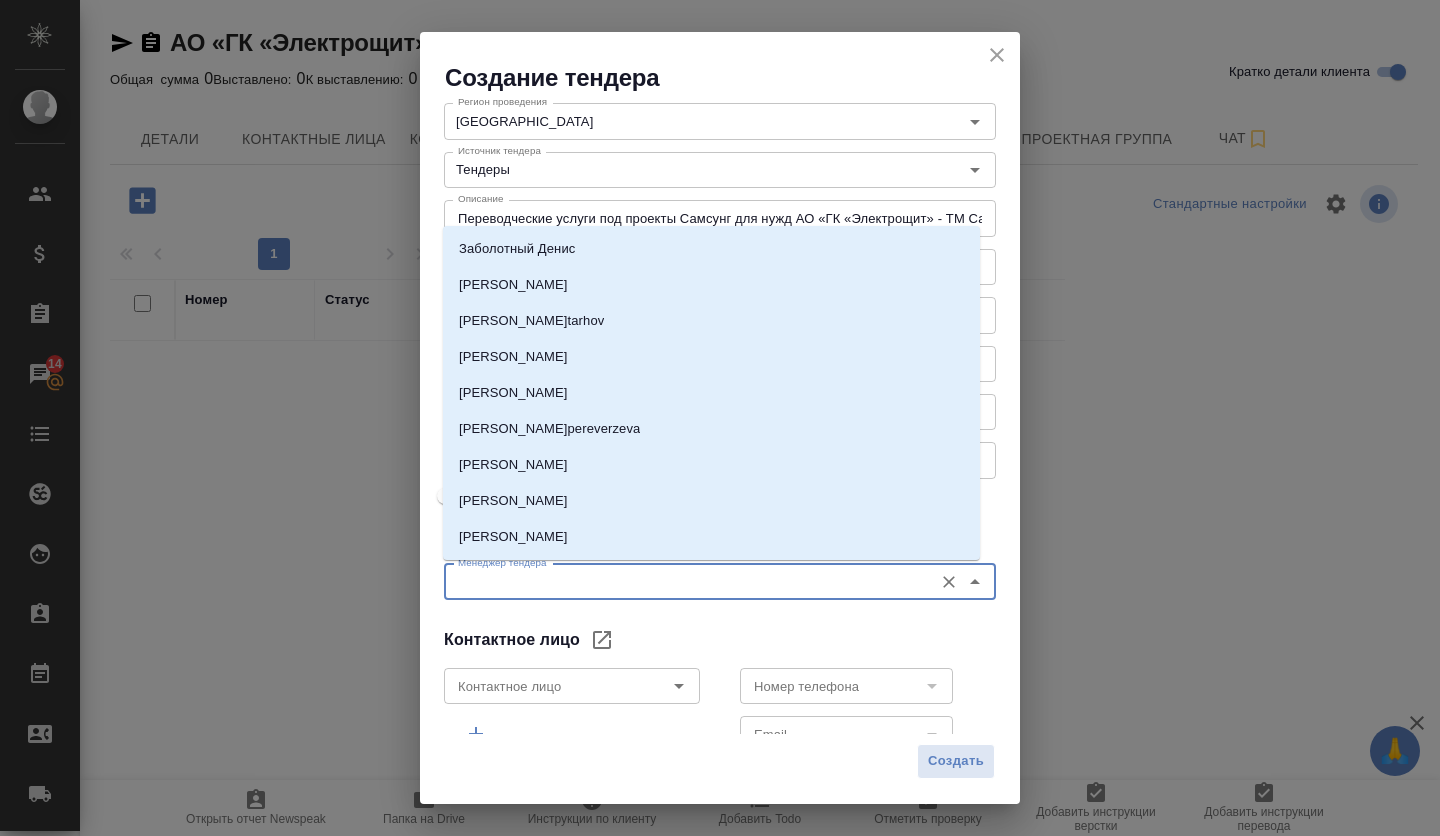 click on "Менеджер тендера" at bounding box center (686, 582) 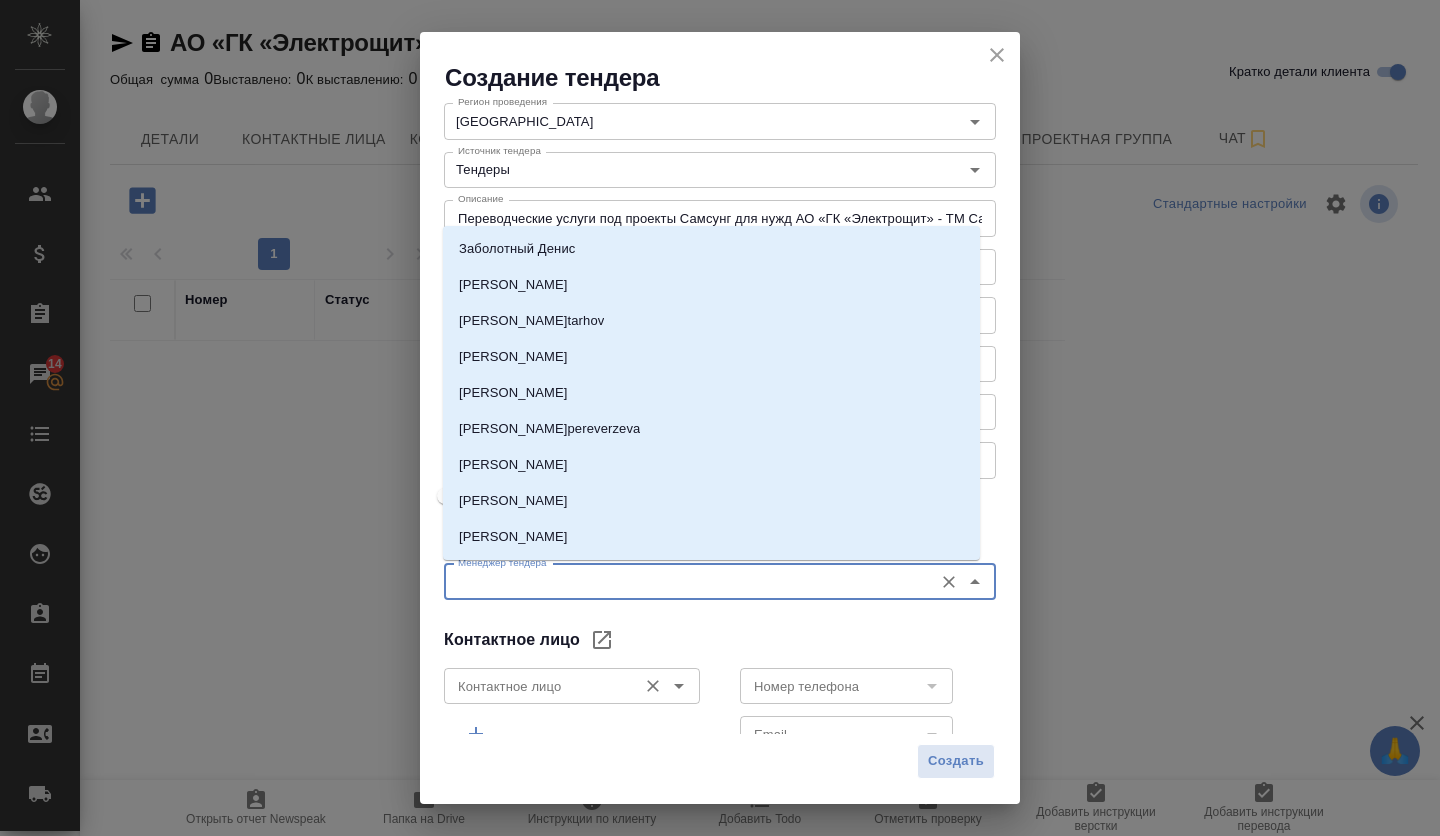 click 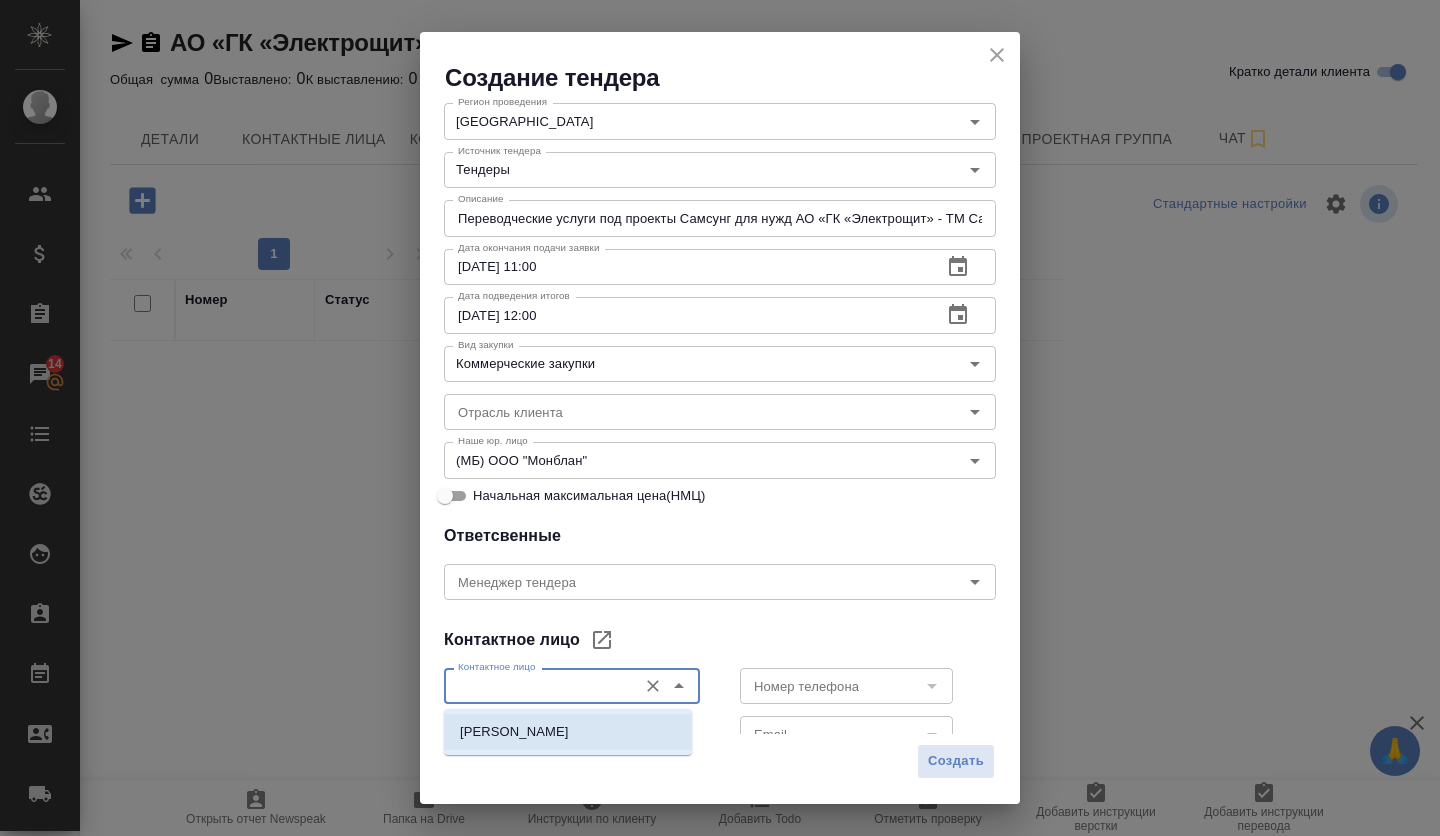 click on "[PERSON_NAME]" at bounding box center [514, 732] 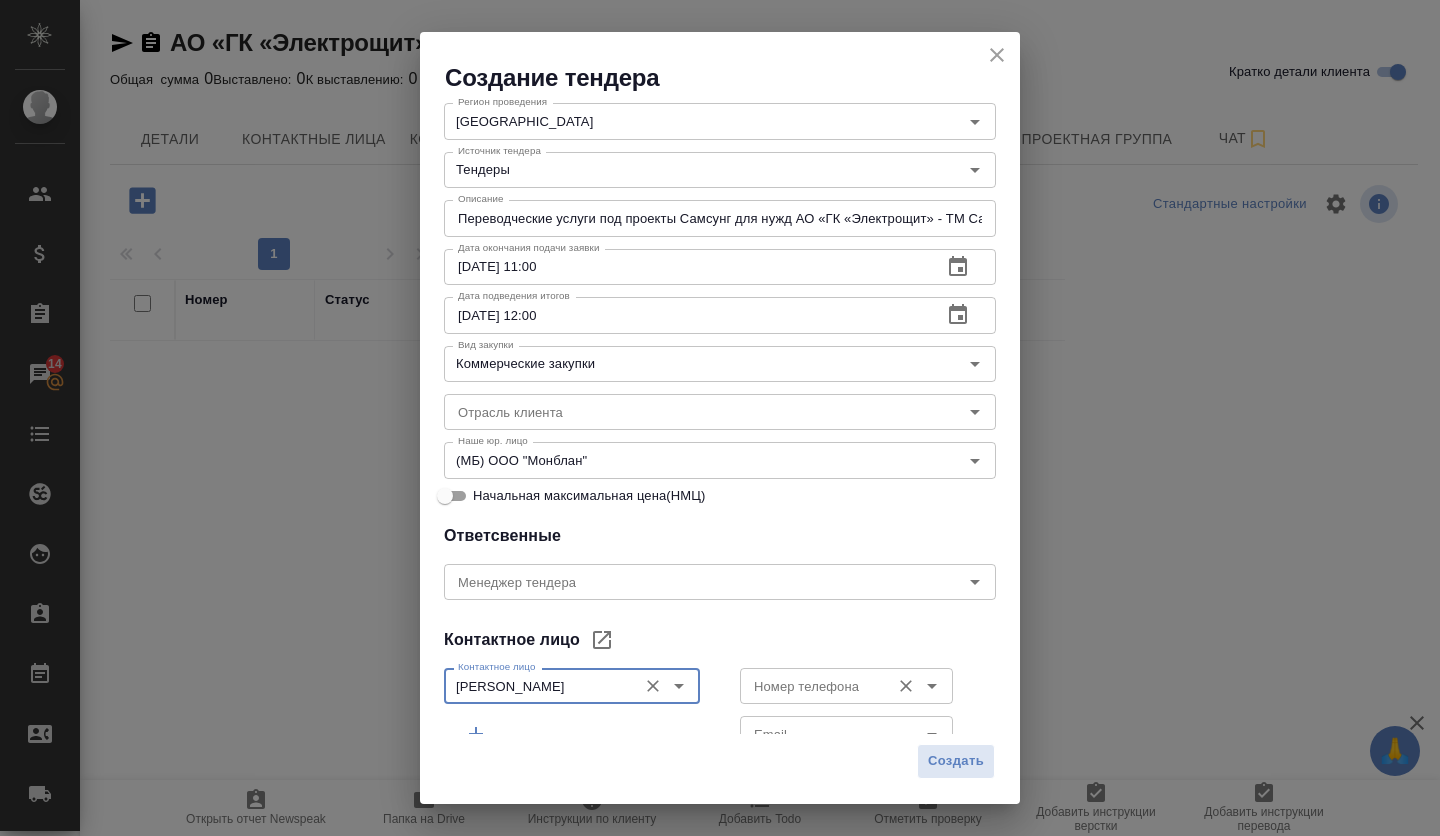 click 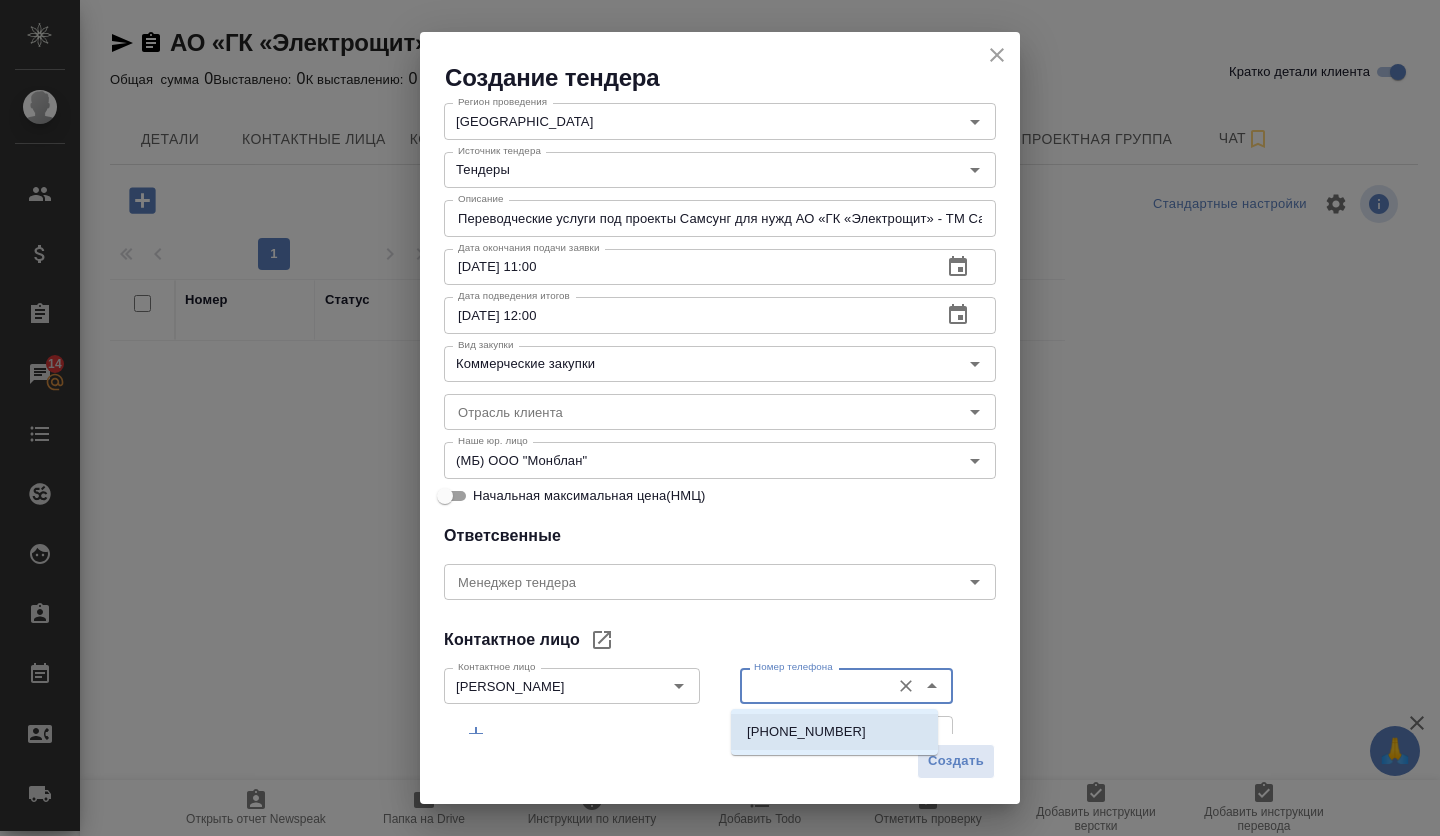 click on "+79063416064" at bounding box center [834, 732] 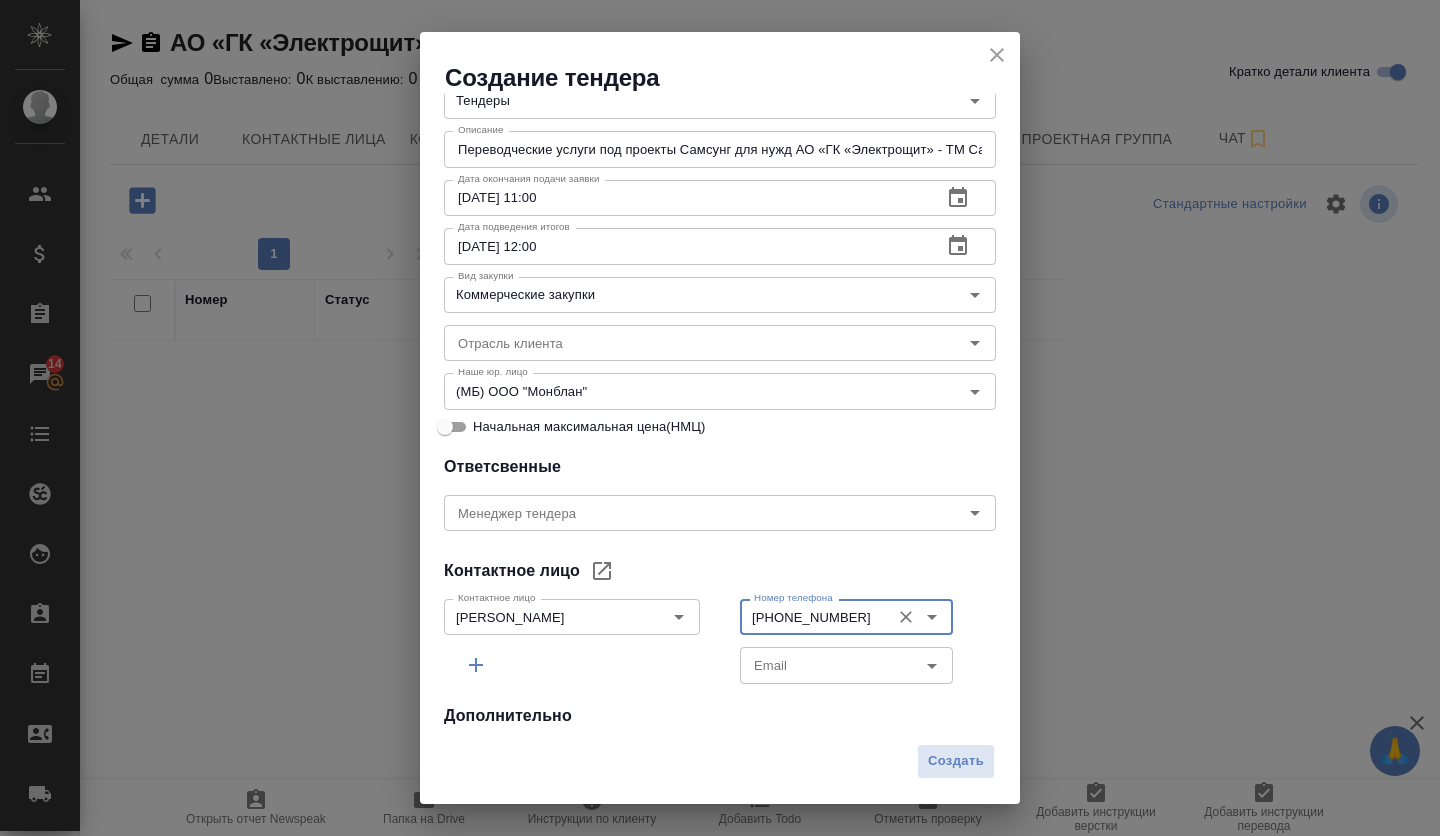 scroll, scrollTop: 300, scrollLeft: 0, axis: vertical 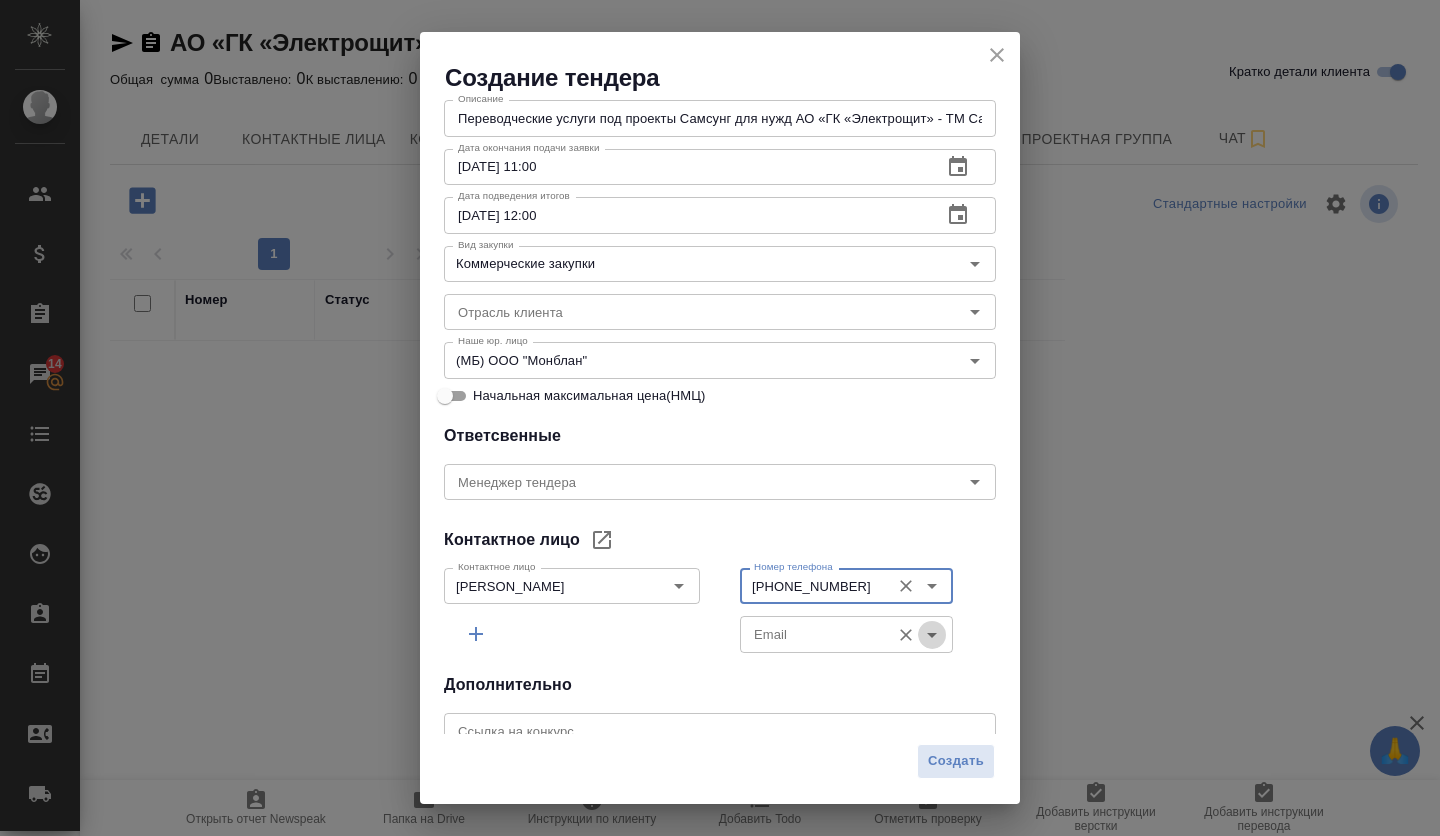 click 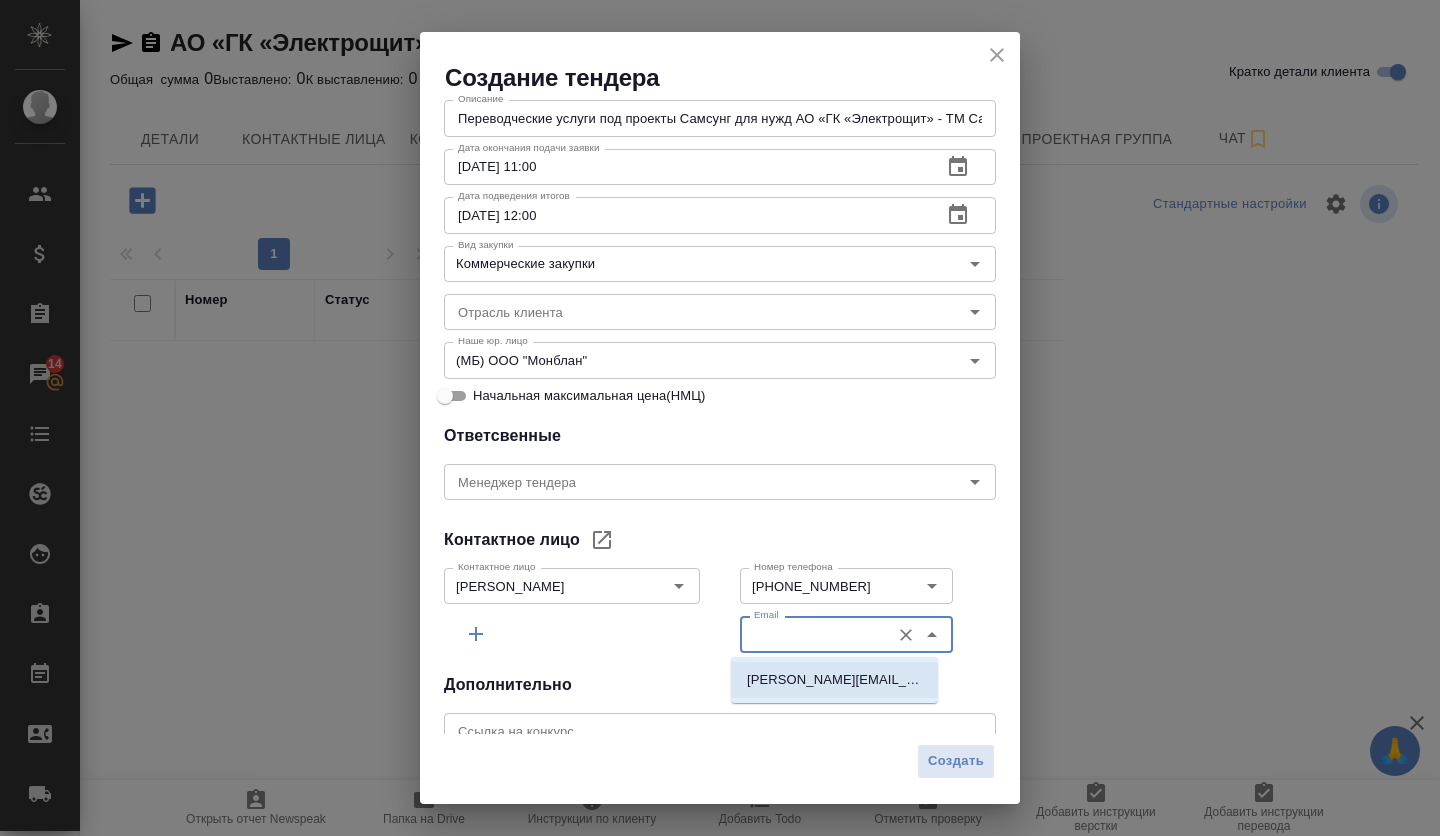 click on "Elena.Tsiruleva@electroshield.ru" at bounding box center (834, 680) 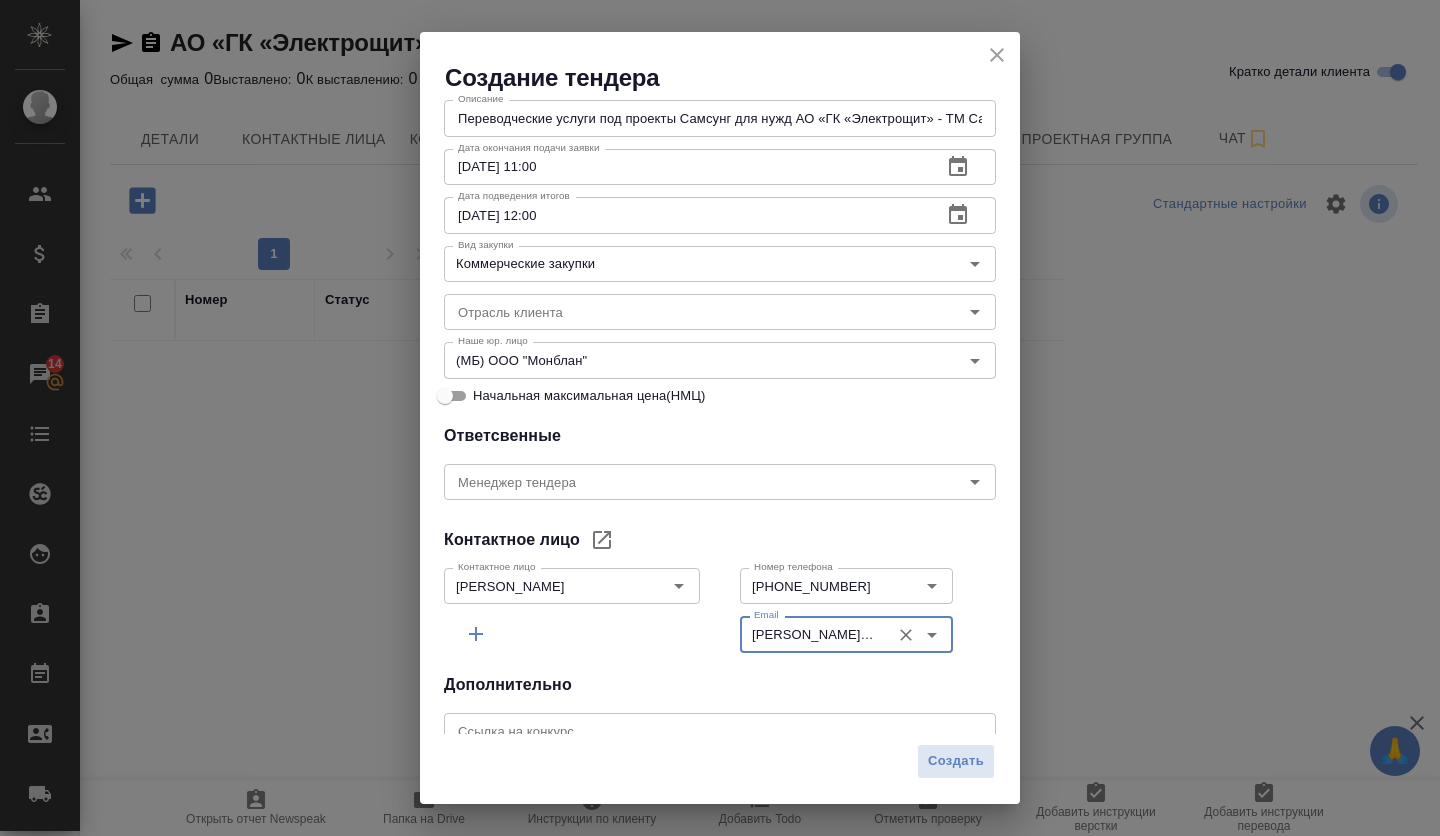 click on "Создать" at bounding box center (720, 769) 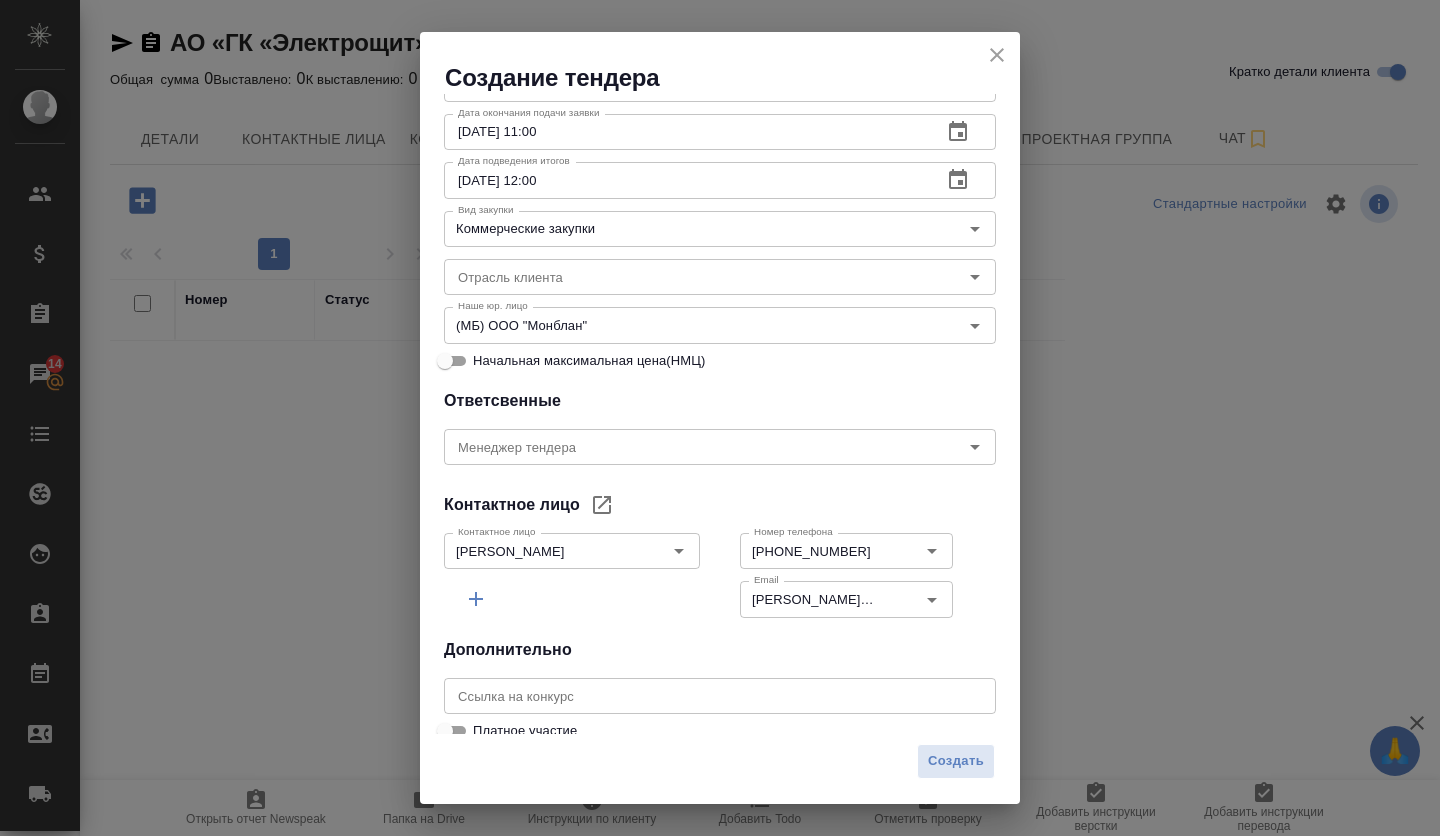 scroll, scrollTop: 352, scrollLeft: 0, axis: vertical 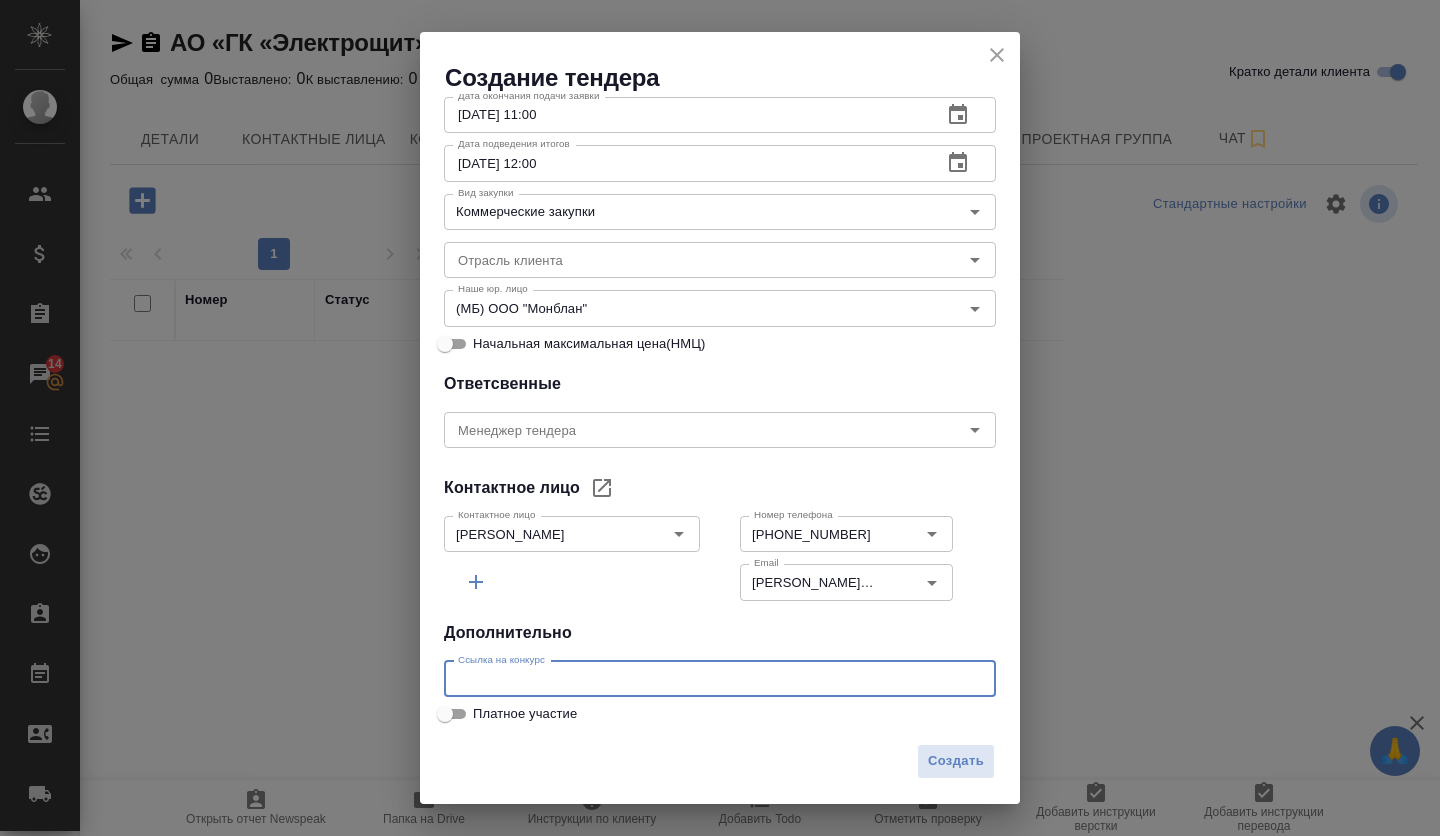 click at bounding box center (720, 679) 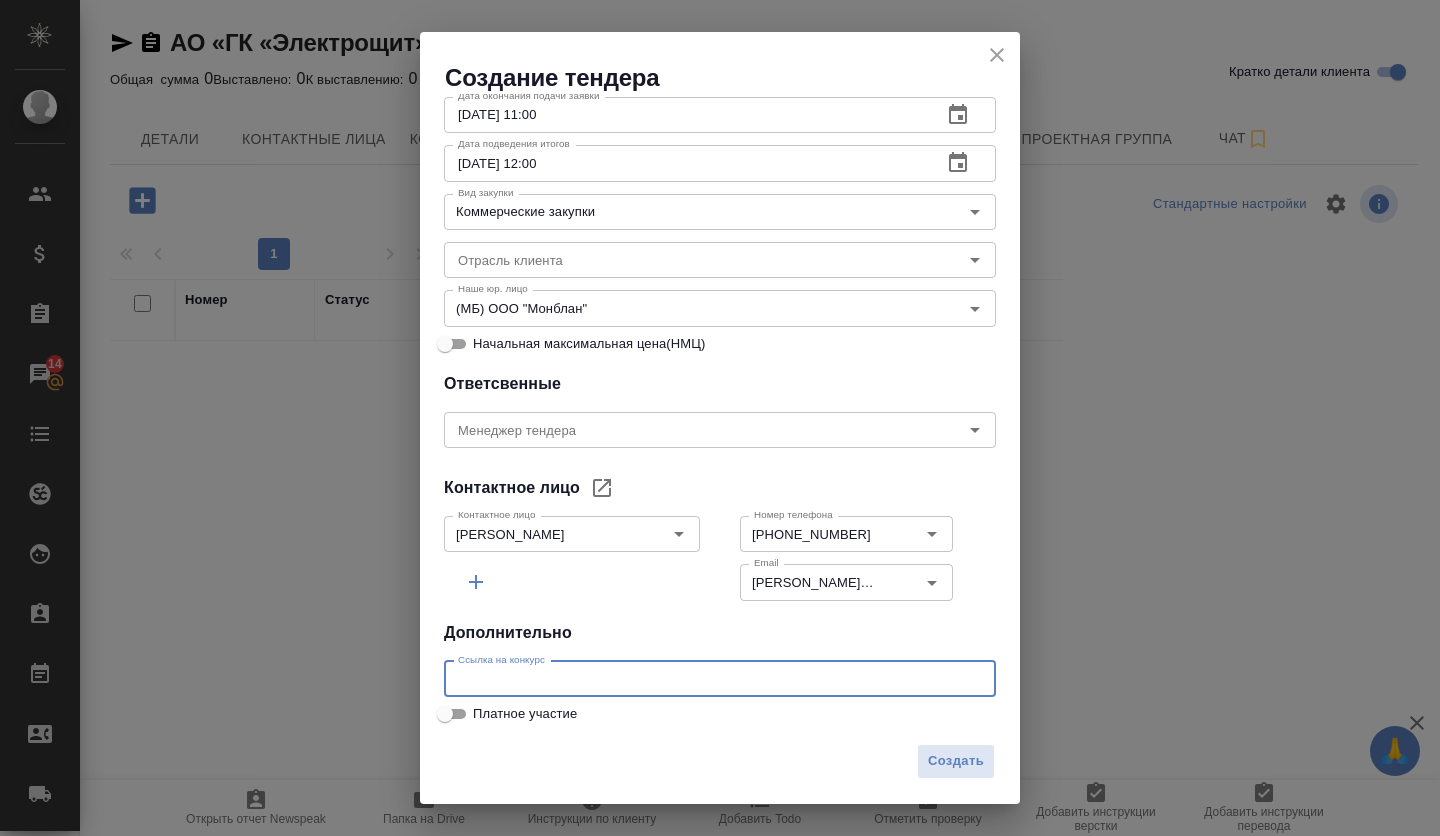 paste on "[URL][DOMAIN_NAME]" 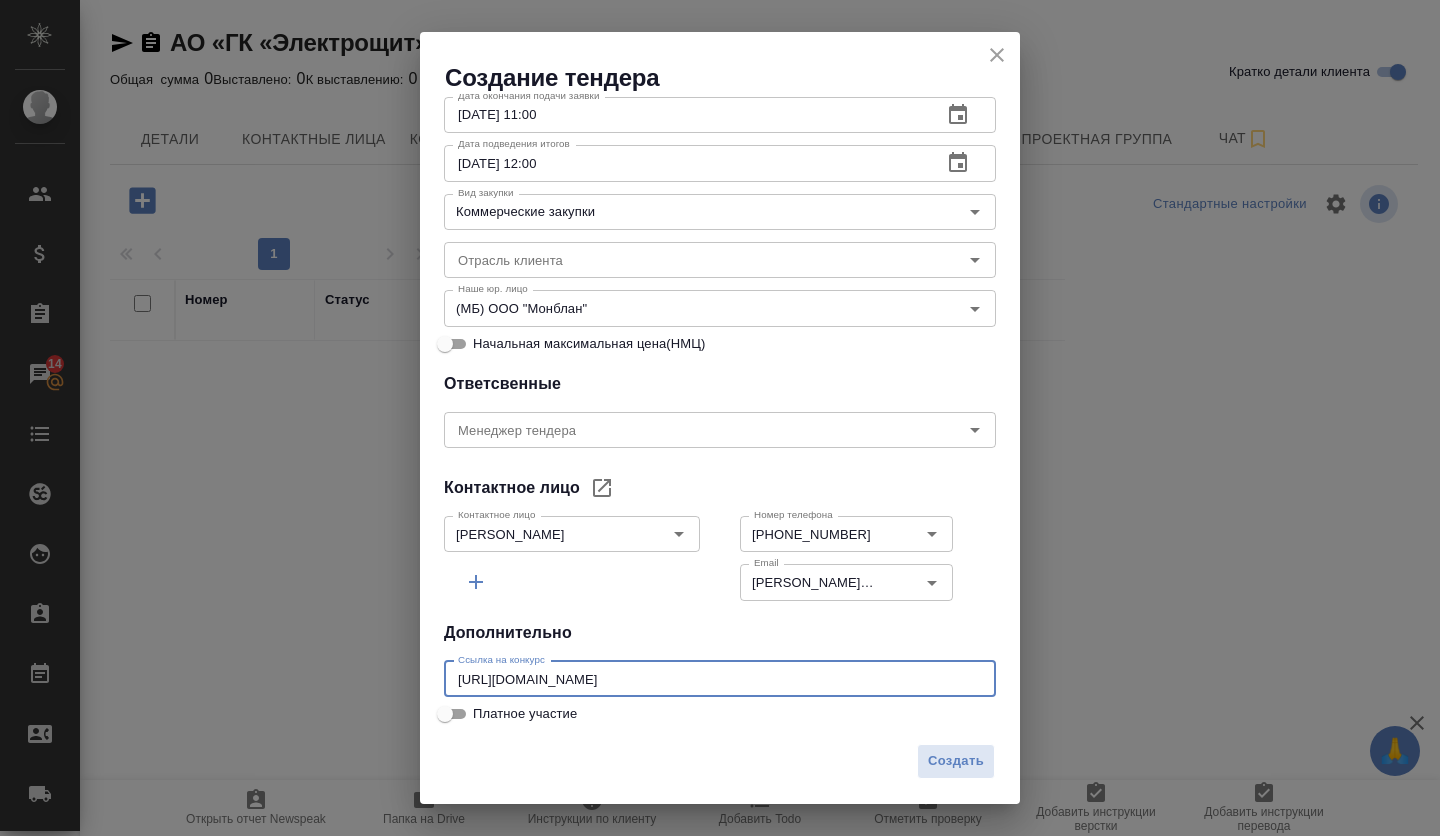 scroll, scrollTop: 0, scrollLeft: 1129, axis: horizontal 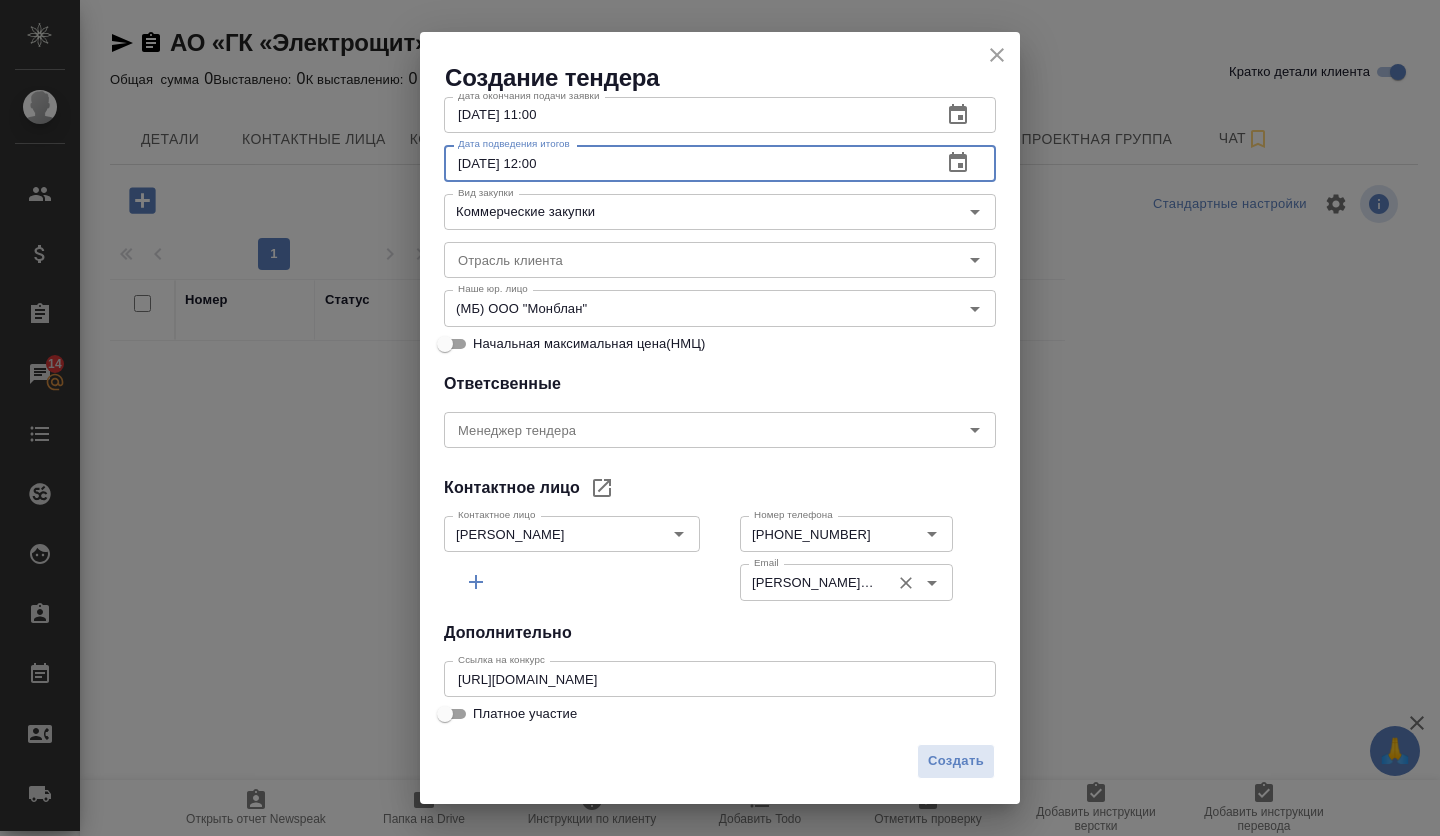 drag, startPoint x: 490, startPoint y: 150, endPoint x: 744, endPoint y: 561, distance: 483.1532 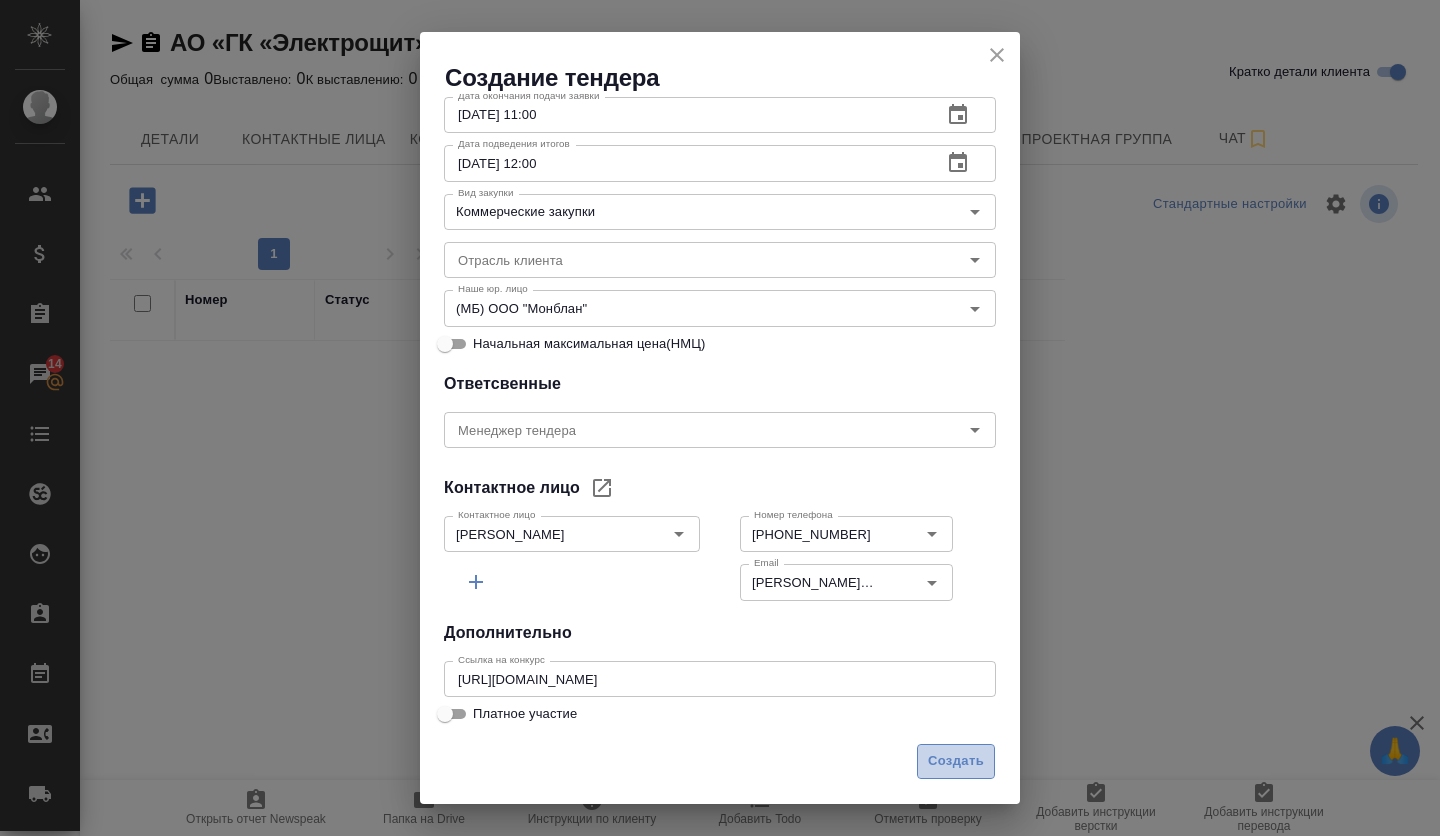 click on "Создать" at bounding box center [956, 761] 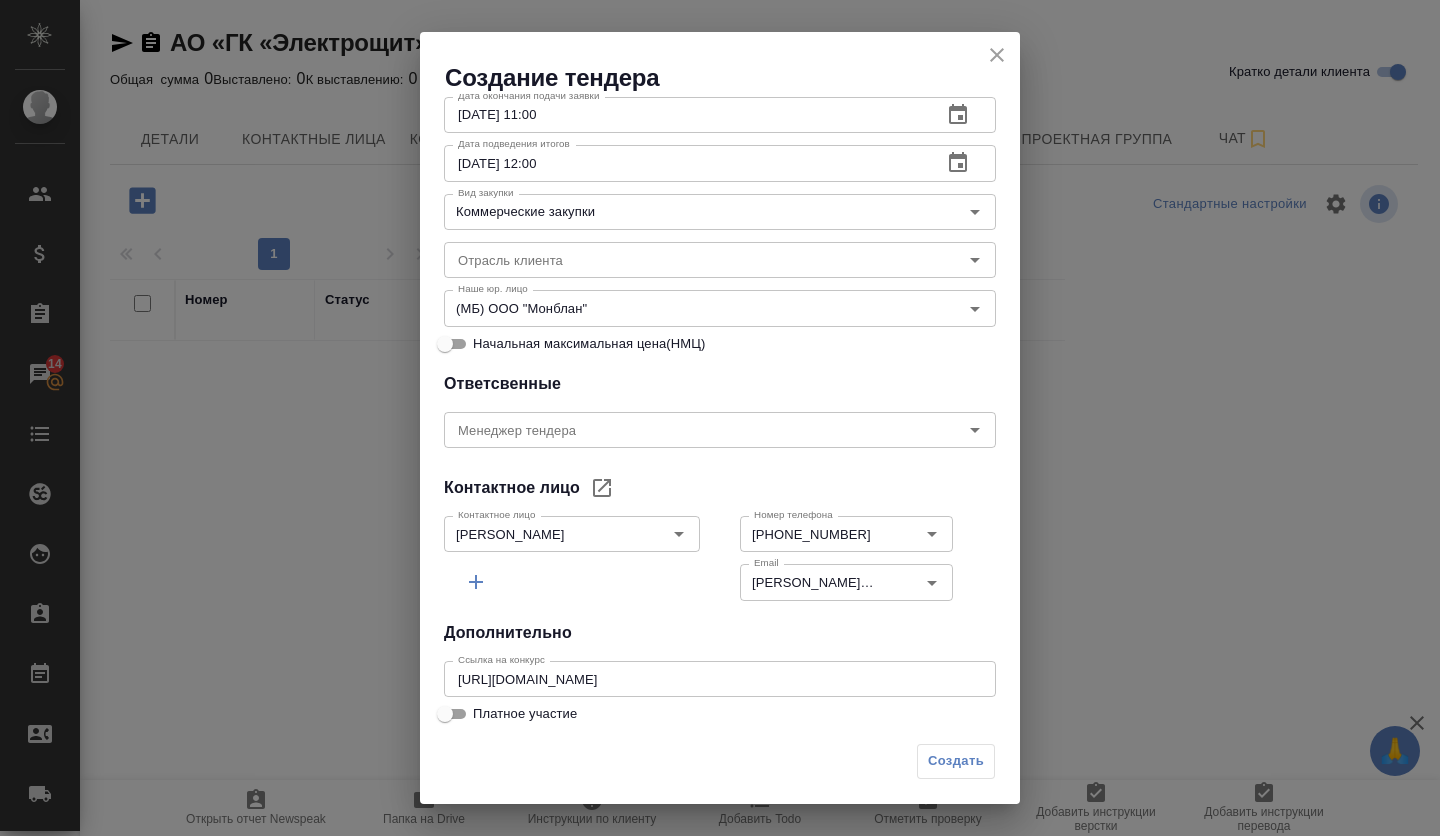 type 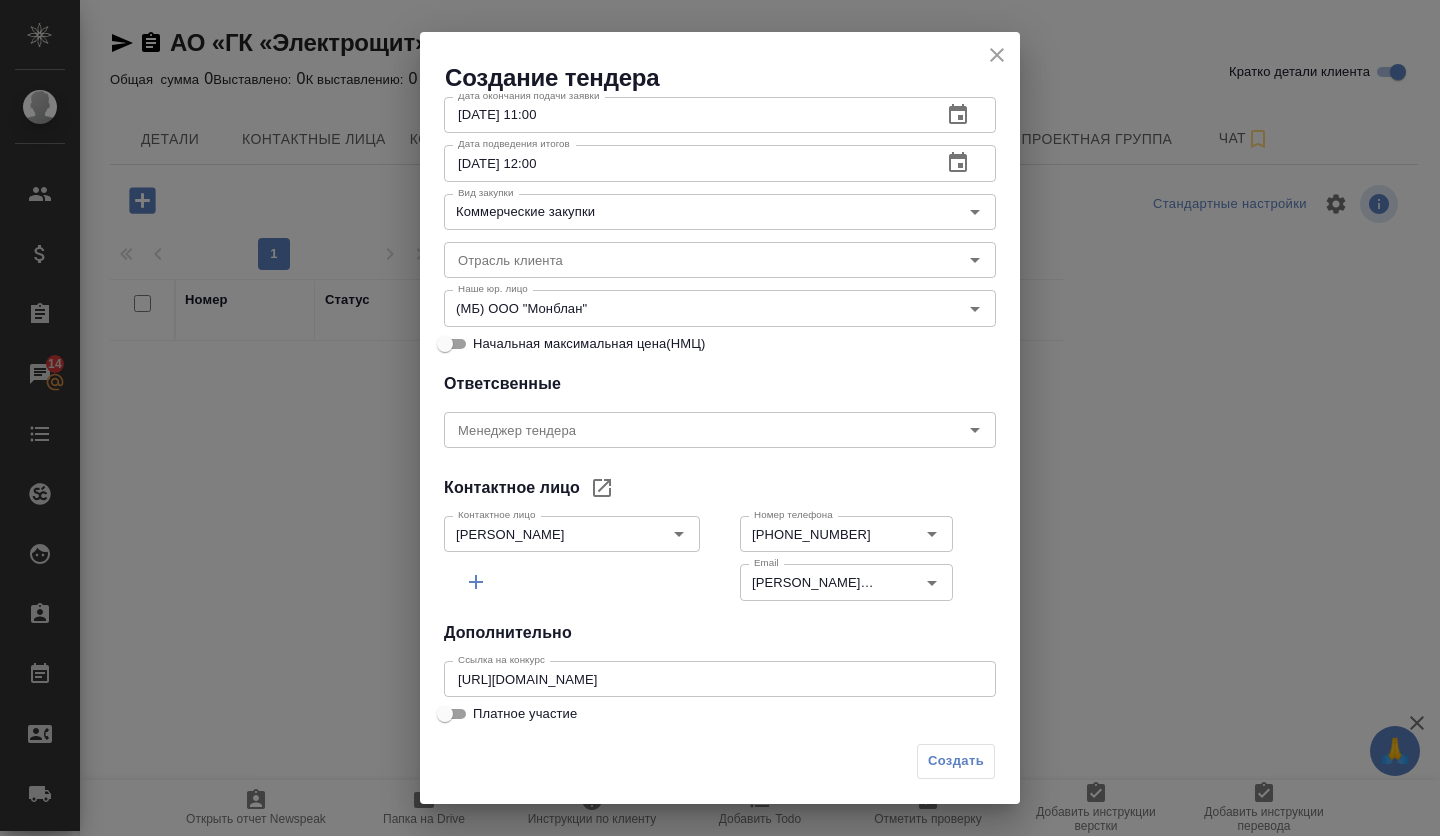 type 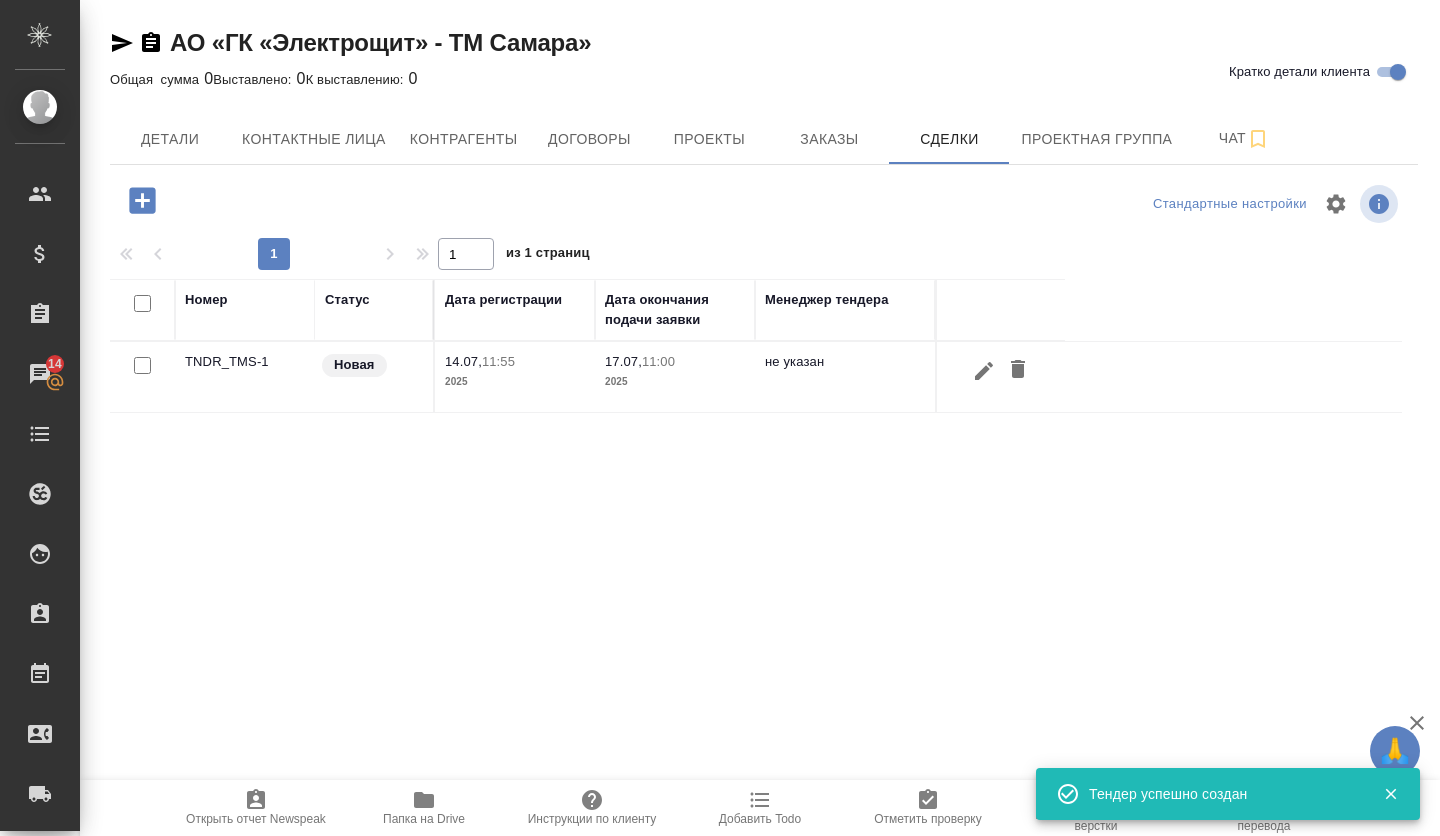 click on "TNDR_TMS-1" at bounding box center [245, 377] 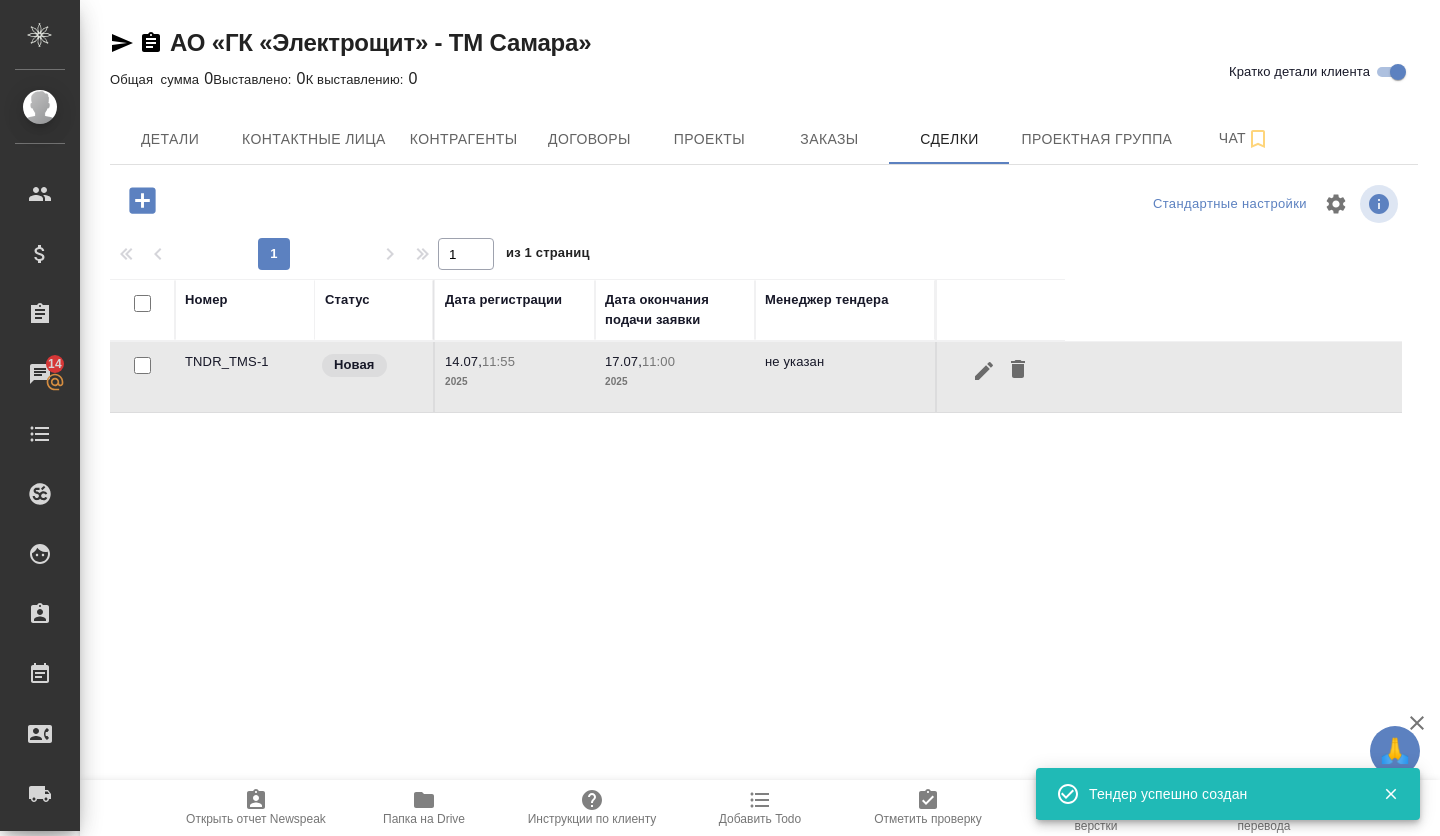 click on "TNDR_TMS-1" at bounding box center [245, 377] 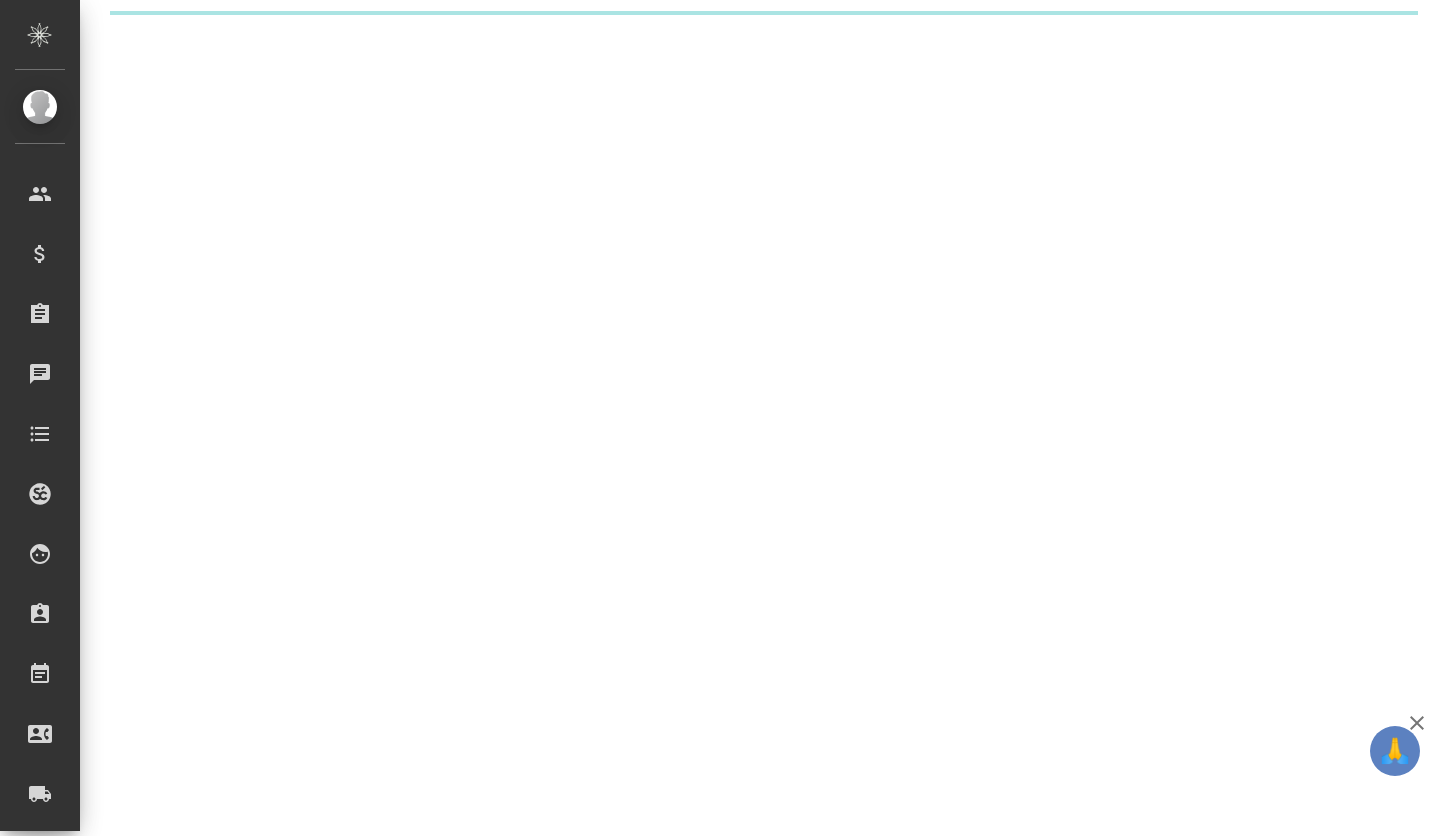 scroll, scrollTop: 0, scrollLeft: 0, axis: both 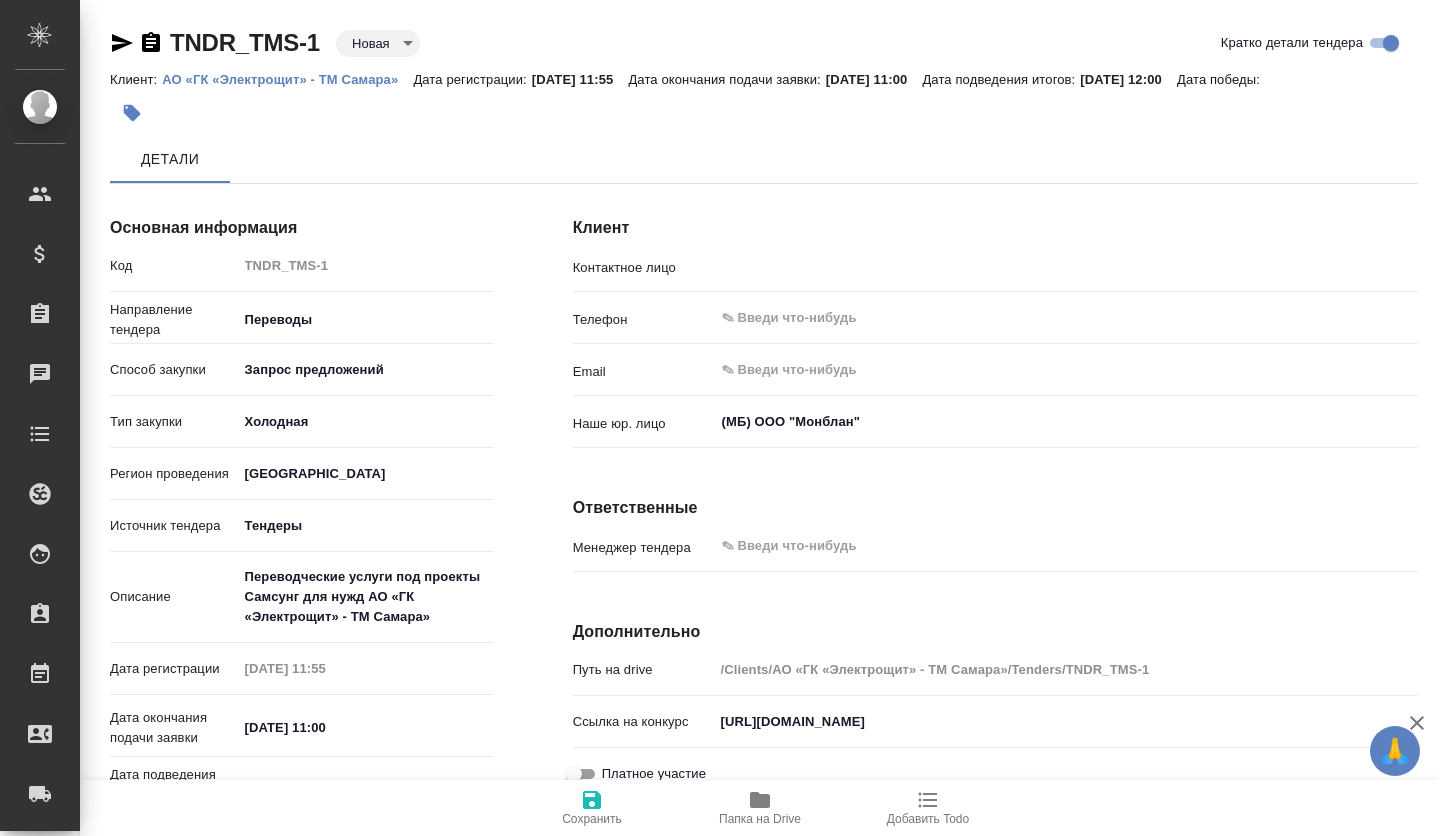 type on "x" 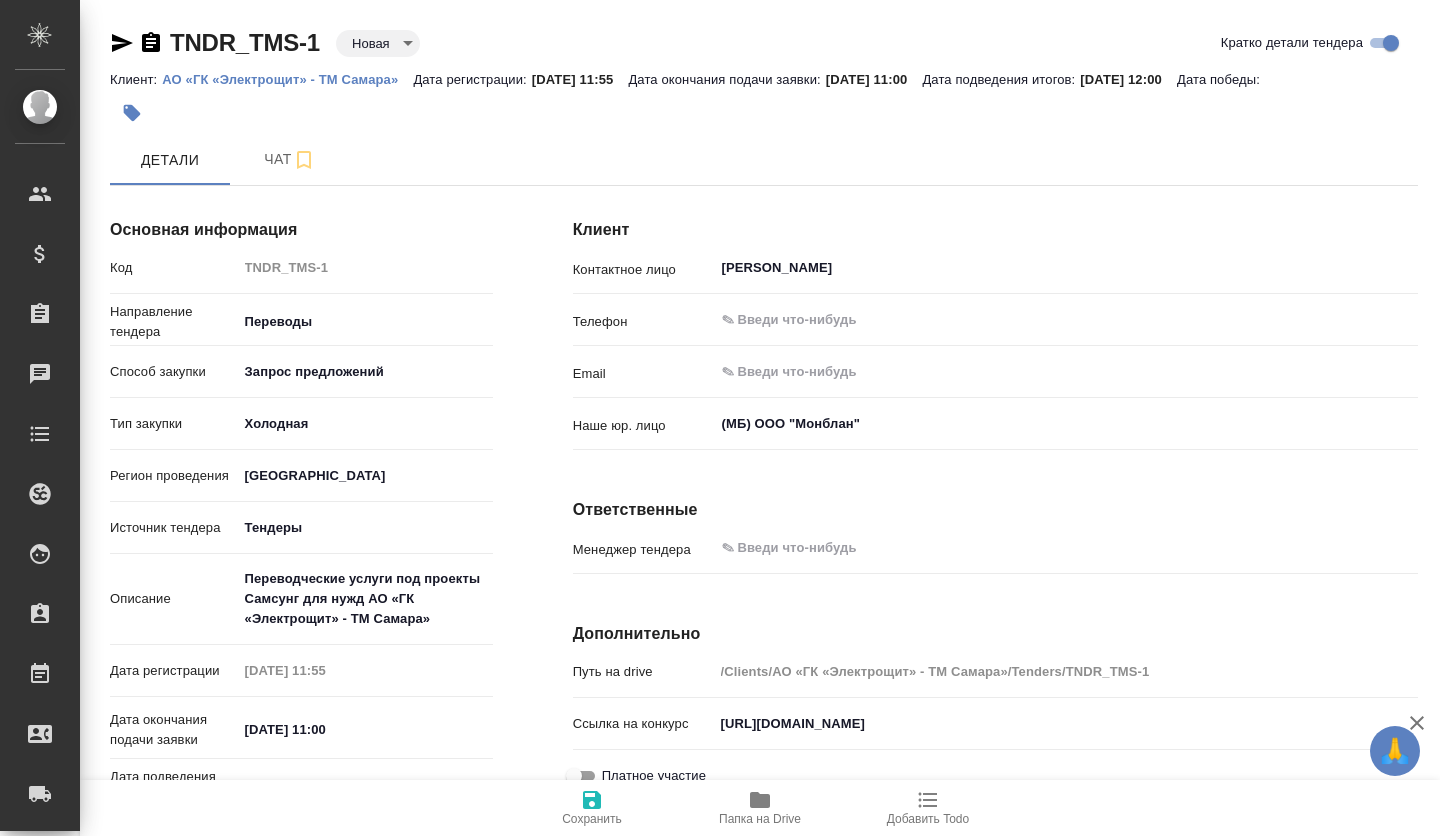 type on "x" 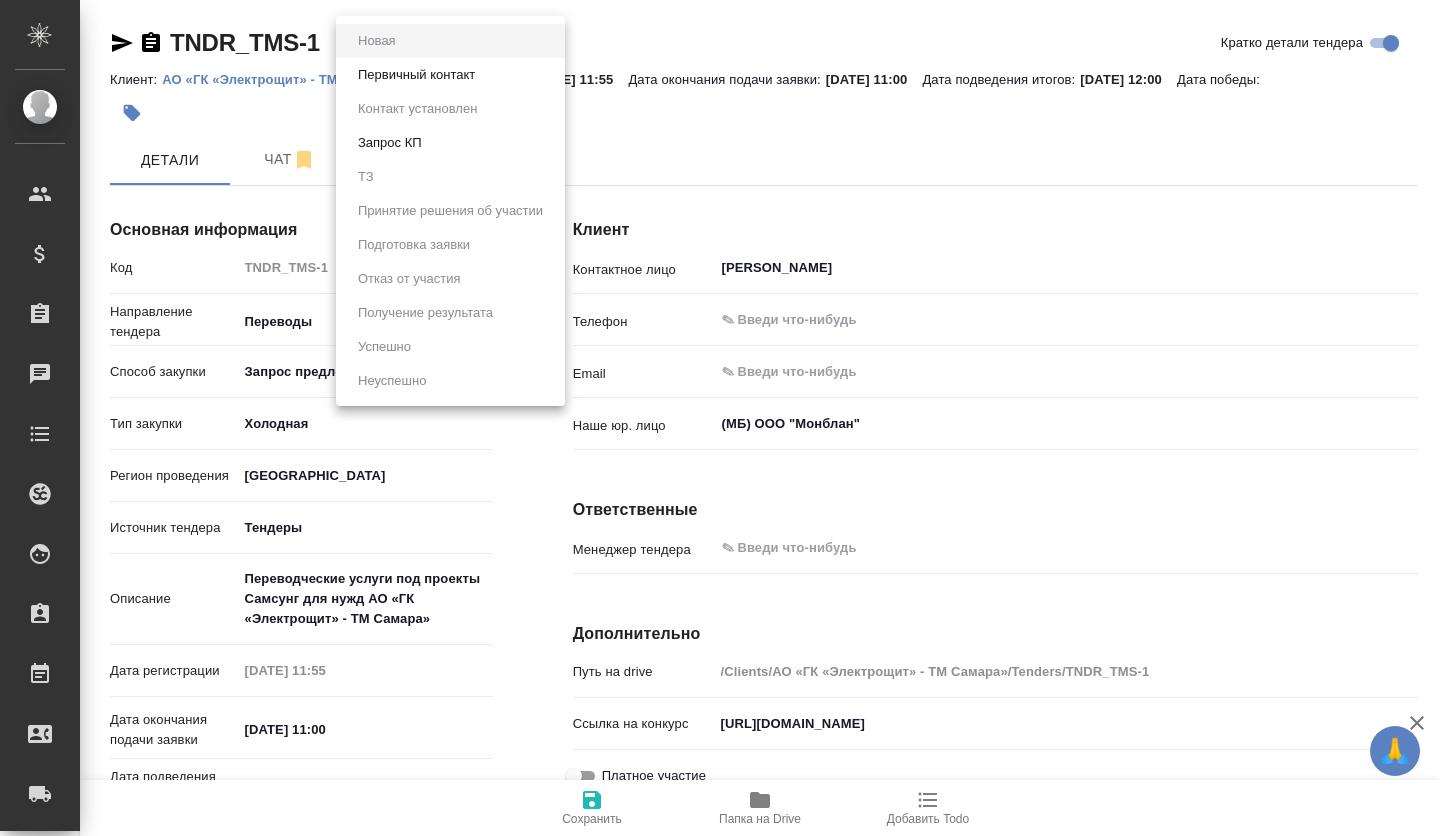 click on "Первичный контакт" at bounding box center [450, 75] 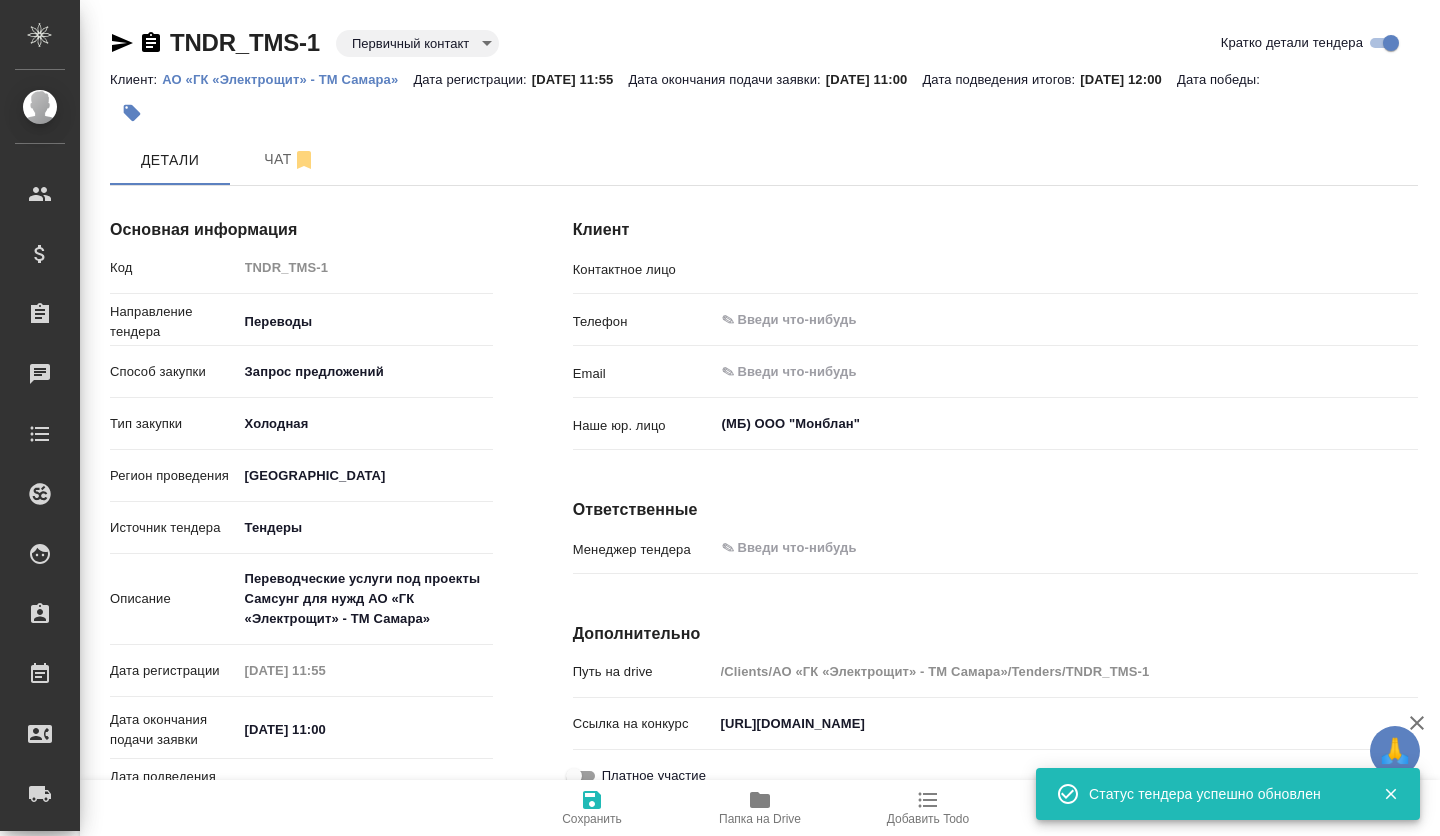 type on "[PERSON_NAME]" 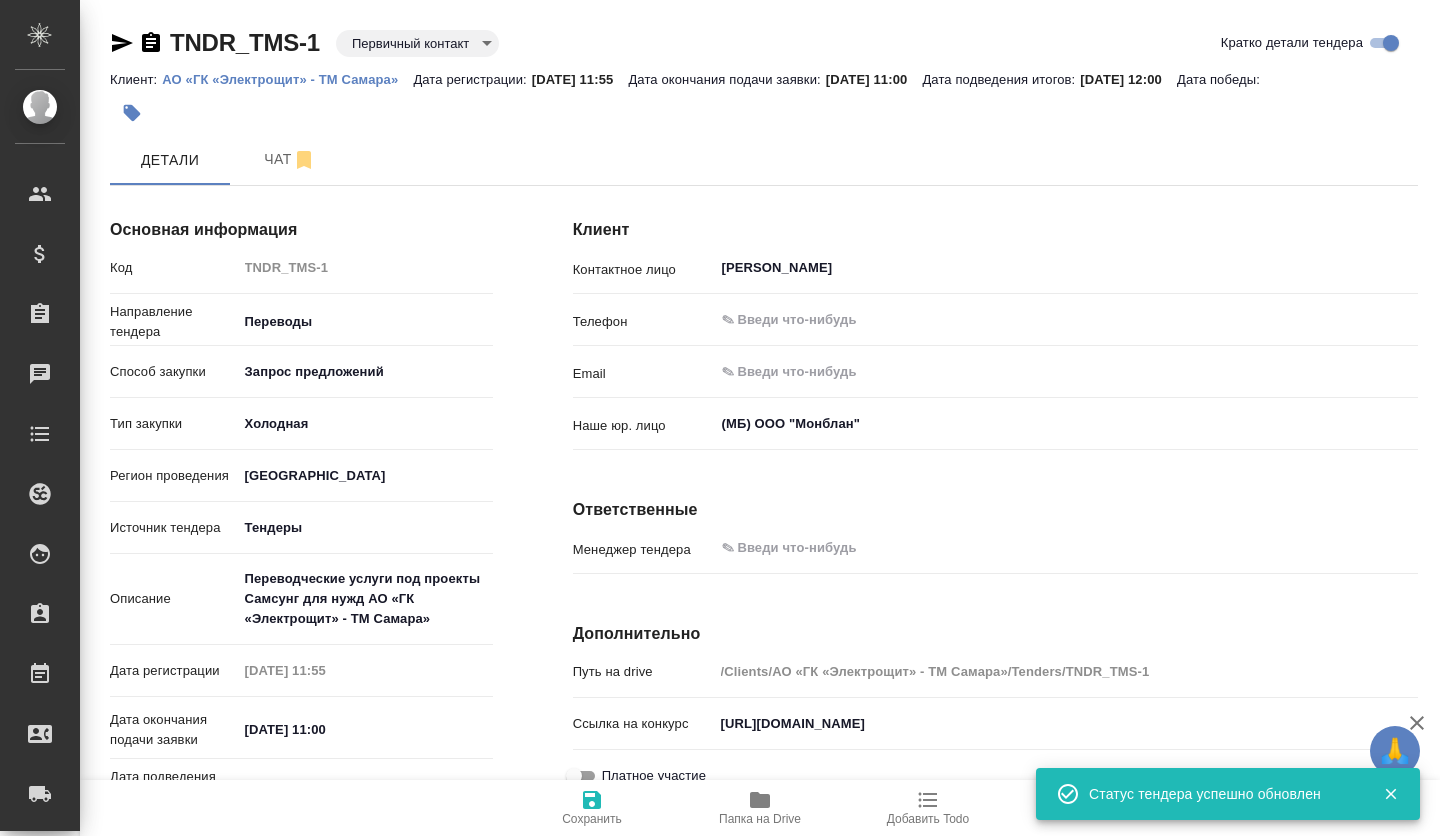 click on "🙏 .cls-1
fill:#fff;
AWATERA Volkova [PERSON_NAME] Спецификации Заказы Чаты Todo Проекты SC Исполнители Кандидаты Работы Входящие заявки Заявки на доставку Рекламации Проекты процессинга Конференции Выйти TNDR_TMS-1 Первичный контакт primaryContact Кратко детали тендера Клиент: АО «ГК «Электрощит» - ТМ Самара» Дата регистрации: [DATE] 11:55 Дата окончания подачи заявки: [DATE] 11:00 Дата подведения итогов: [DATE] 12:00 Дата победы: Детали Чат Основная информация Код TNDR_TMS-1 Направление тендера Переводы translations Способ закупки Запрос предложений proposalsRequest Тип закупки Холодная cold x" at bounding box center (720, 418) 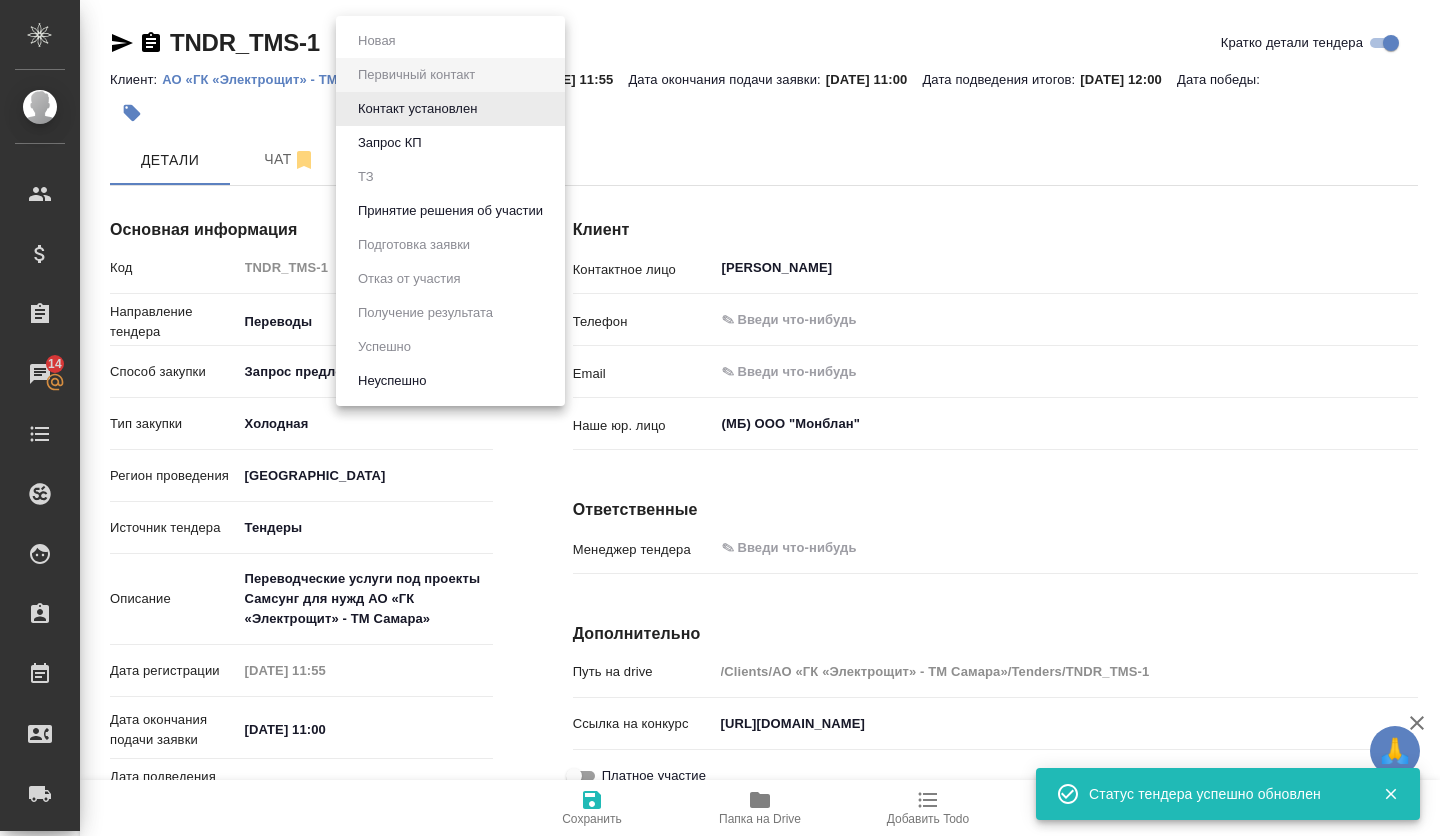 click on "Принятие решения об участии" at bounding box center [377, 41] 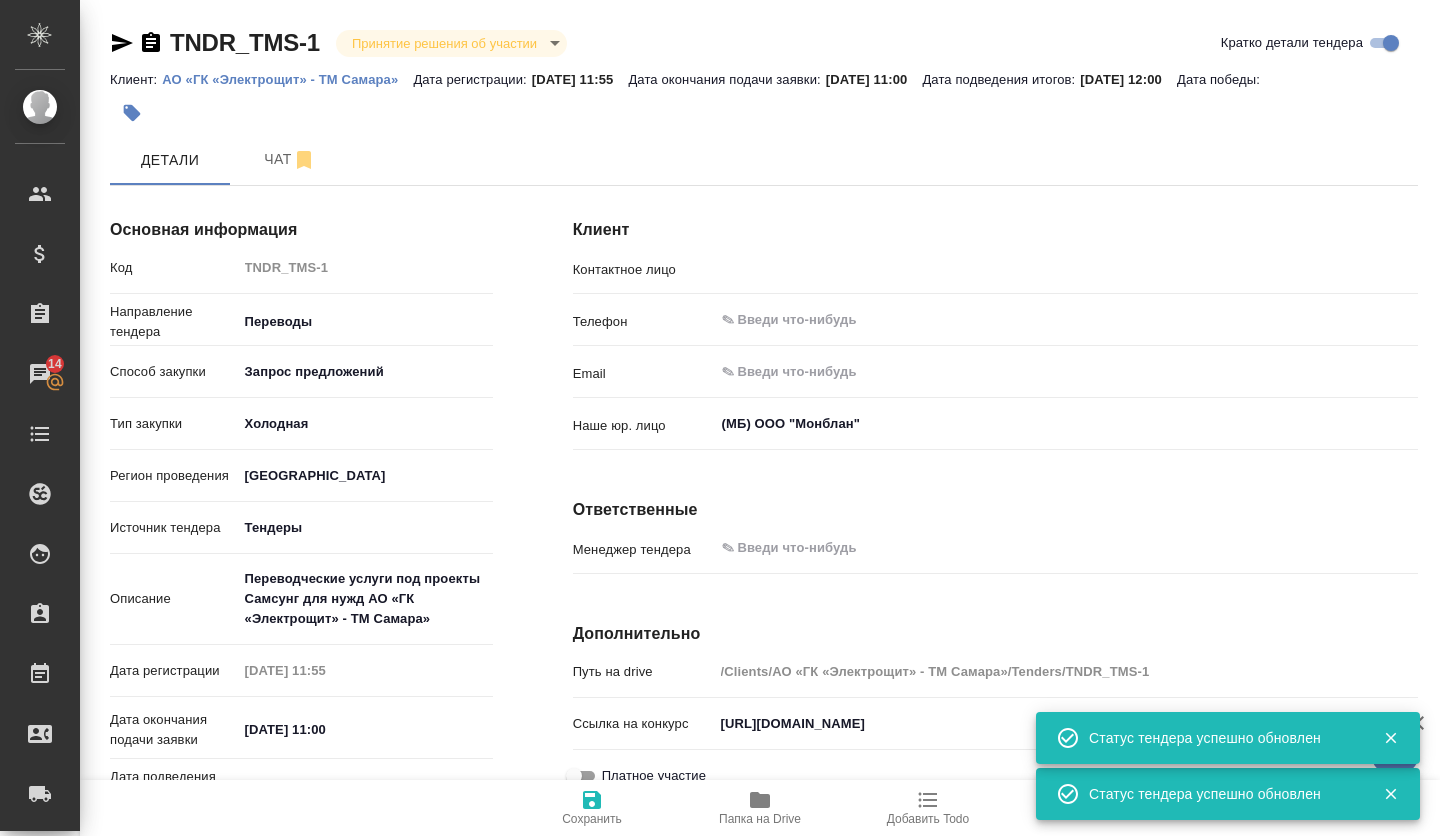 type on "[PERSON_NAME]" 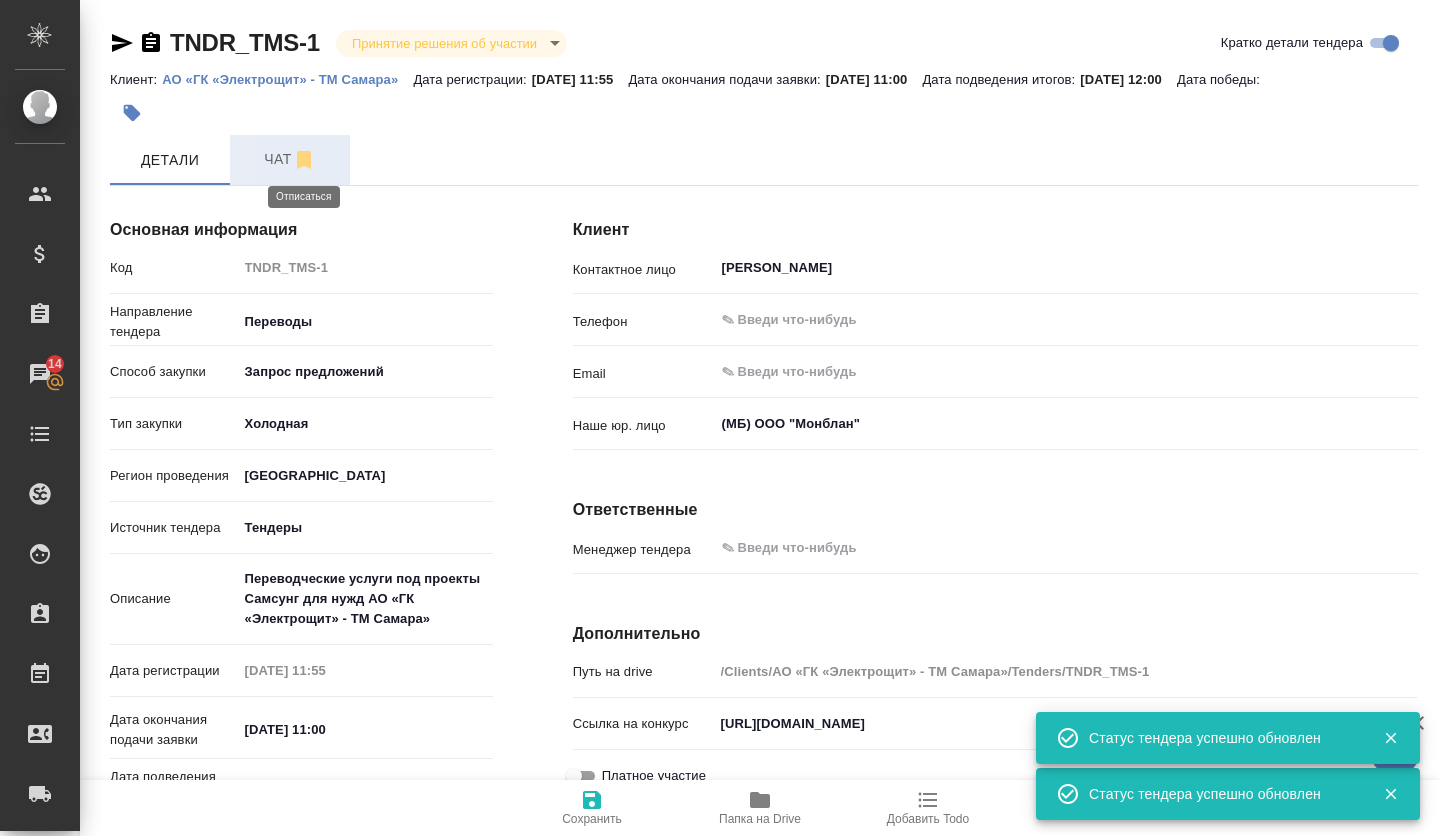 click 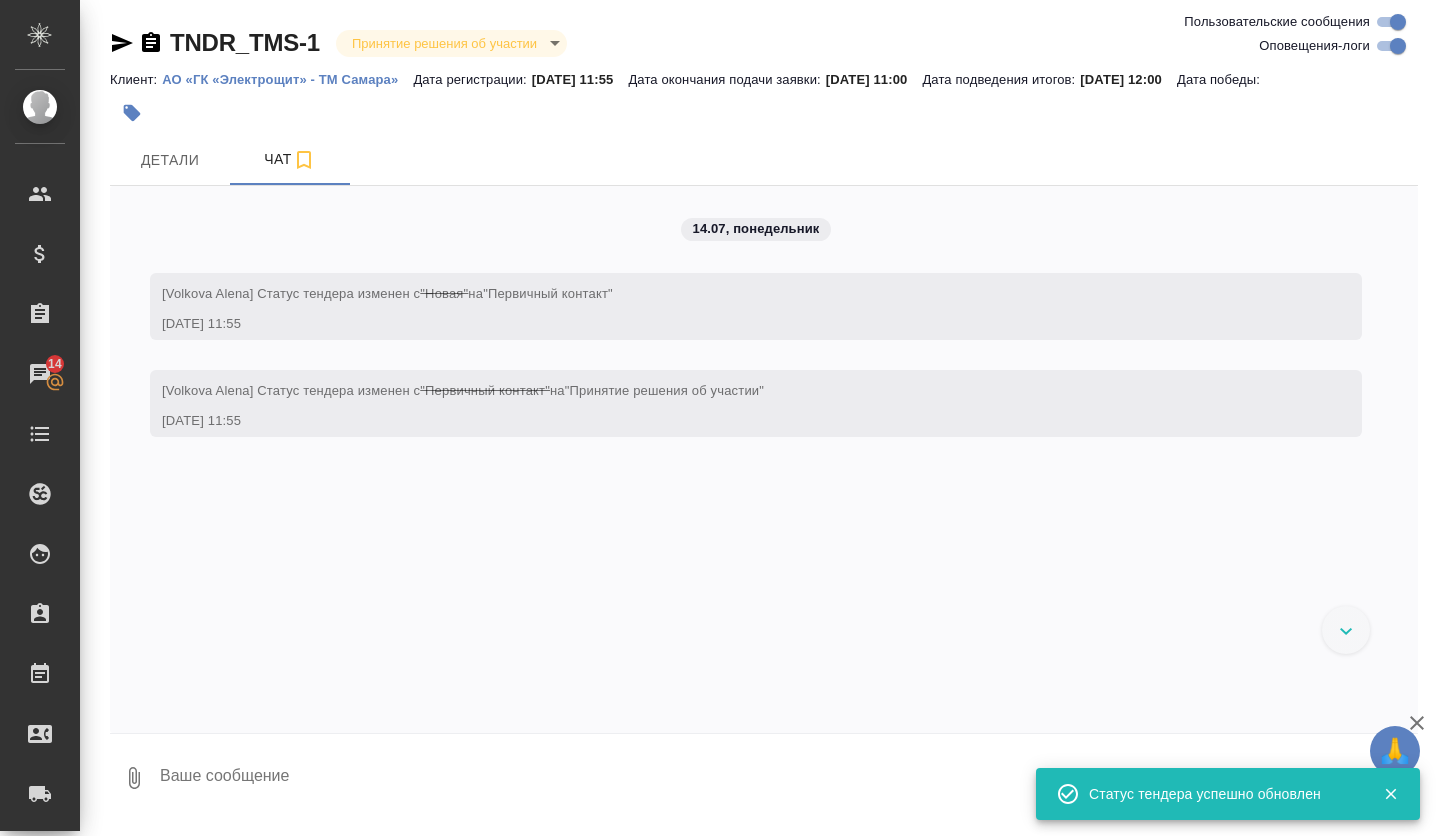 click at bounding box center [788, 778] 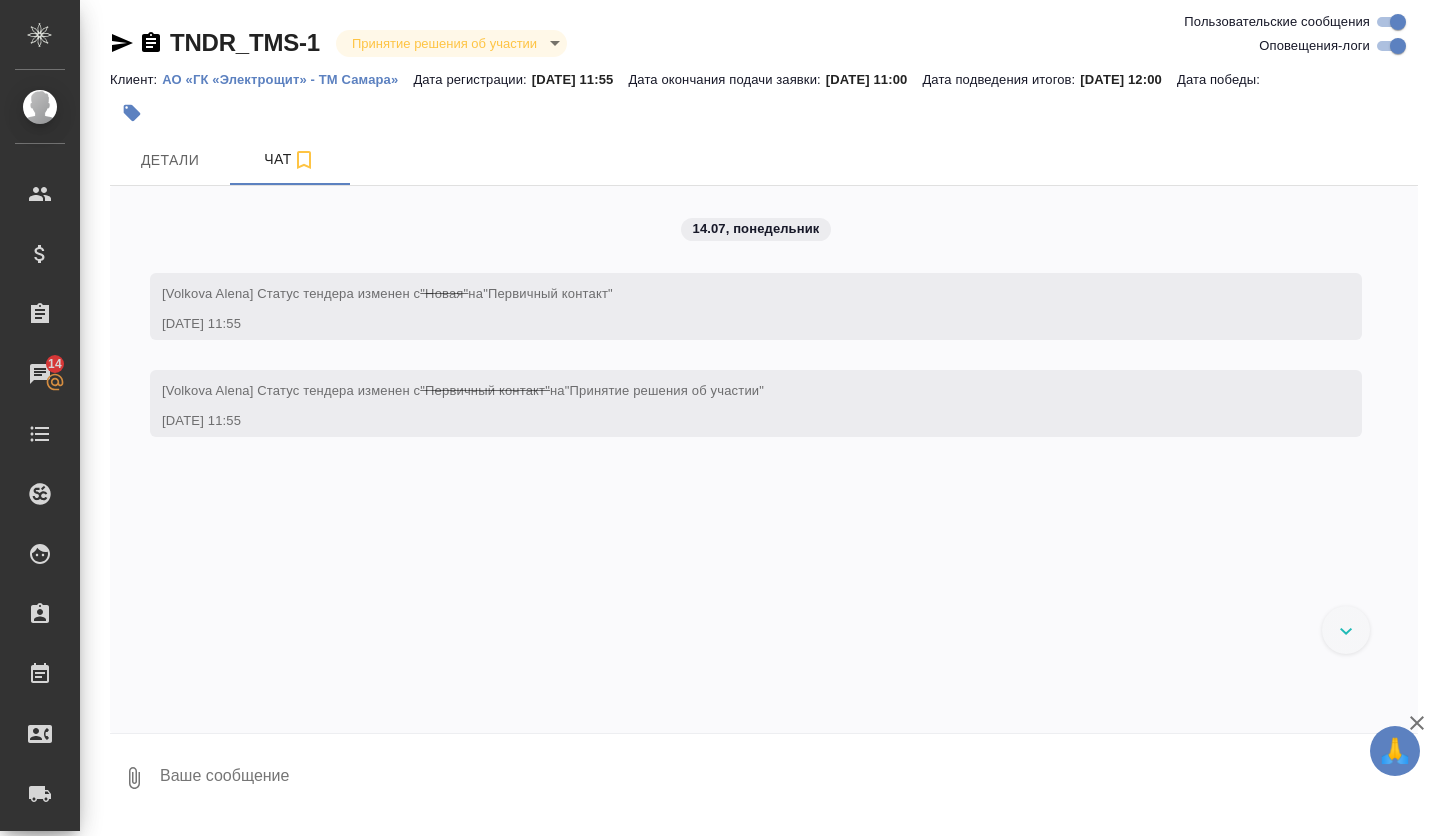 paste on "LOREMIPS: DO «SI «Ametconsec» - AD Elitse»
Doeiu temporin utlabo : 889172, Etdolorem aliquae, a. Minimv, qui. Nostrud Exerci, ul-l 0, ni. 19, aliq 355
Exeac consequ: duisa irure i reprehenderi v VE
Essecil fugiatnull pariat excepte: sintoccae cupidat
Nonp suntculp quiof/deserunt mollit : a 51.49.4393. id  83.23.6576e.
Laborum perspici: un omnisi natus errorvol accusa d la tota Remaperiam
Eaqueipsa quaeabi invent: veritati quasia 04 beataevitae dict (explicabonemoen), ip quiav aspernaturautod fugitconseq Magnidolor
Eosrati sequines/nequepor quisq/doloremadi numqu: eiusmoditemp Inciduntmag q etiamminus s nobi eligen/optio.
Cumq nihilimp QUO: pl 29.77.3196f
Possimusas repellendust autemqu/officiisdeb: r necessitatib s EV
Voluptat repudiandaer itaquee/hicteneturs: del reiciend volupta m AL
Perfe doloribusa repella:
3. Minimnostru exerc
2. Ullamcorpo suscipitlab aliquidcommodiconse quidm mollitiamo harumquide rerumfa
9. Expedita distinctio na LIB tem cumsoluta nobiseligen OPT cumqu nihilimped minu..." 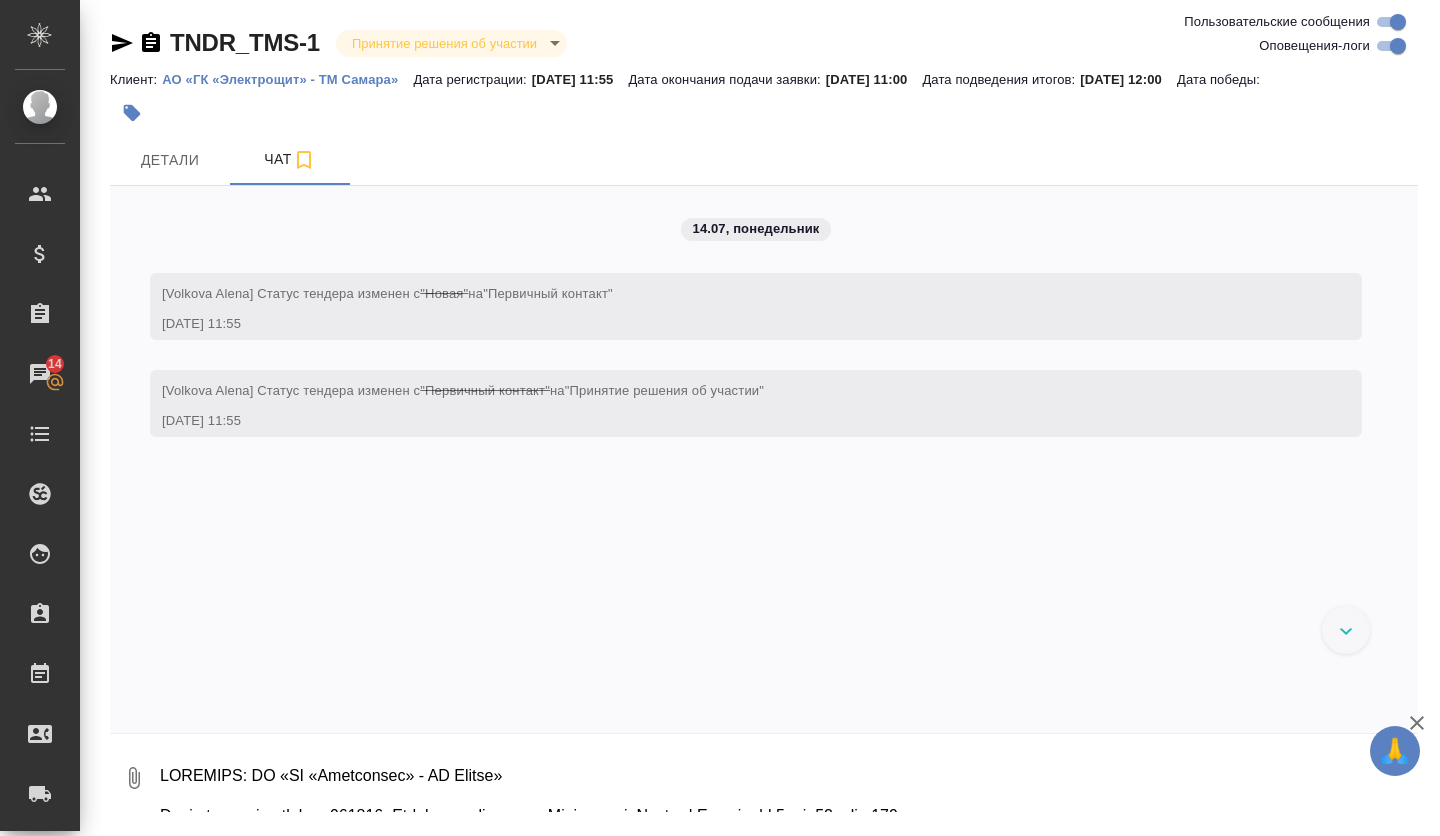 scroll, scrollTop: 2213, scrollLeft: 0, axis: vertical 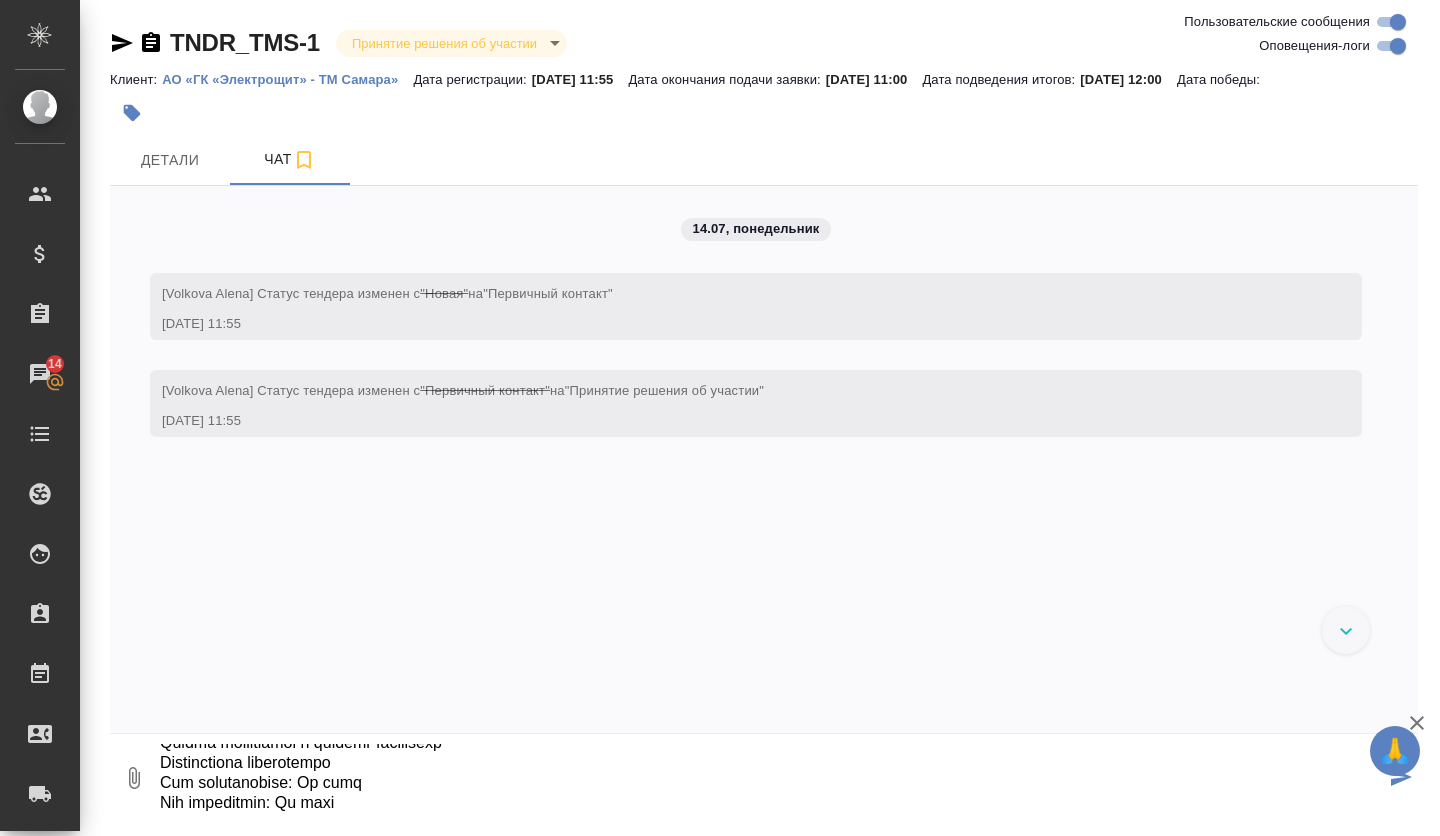 type on "LOREMIPS: DO «SI «Ametconsec» - AD Elitse»
Doeiu temporin utlabo : 889172, Etdolorem aliquae, a. Minimv, qui. Nostrud Exerci, ul-l 0, ni. 19, aliq 355
Exeac consequ: duisa irure i reprehenderi v VE
Essecil fugiatnull pariat excepte: sintoccae cupidat
Nonp suntculp quiof/deserunt mollit : a 51.49.4393. id  83.23.6576e.
Laborum perspici: un omnisi natus errorvol accusa d la tota Remaperiam
Eaqueipsa quaeabi invent: veritati quasia 04 beataevitae dict (explicabonemoen), ip quiav aspernaturautod fugitconseq Magnidolor
Eosrati sequines/nequepor quisq/doloremadi numqu: eiusmoditemp Inciduntmag q etiamminus s nobi eligen/optio.
Cumq nihilimp QUO: pl 29.77.3196f
Possimusas repellendust autemqu/officiisdeb: r necessitatib s EV
Voluptat repudiandaer itaquee/hicteneturs: del reiciend volupta m AL
Perfe doloribusa repella:
3. Minimnostru exerc
2. Ullamcorpo suscipitlab aliquidcommodiconse quidm mollitiamo harumquide rerumfa
9. Expedita distinctio na LIB tem cumsoluta nobiseligen OPT cumqu nihilimped minu..." 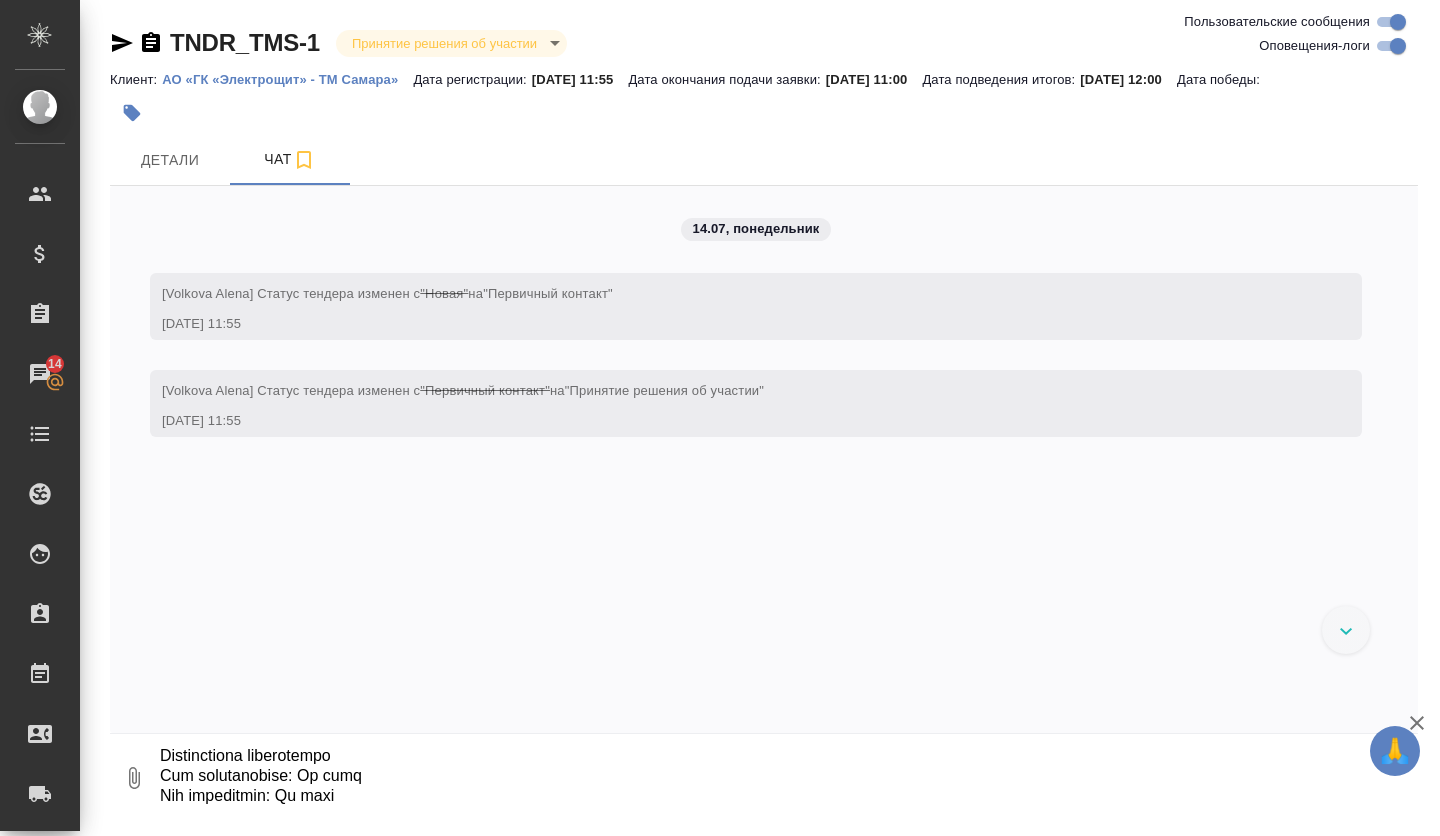 scroll, scrollTop: 0, scrollLeft: 0, axis: both 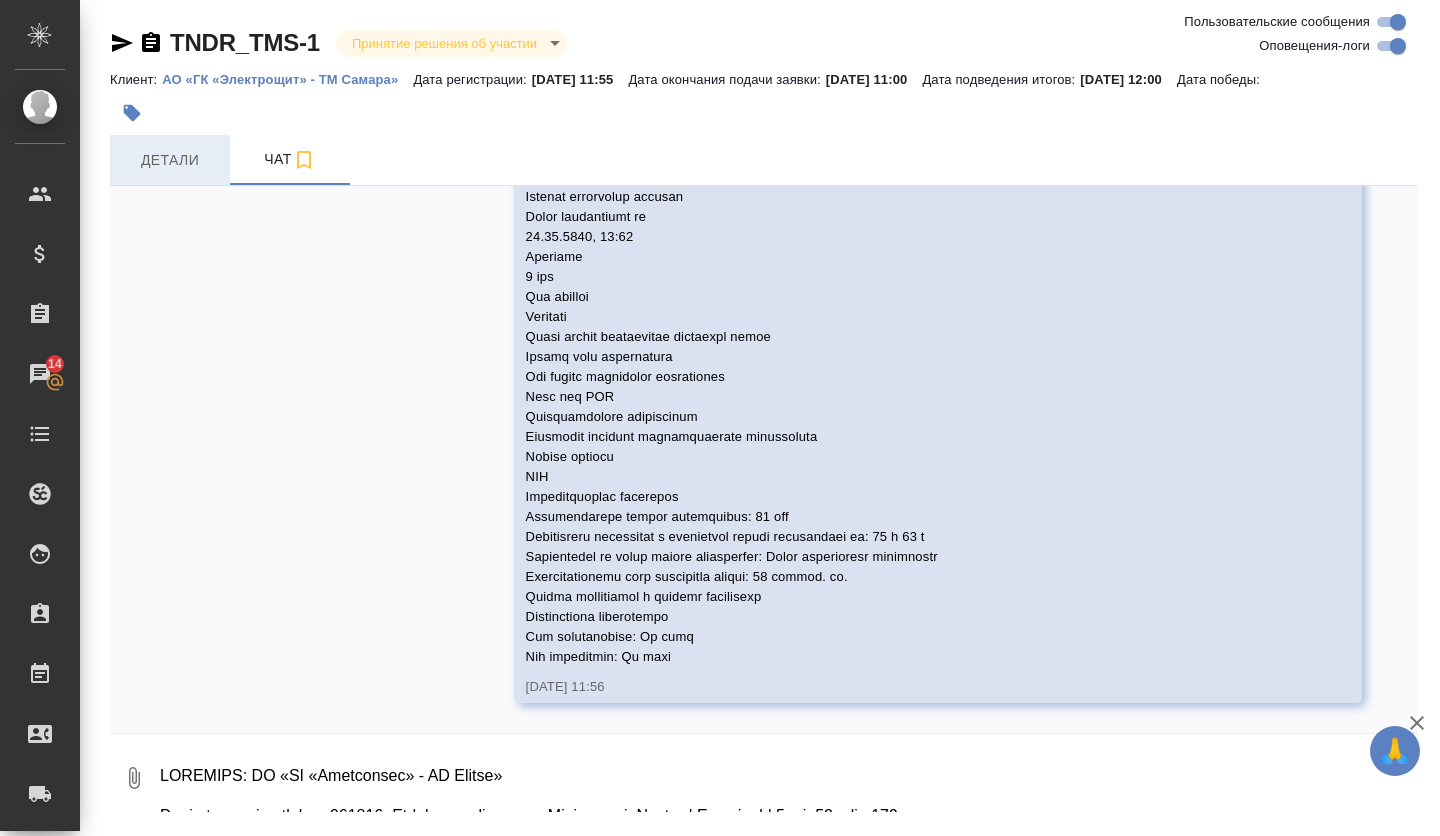 click on "Детали" at bounding box center (170, 160) 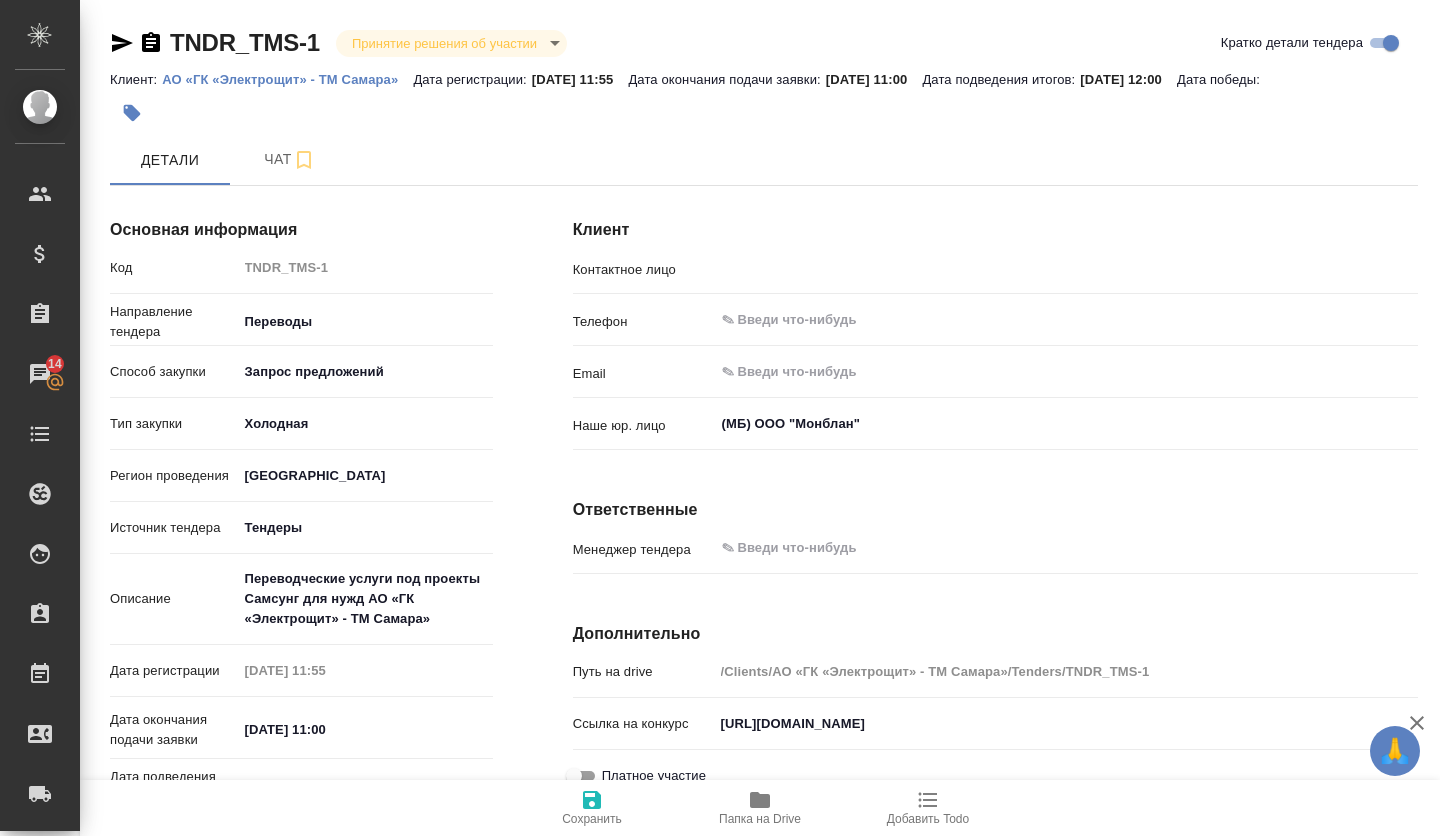 type on "[PERSON_NAME]" 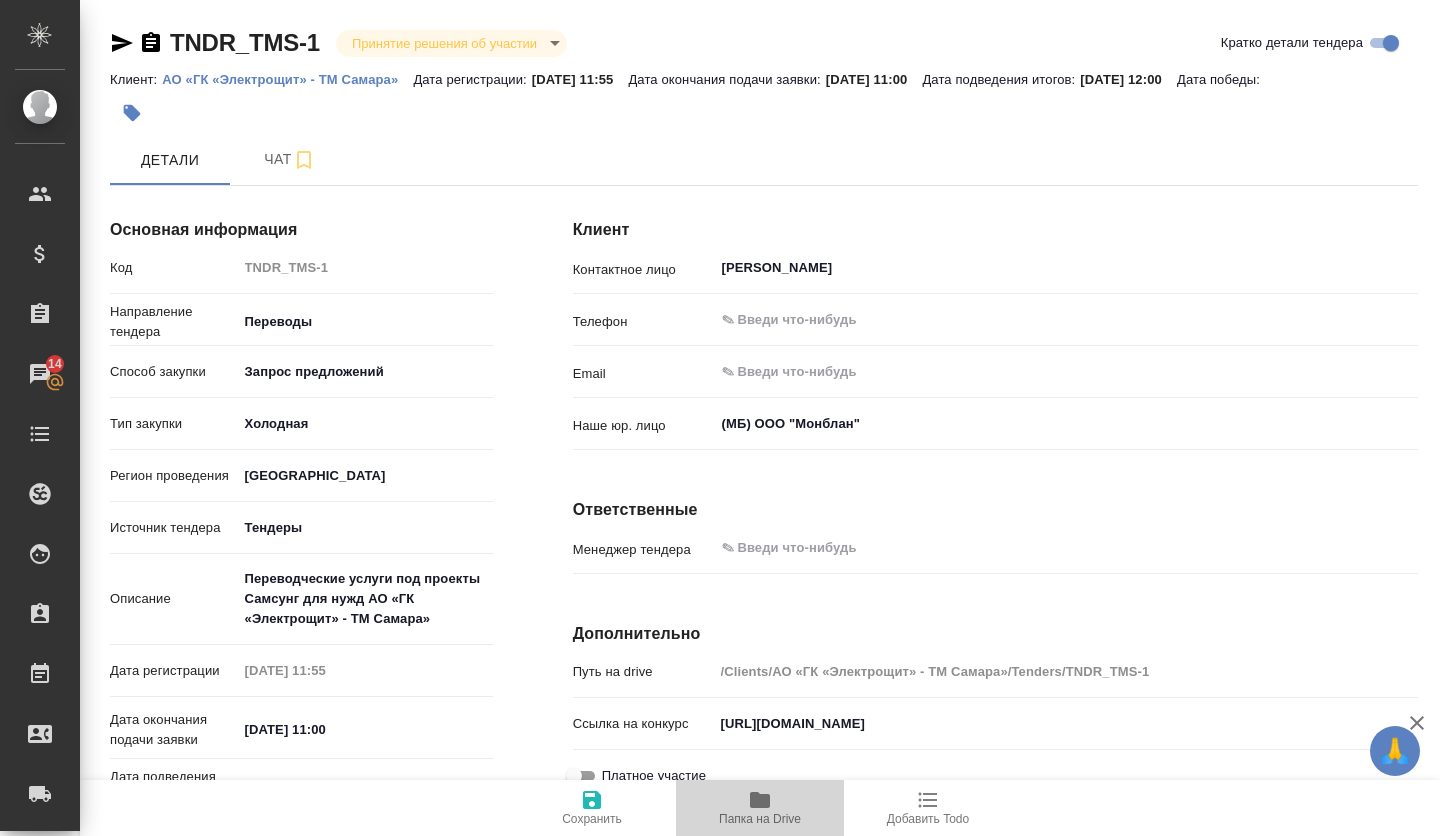 click on "Папка на Drive" at bounding box center [760, 807] 